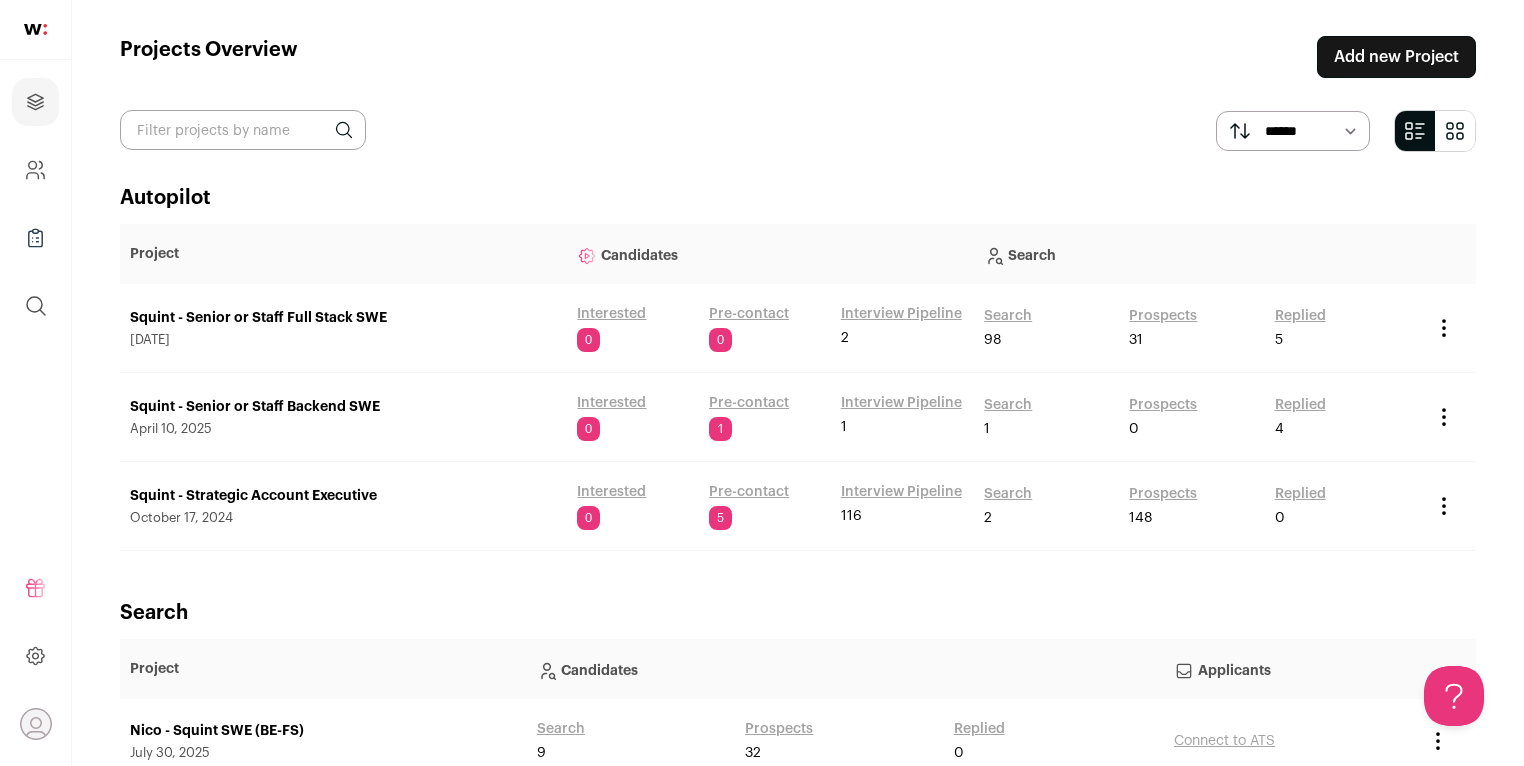 scroll, scrollTop: 0, scrollLeft: 0, axis: both 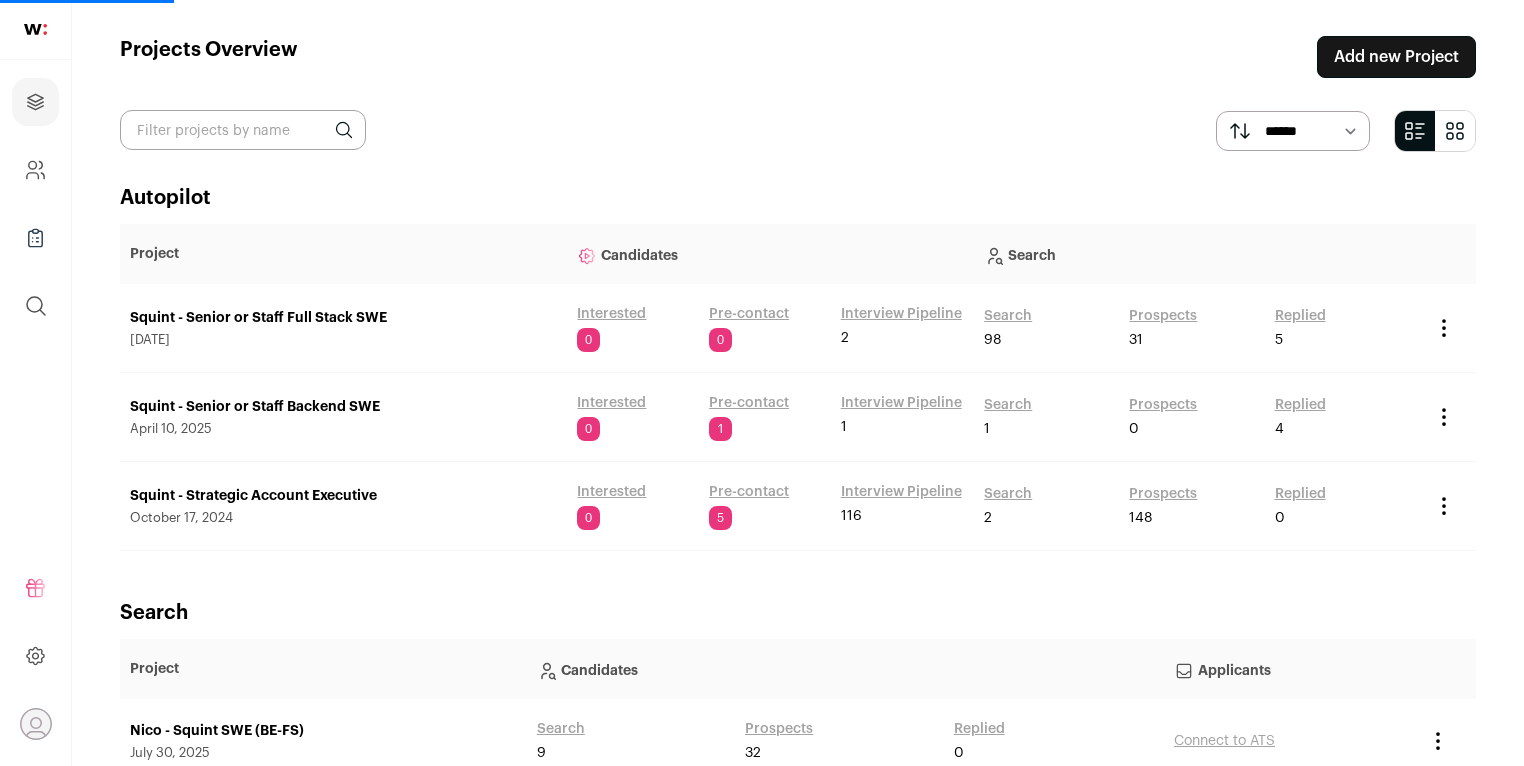 click on "Search" at bounding box center [1008, 316] 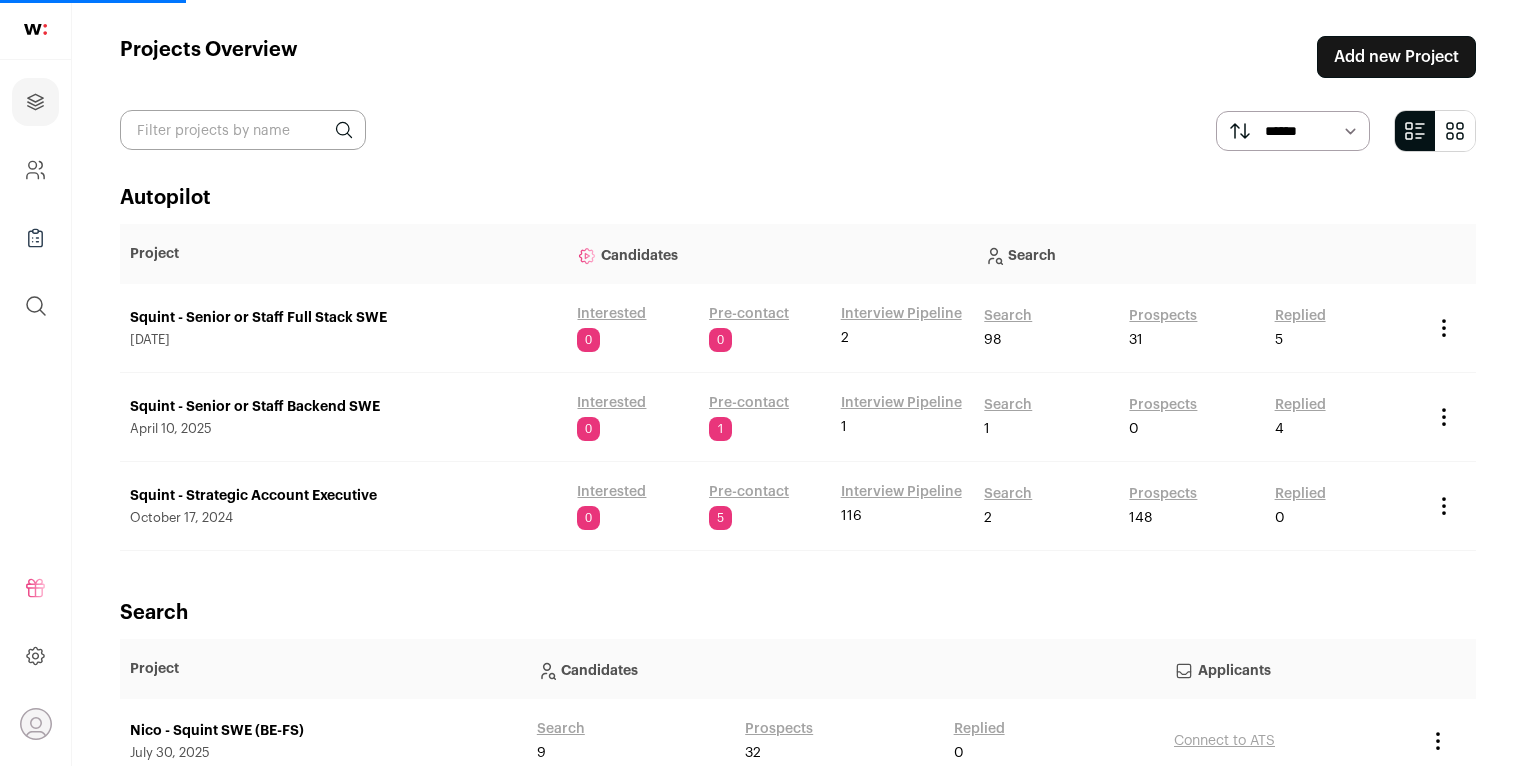 click on "Search" at bounding box center (1008, 316) 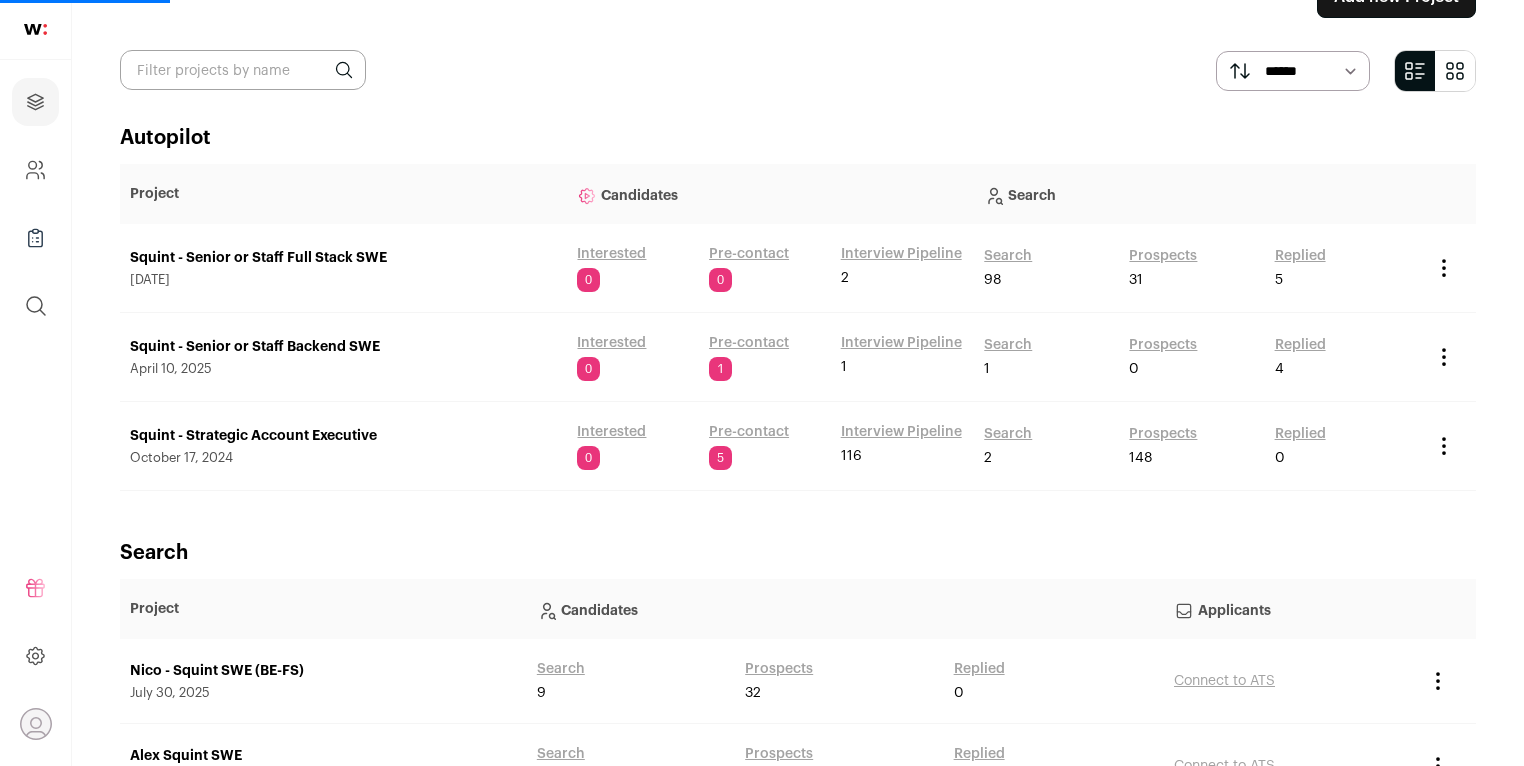 scroll, scrollTop: 109, scrollLeft: 0, axis: vertical 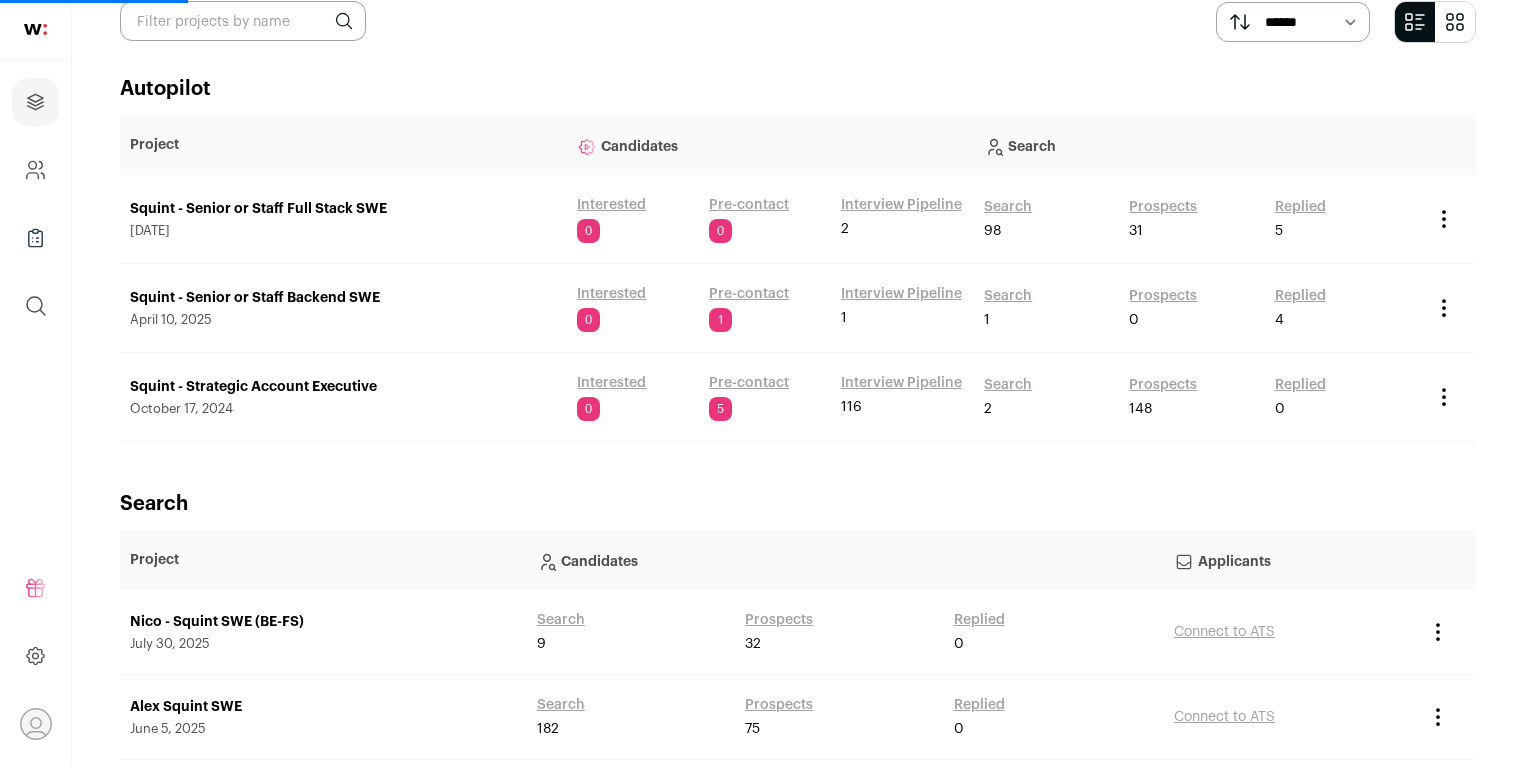 click on "Search" at bounding box center [1008, 207] 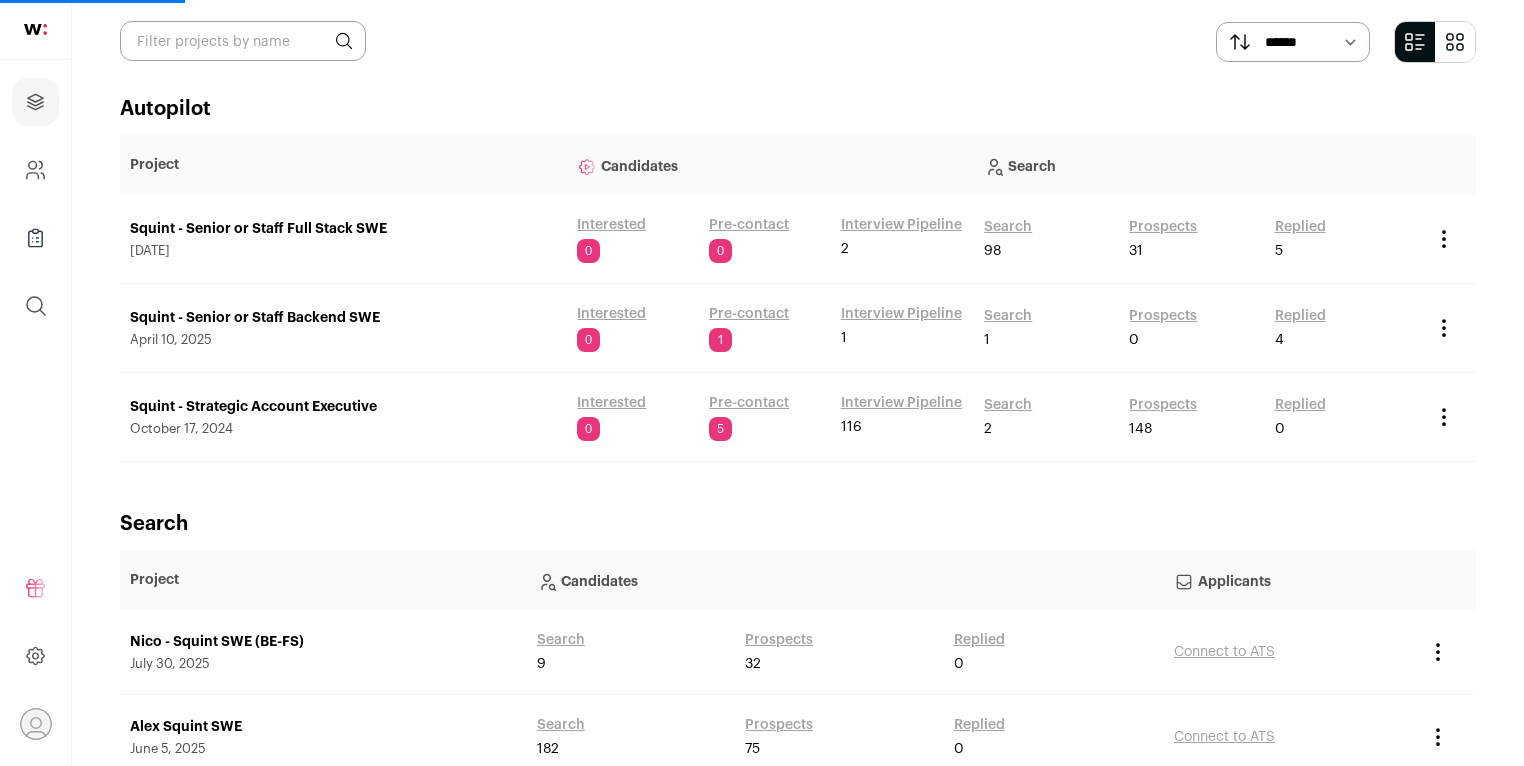 scroll, scrollTop: 79, scrollLeft: 0, axis: vertical 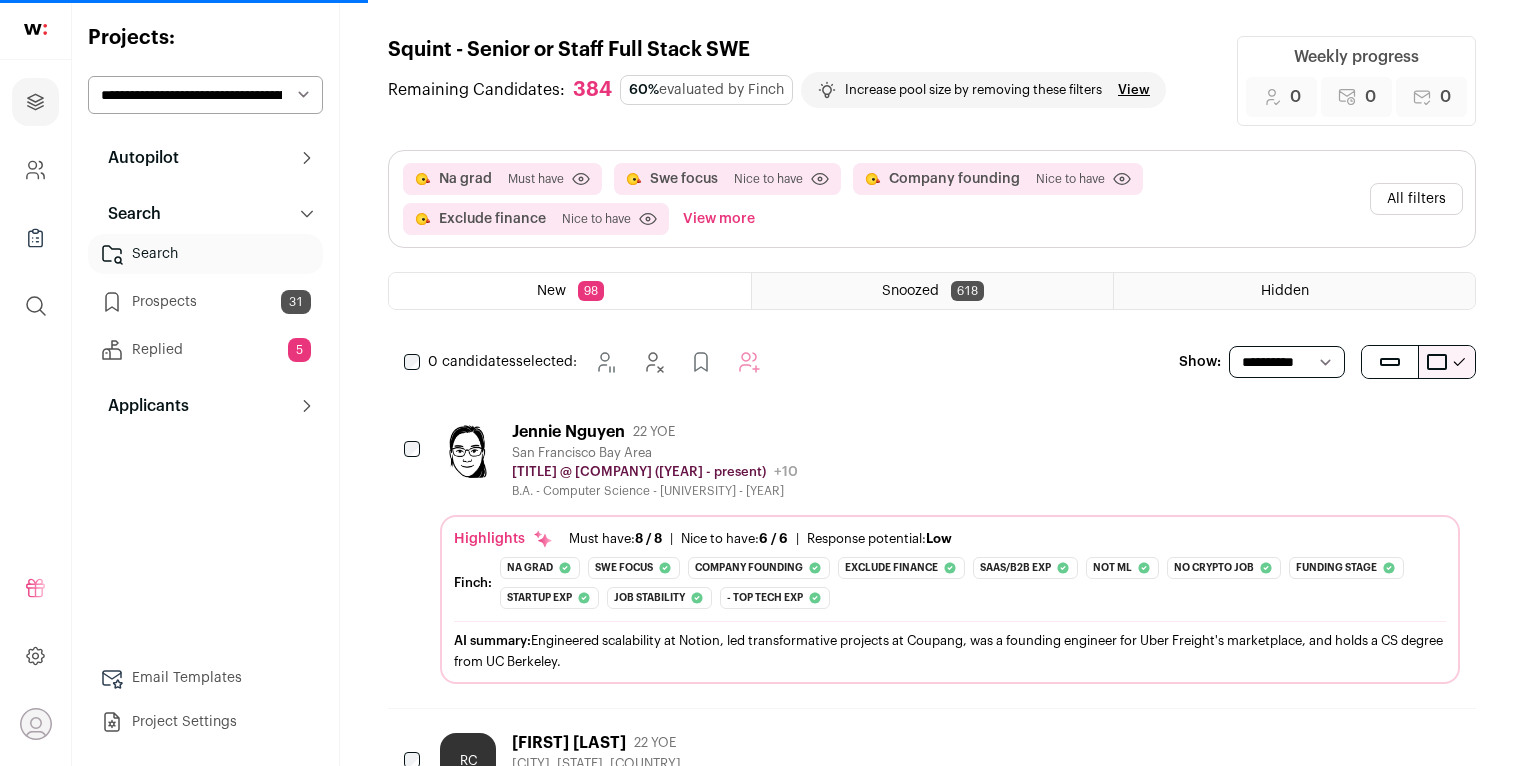 click on "Jennie Nguyen" at bounding box center [568, 432] 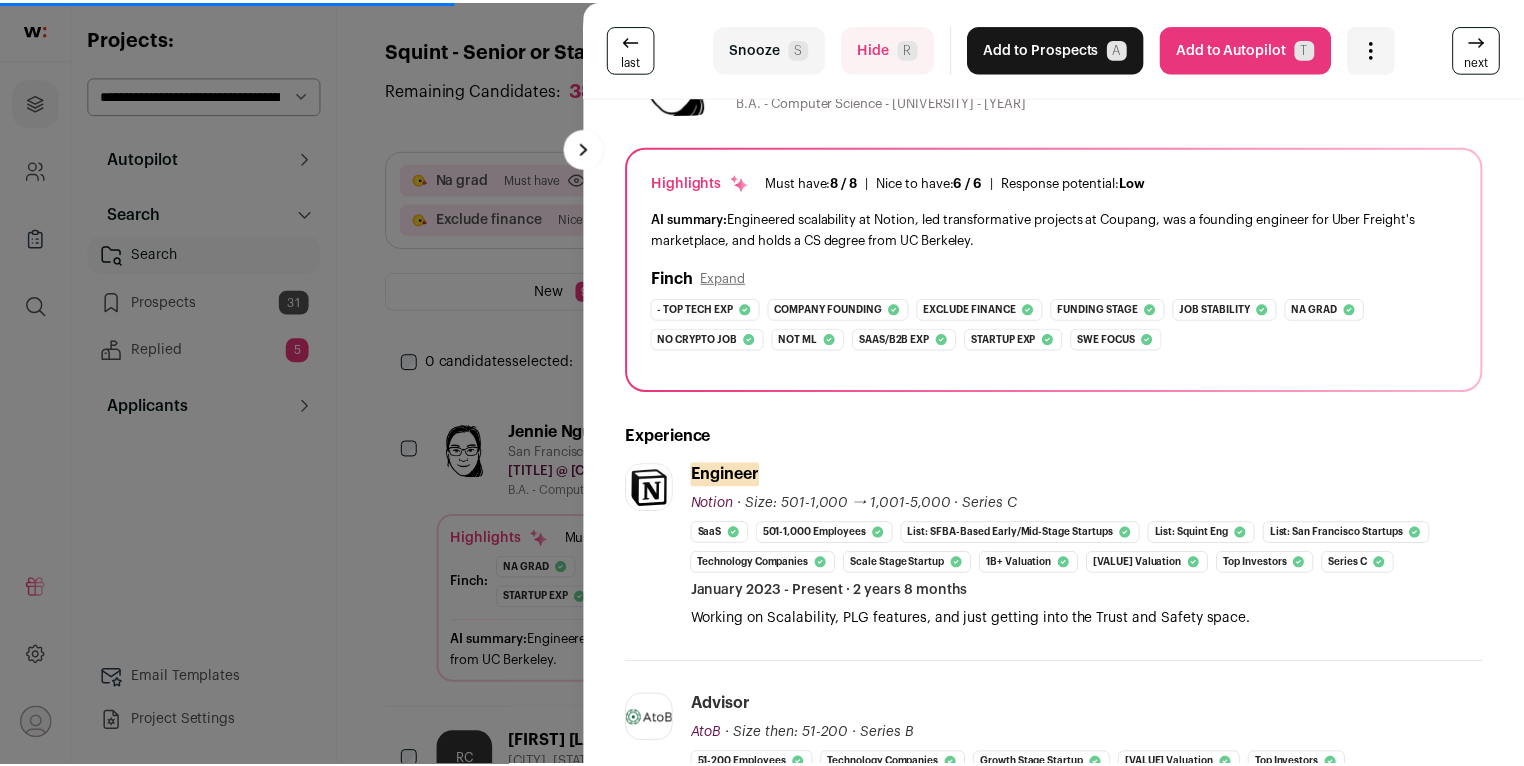 scroll, scrollTop: 0, scrollLeft: 0, axis: both 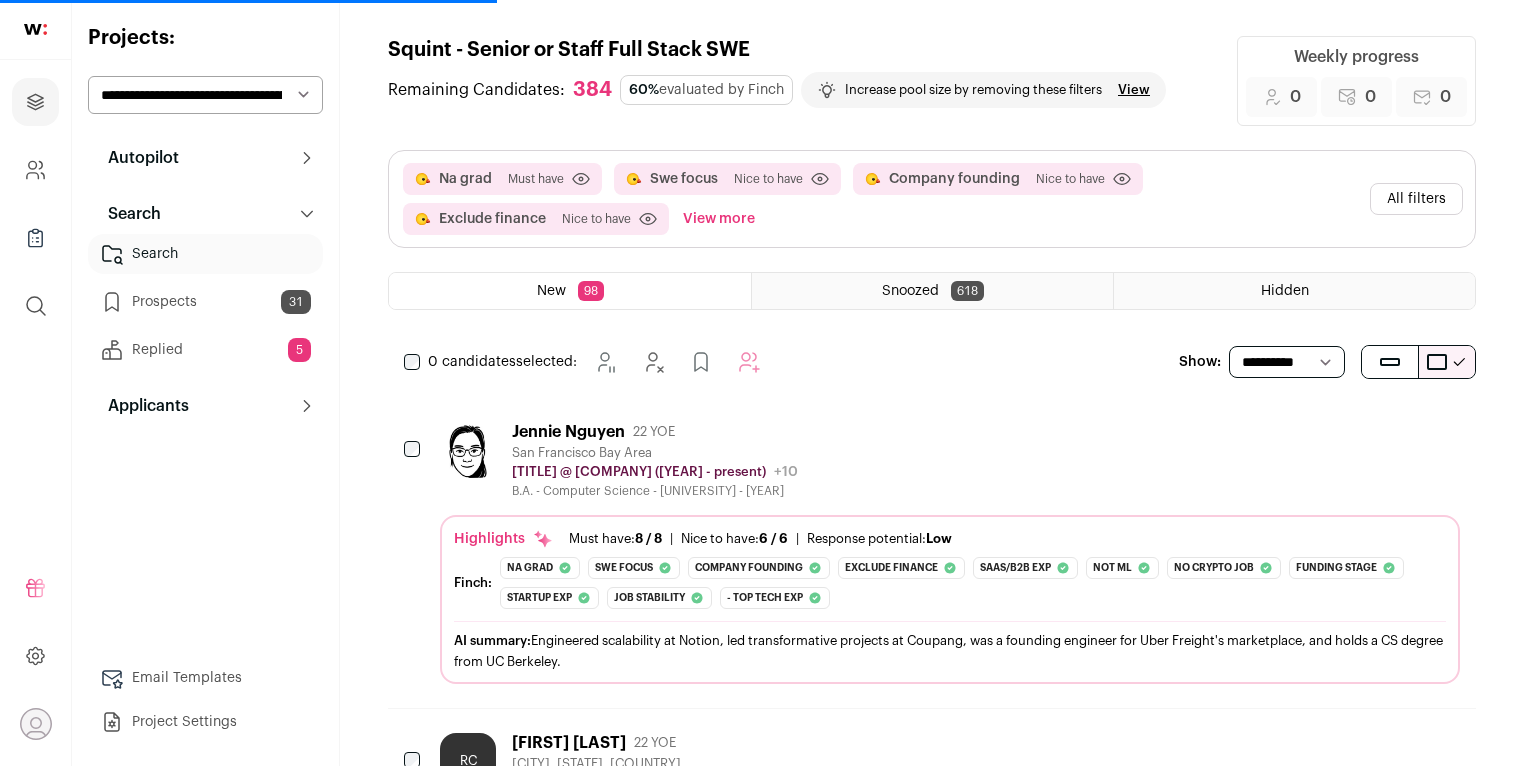 click on "Highlights
Must have:
[NUMBER] / [NUMBER]
How many must haves have been fulfilled?
|
Nice to have:
[NUMBER] / [NUMBER]
How many nice to haves have been fulfilled?
|
Response potential:
Low
The rating combines email reliability, platform activity, and job tenure to predict a candidate's openness to outreach, independent of the company making contact.
[COMPANY]:" at bounding box center (950, 599) 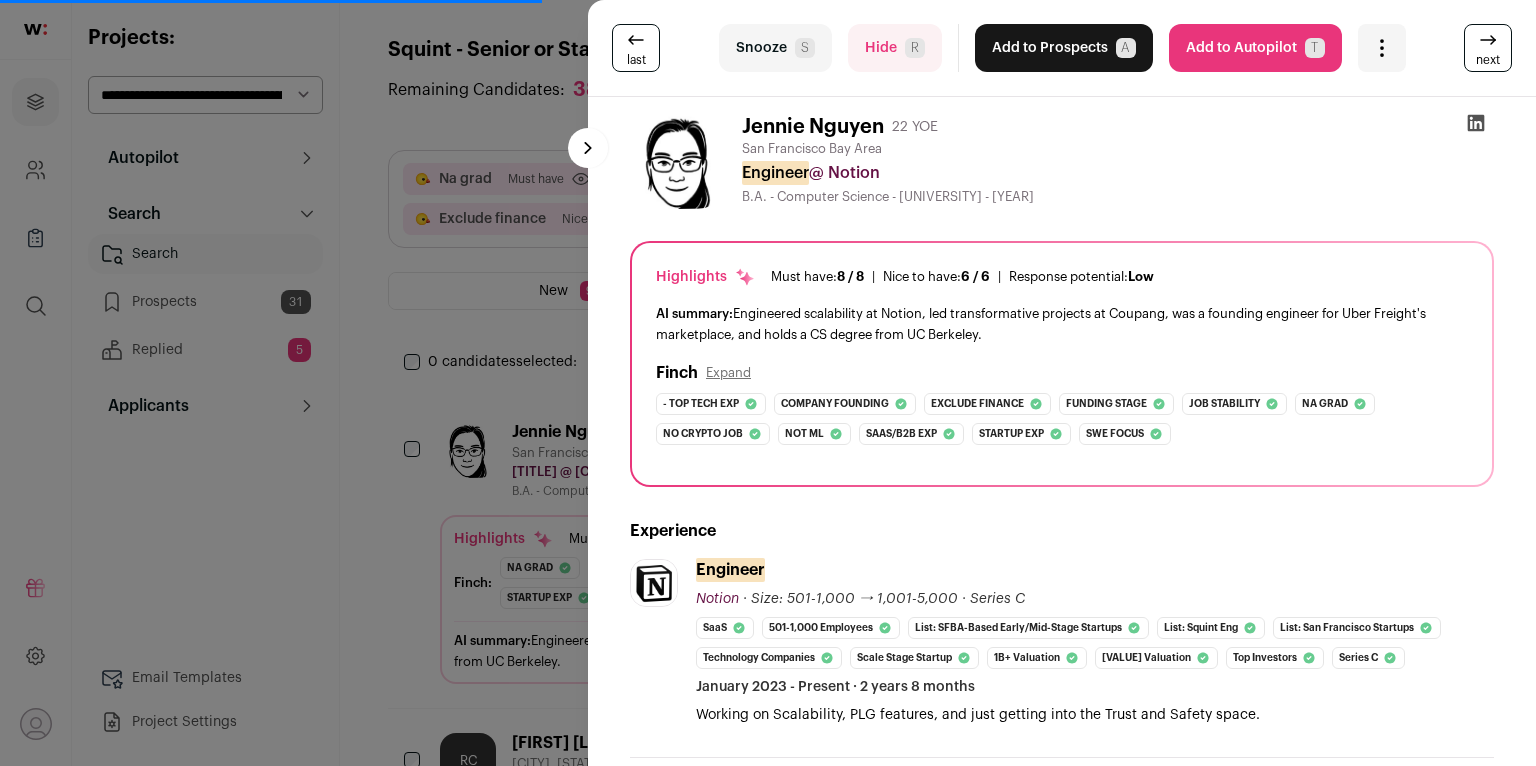 click 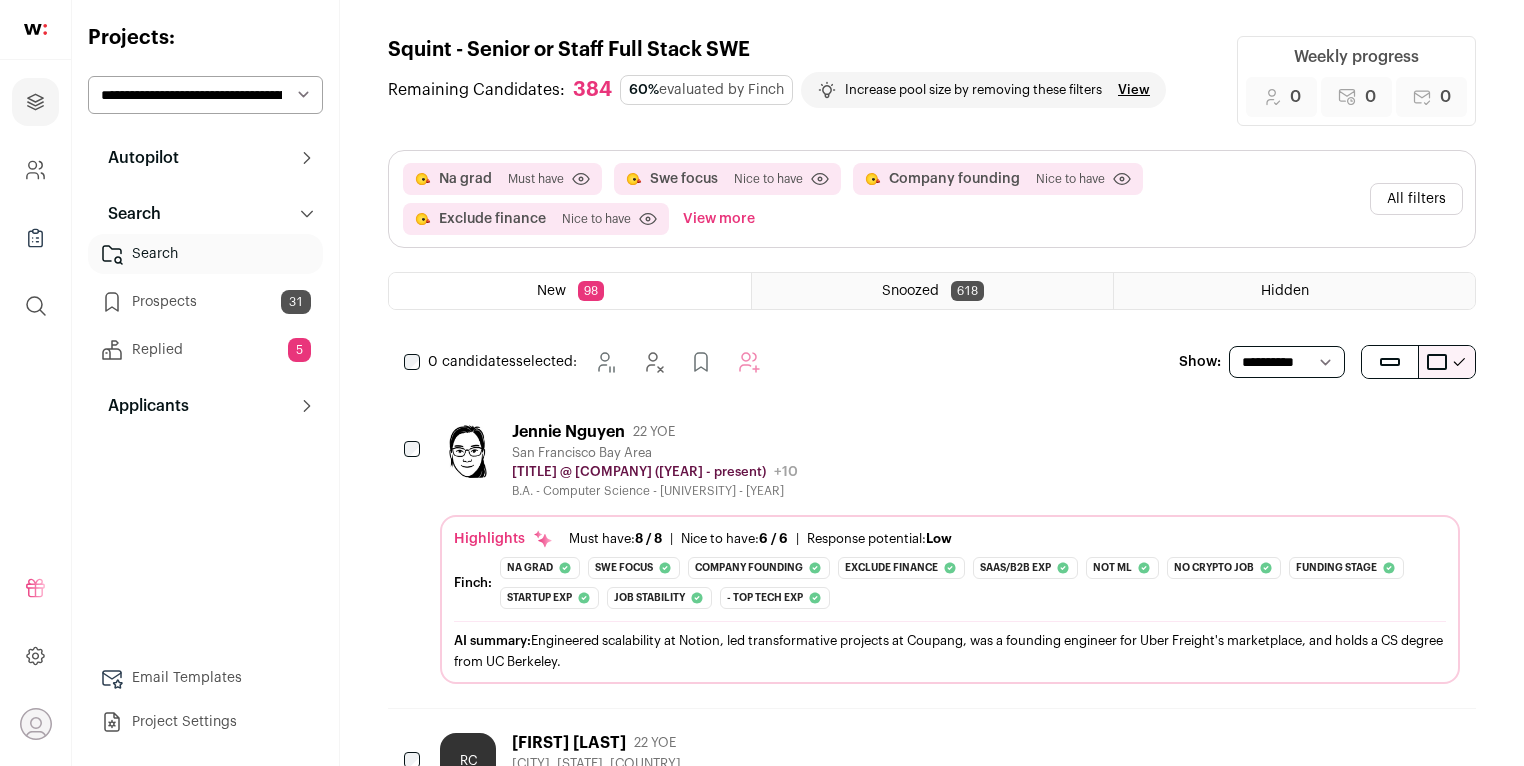 click 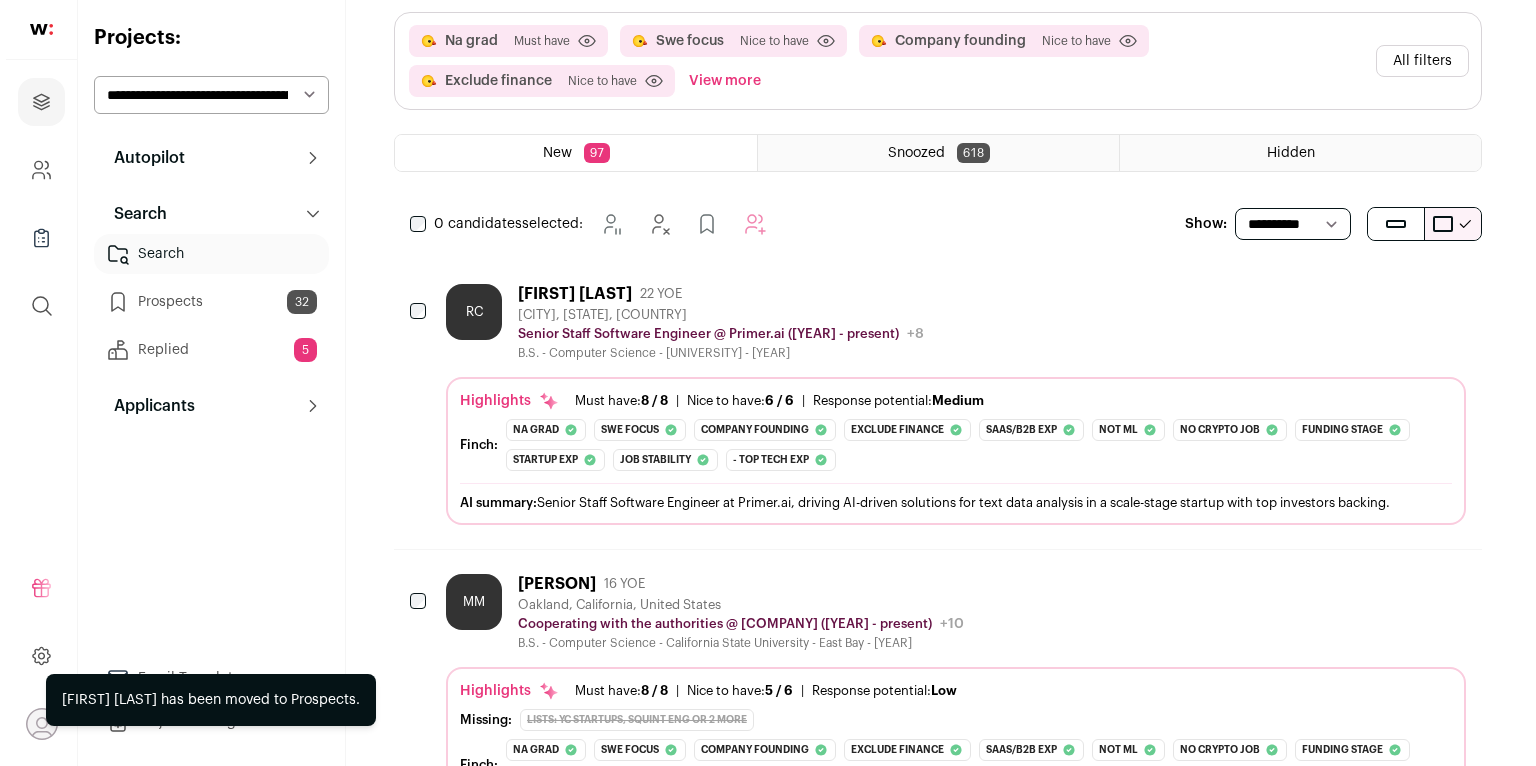 scroll, scrollTop: 139, scrollLeft: 0, axis: vertical 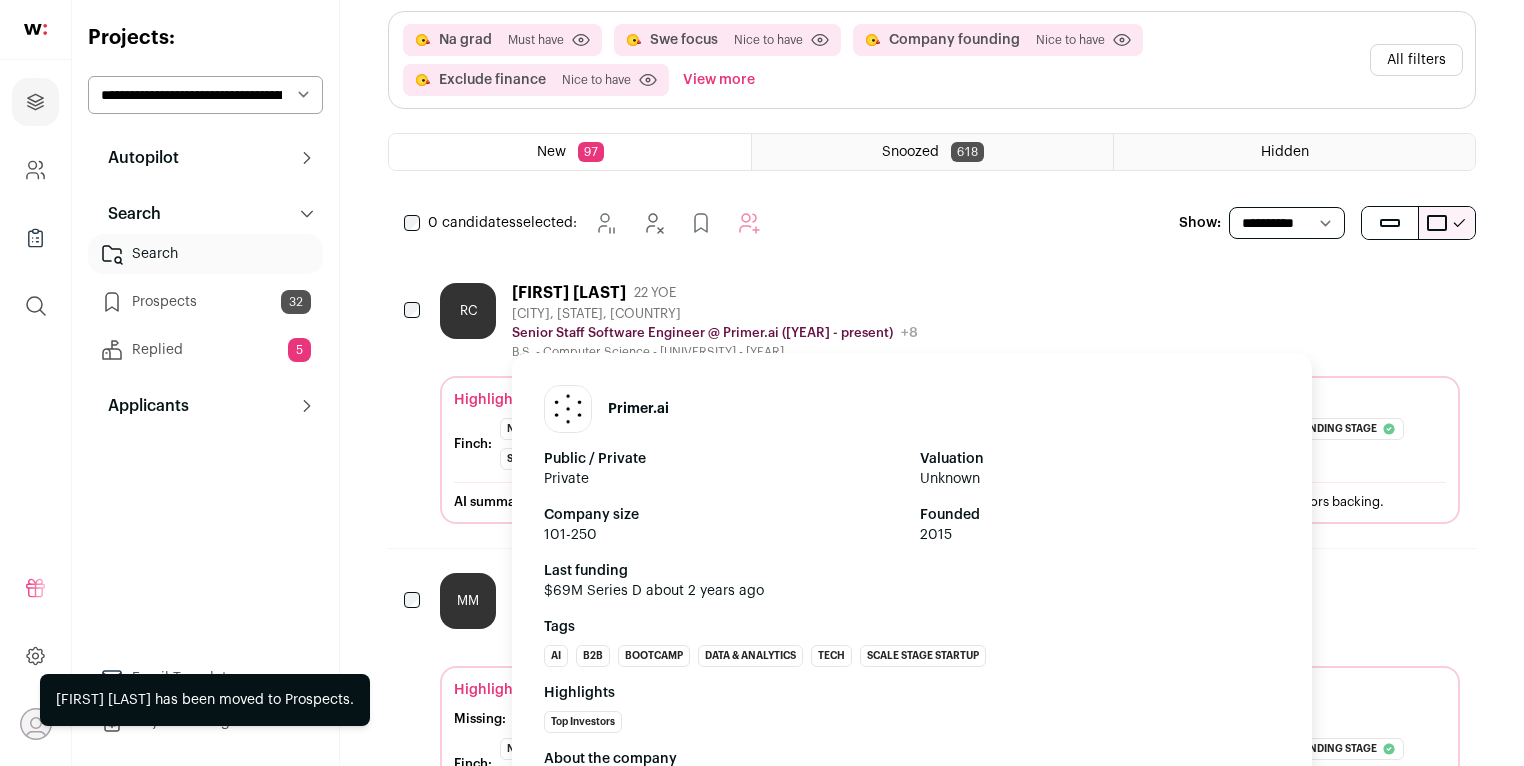 click on "Senior Staff Software Engineer @ Primer.ai
([YEAR] - present)" at bounding box center [702, 333] 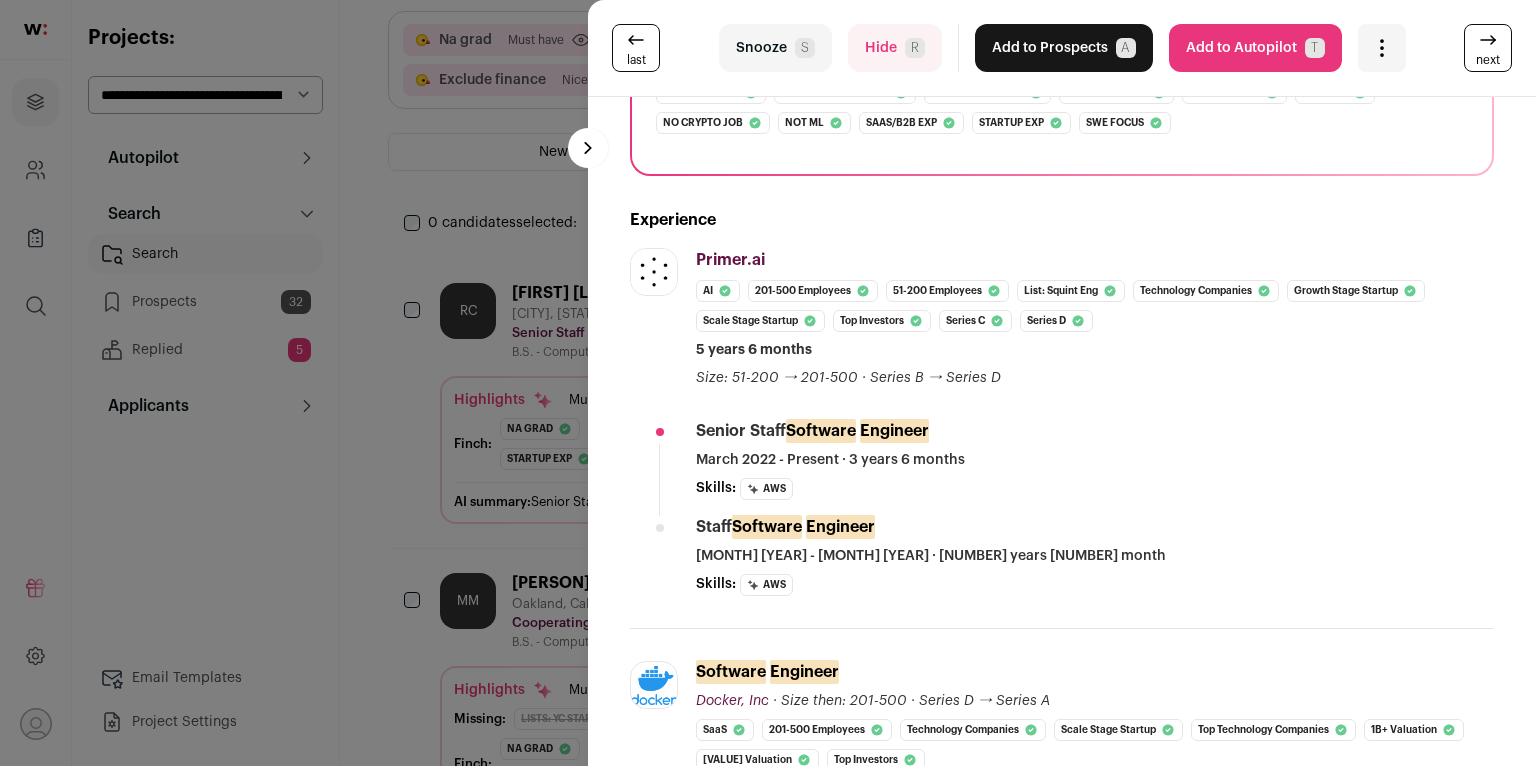 scroll, scrollTop: 0, scrollLeft: 0, axis: both 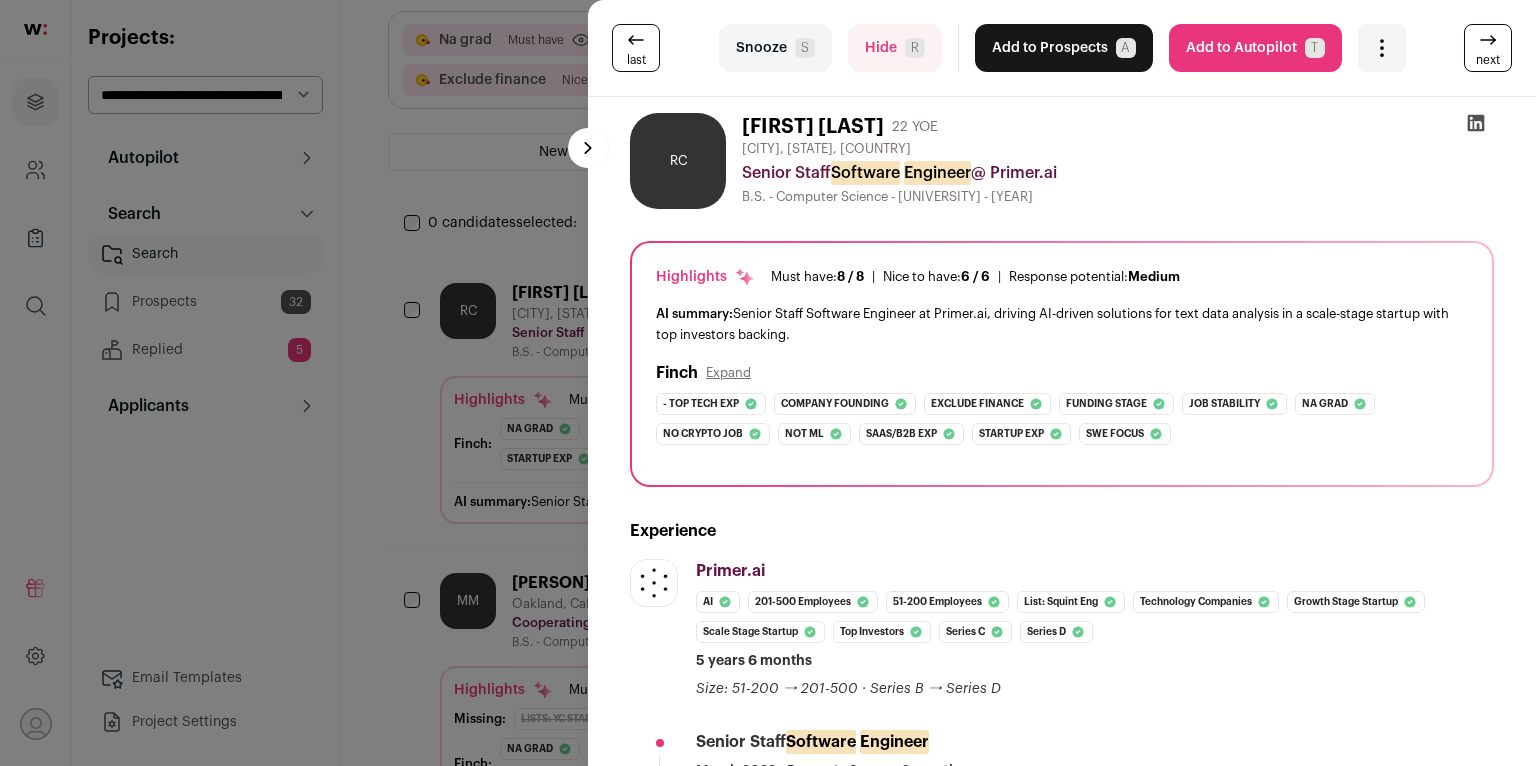 click 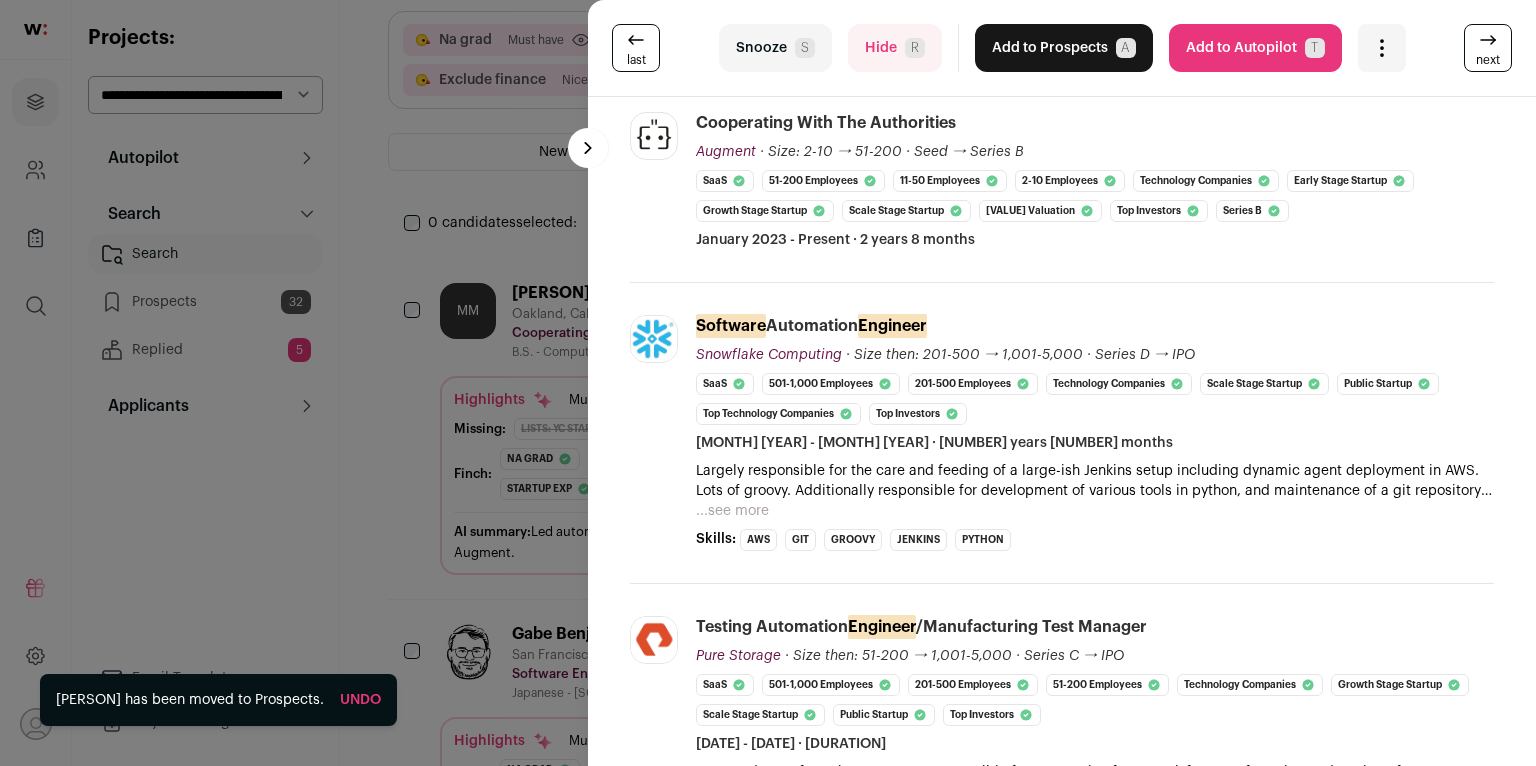 scroll, scrollTop: 588, scrollLeft: 0, axis: vertical 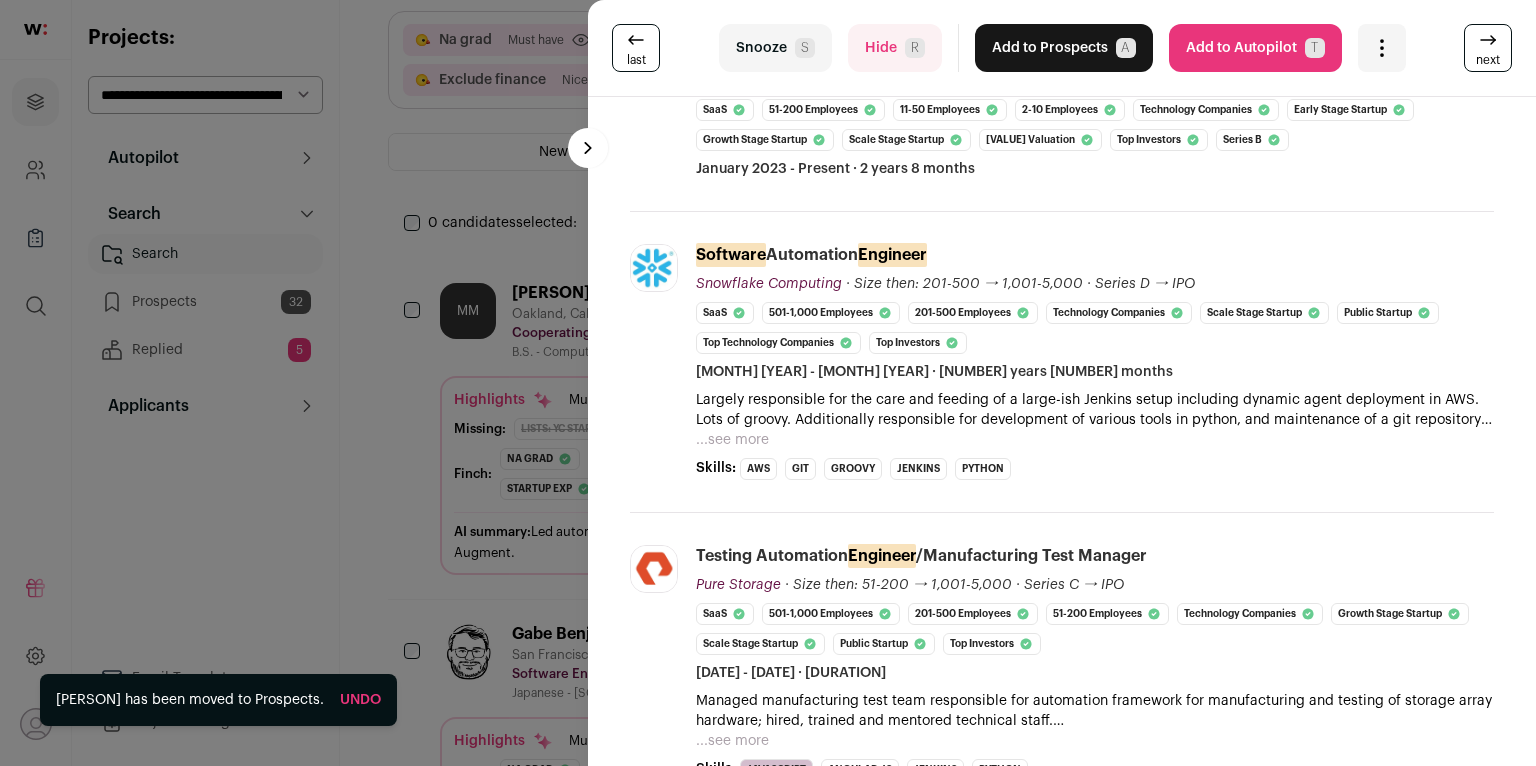 click on "Hide
R" at bounding box center [895, 48] 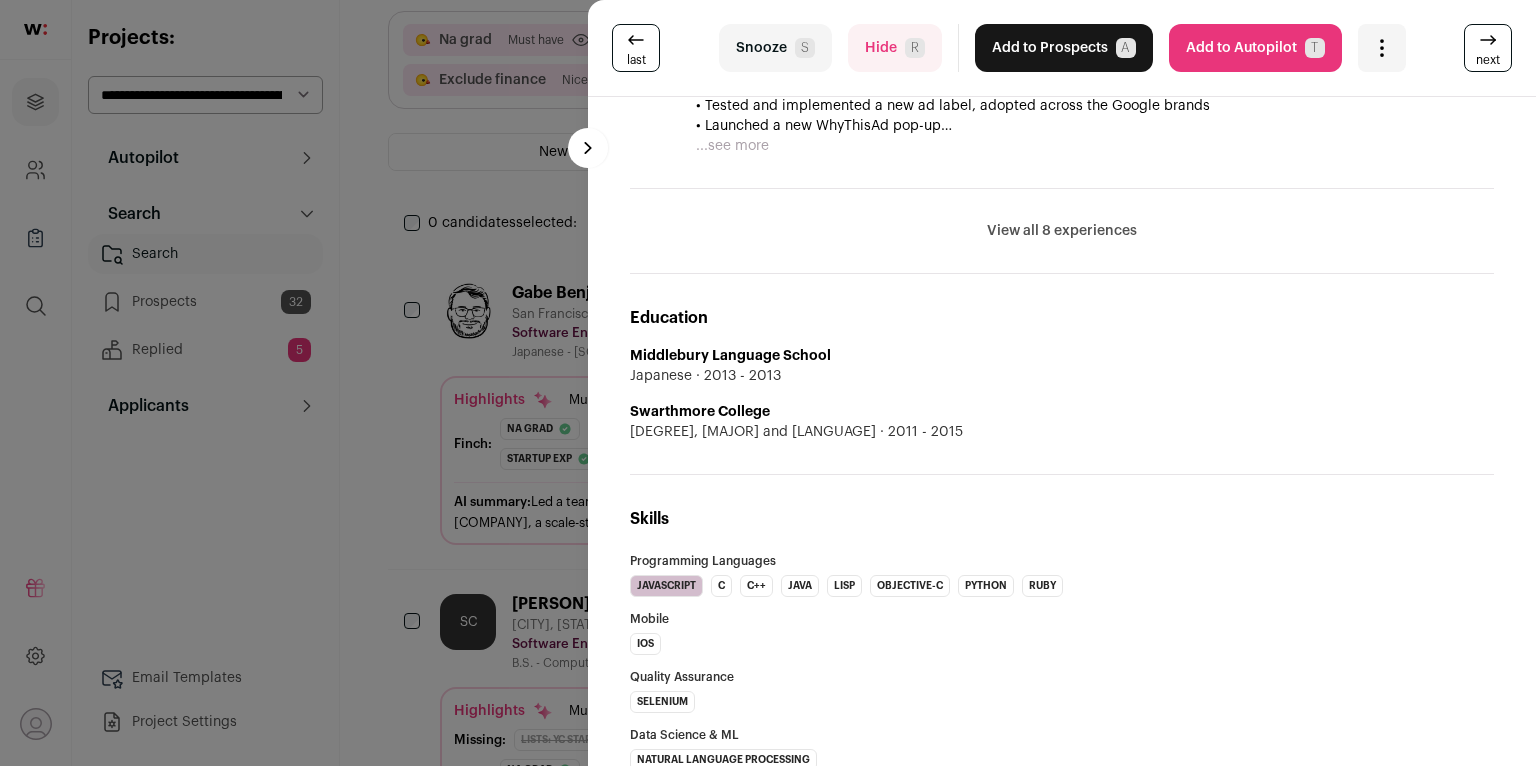scroll, scrollTop: 1234, scrollLeft: 0, axis: vertical 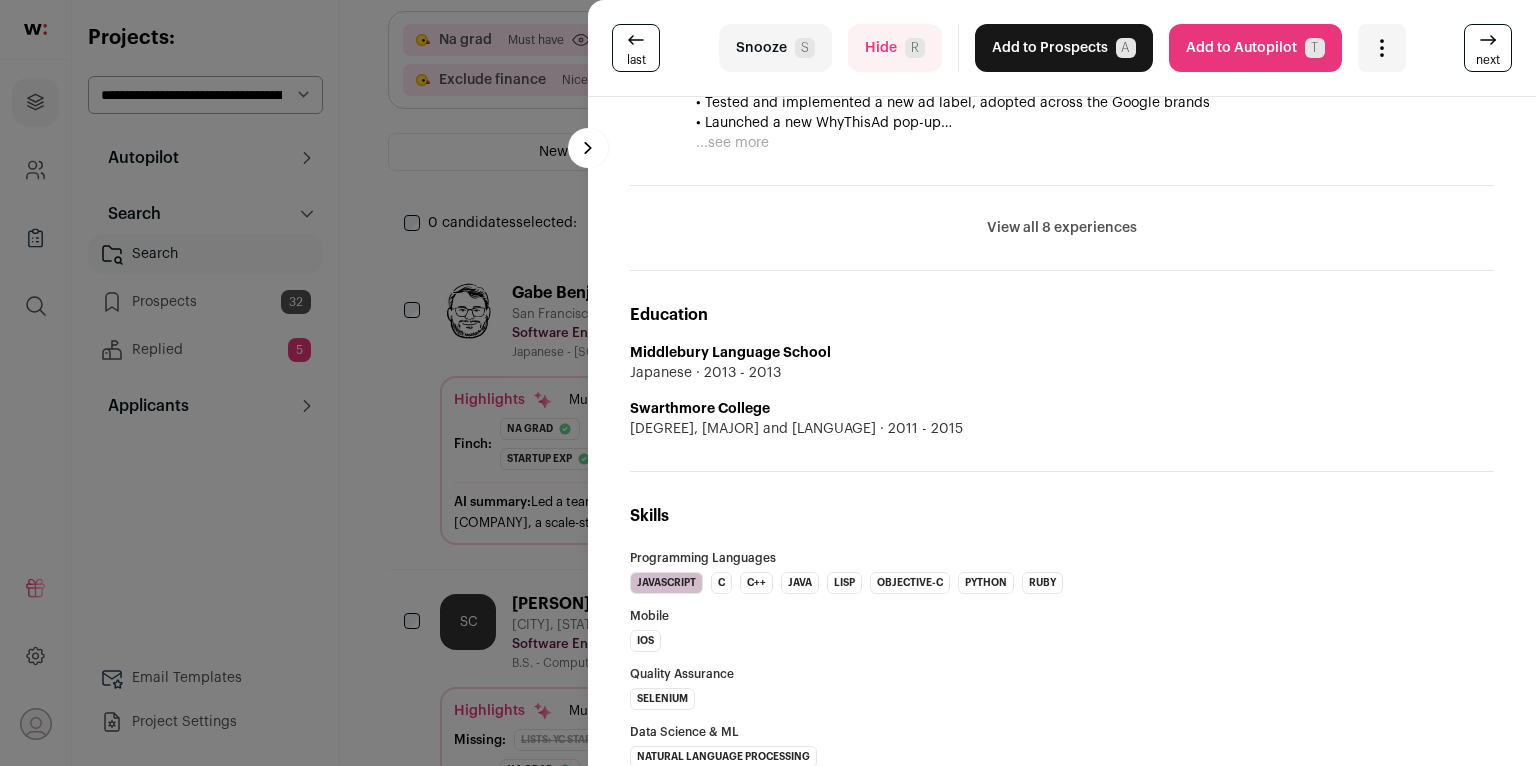click on "View all 8 experiences" at bounding box center [1062, 228] 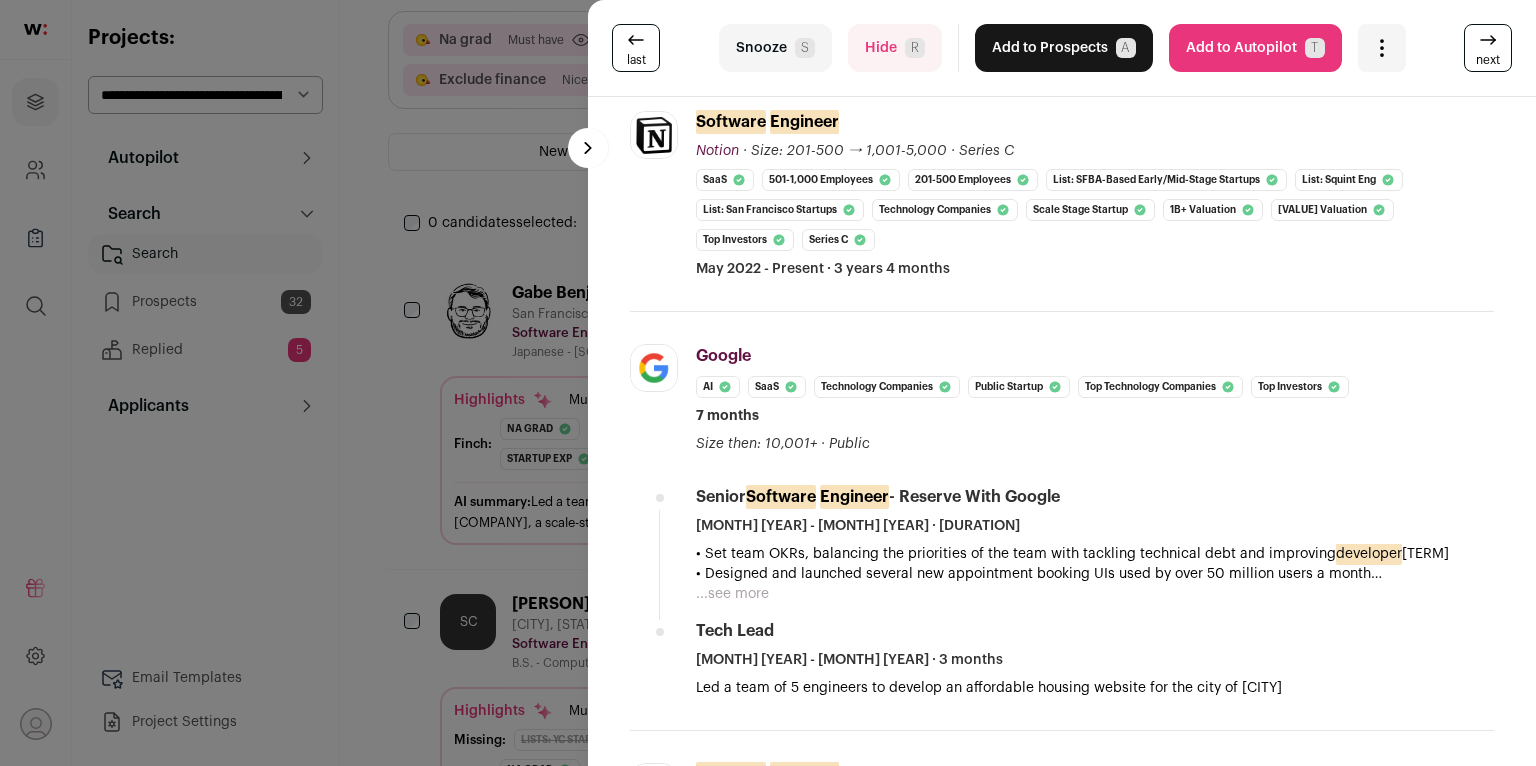 scroll, scrollTop: 0, scrollLeft: 0, axis: both 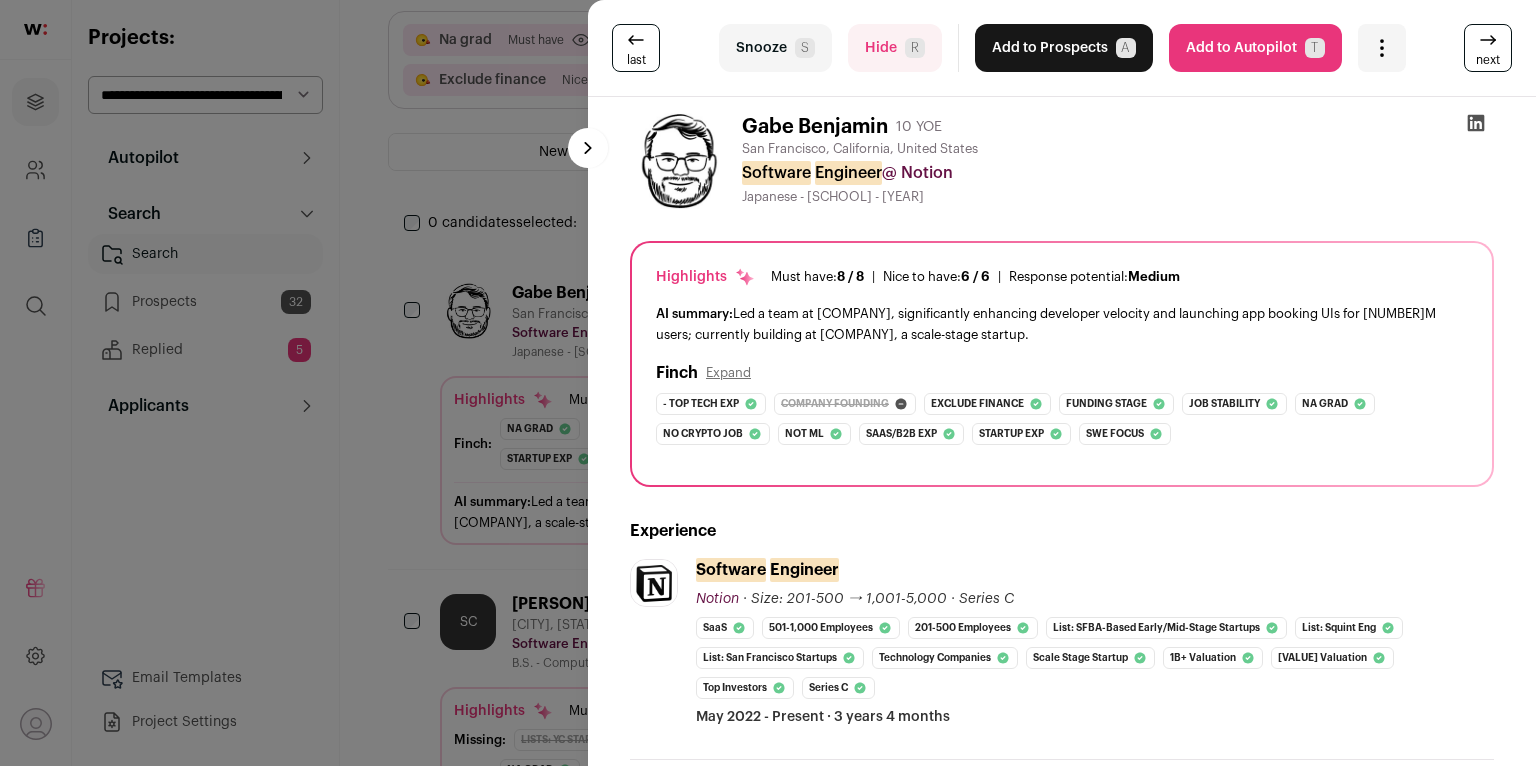 click on "Add to Prospects
A" at bounding box center [1064, 48] 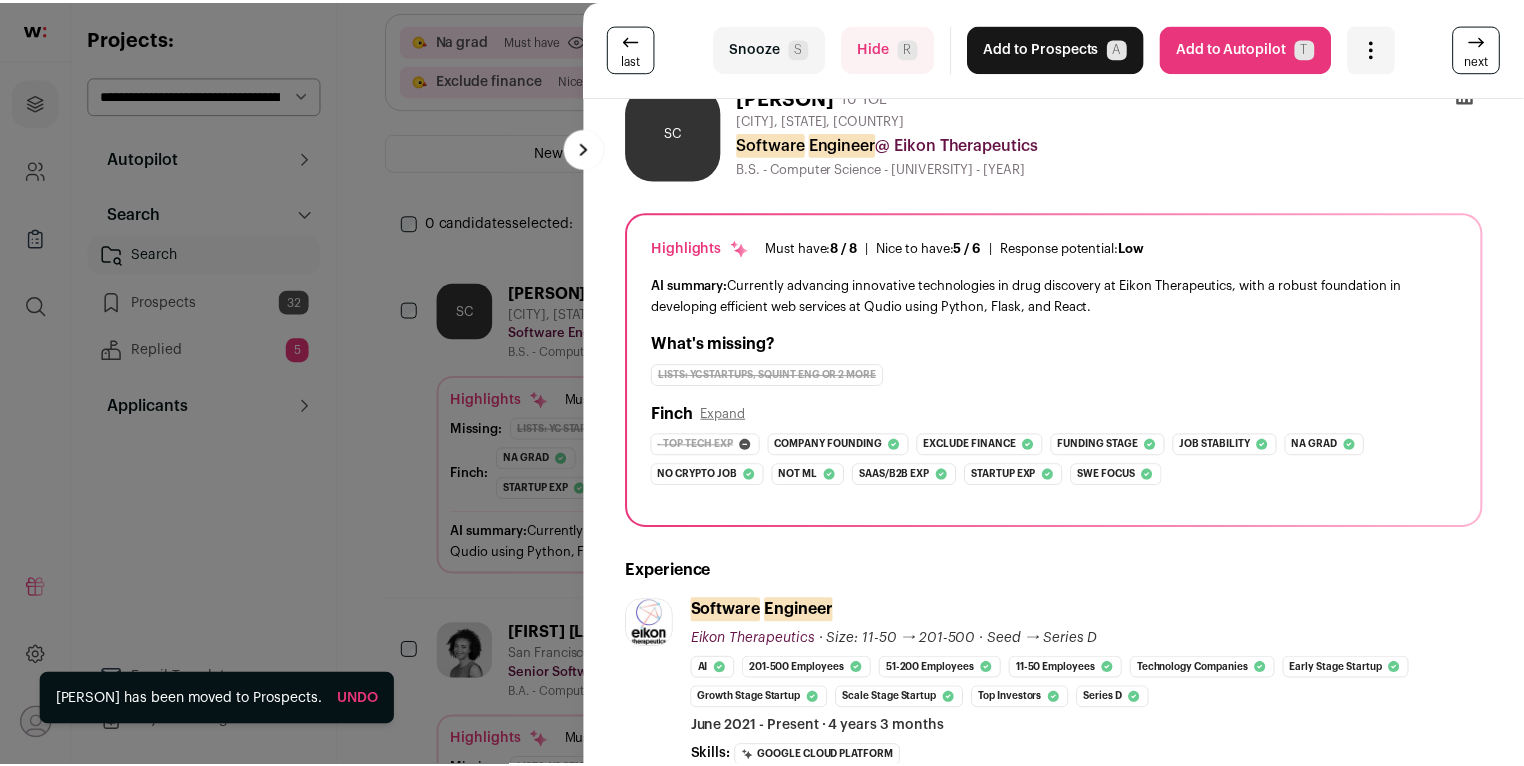 scroll, scrollTop: 0, scrollLeft: 0, axis: both 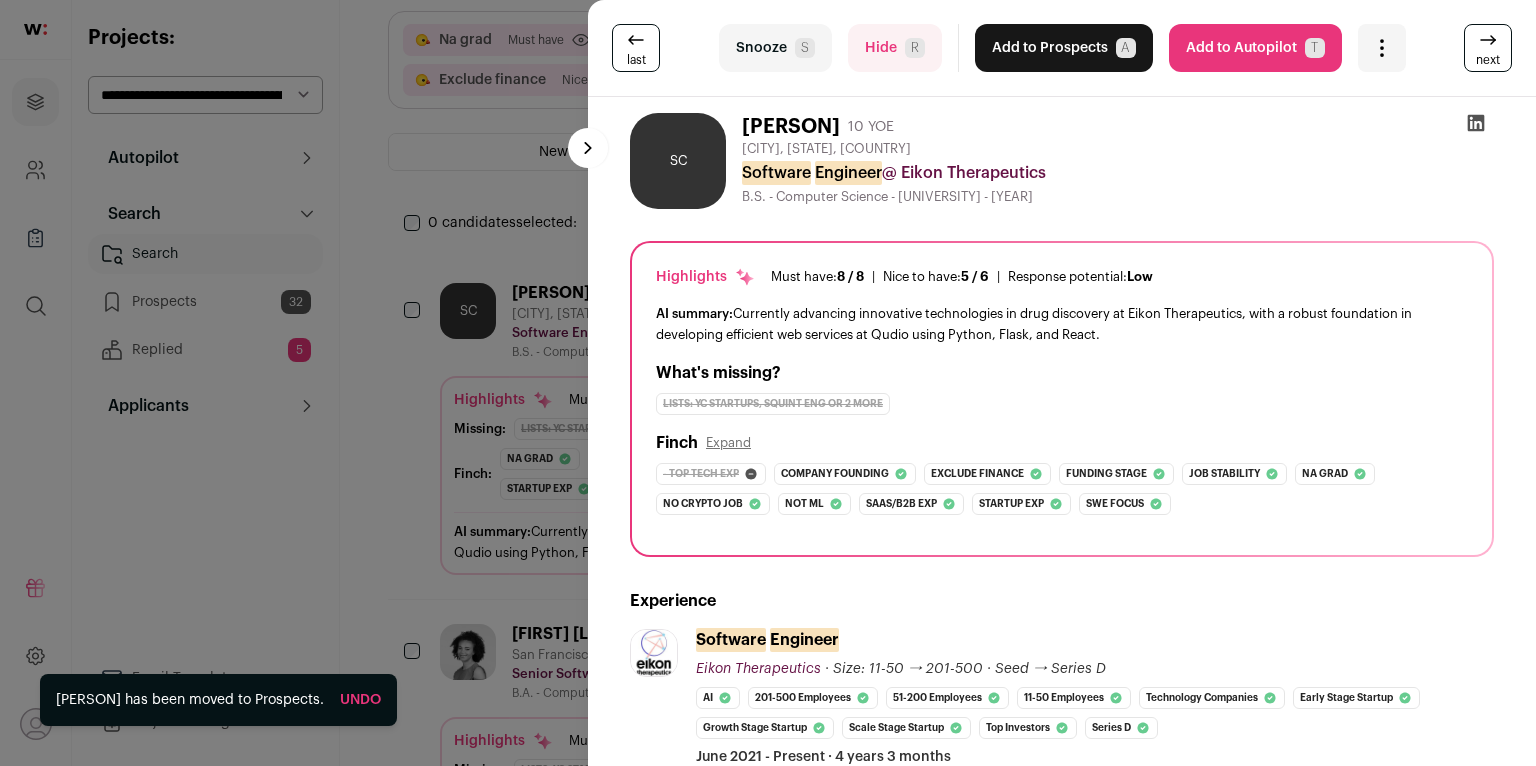 click on "last
Snooze
S
Hide
R
Add to Prospects
A
Are you sure?
[FIRST] [LAST]  is already in your ATS. Do you wish to reach out to this candidate through wellfound:ai?
Cancel
********
Add to Autopilot
T" at bounding box center [768, 383] 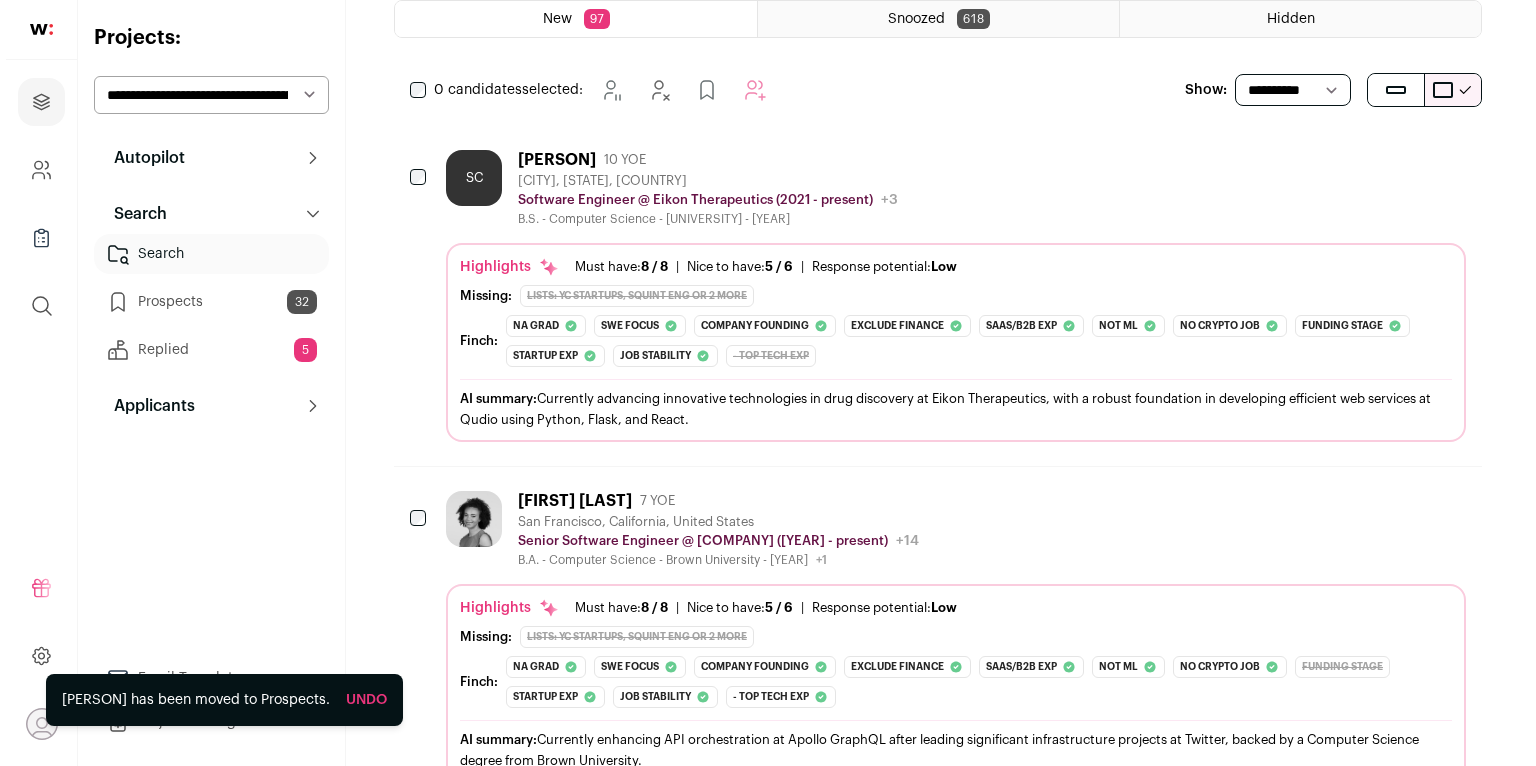 scroll, scrollTop: 275, scrollLeft: 0, axis: vertical 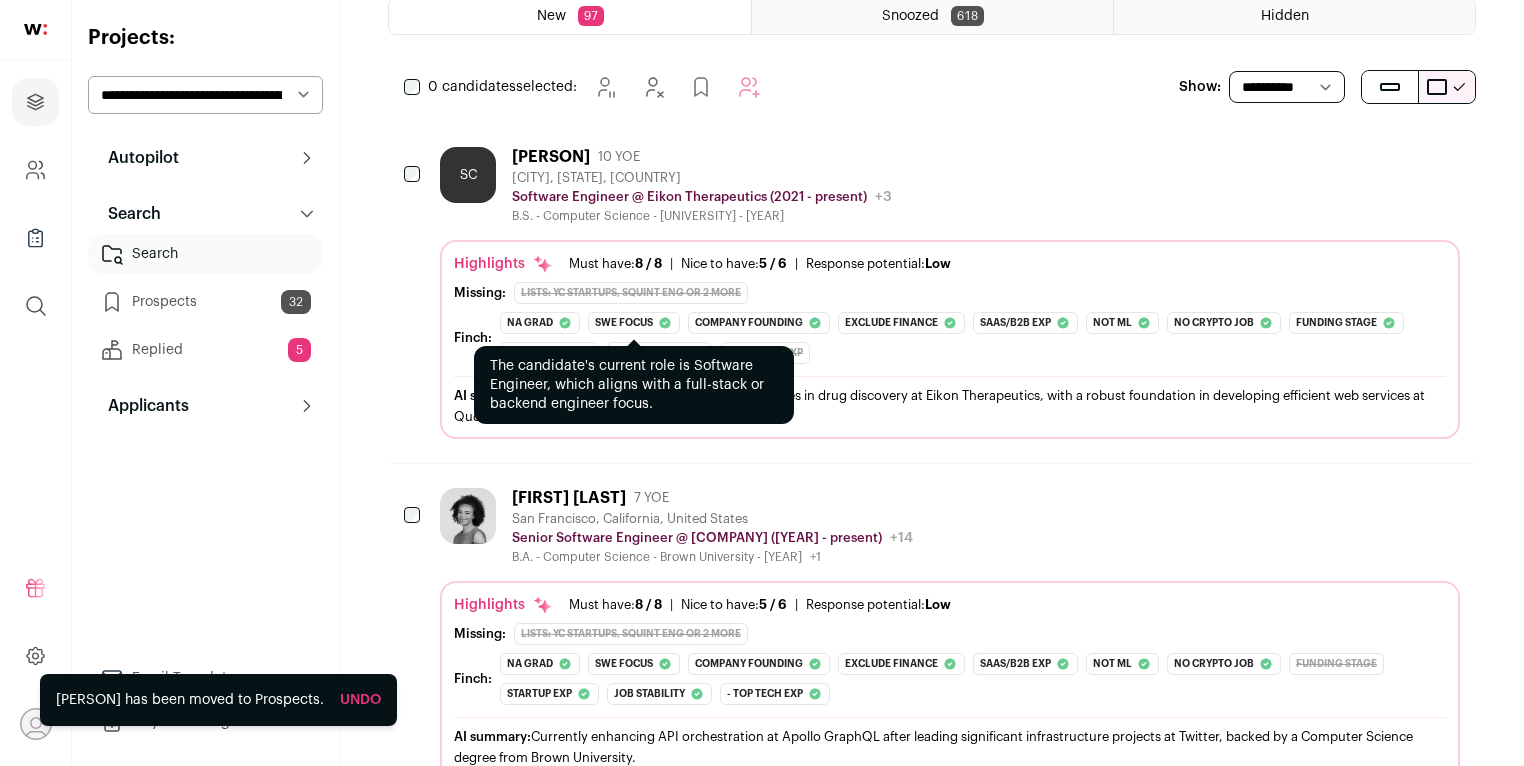 click on "The candidate's only listed education is from UC San Diego, which is in the United States.
Swe focus
The candidate's current role is Software Engineer, which aligns with a full-stack or backend engineer focus.
Company founding
The candidate currently works at Eikon Therapeutics, which was founded in [YEAR], falling within the [YEAR]-[YEAR] range.
Exclude finance
The candidate's work history indicates no experience at a bank, in financial services, a cybersecurity company, or a networking company." at bounding box center (973, 338) 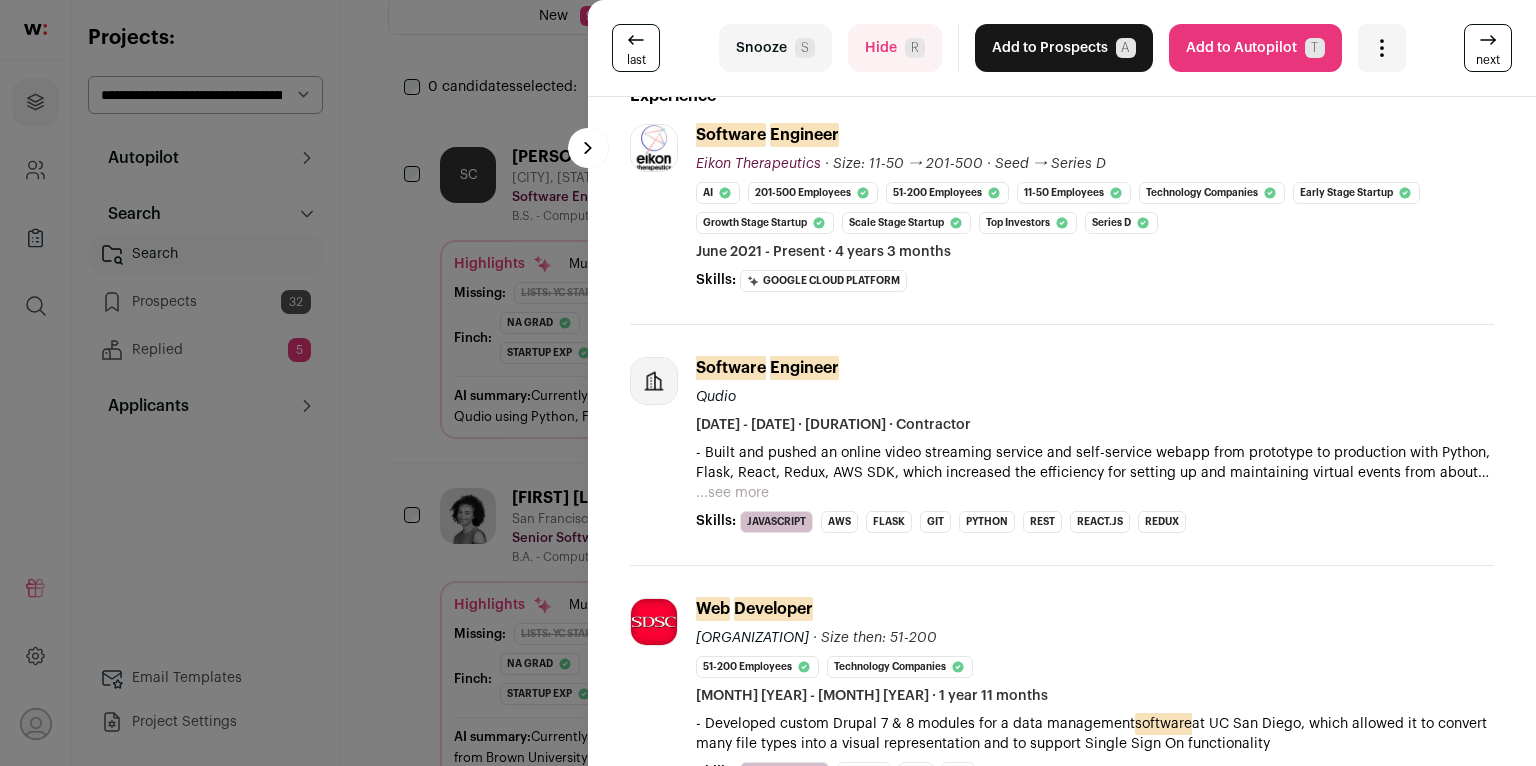 scroll, scrollTop: 568, scrollLeft: 0, axis: vertical 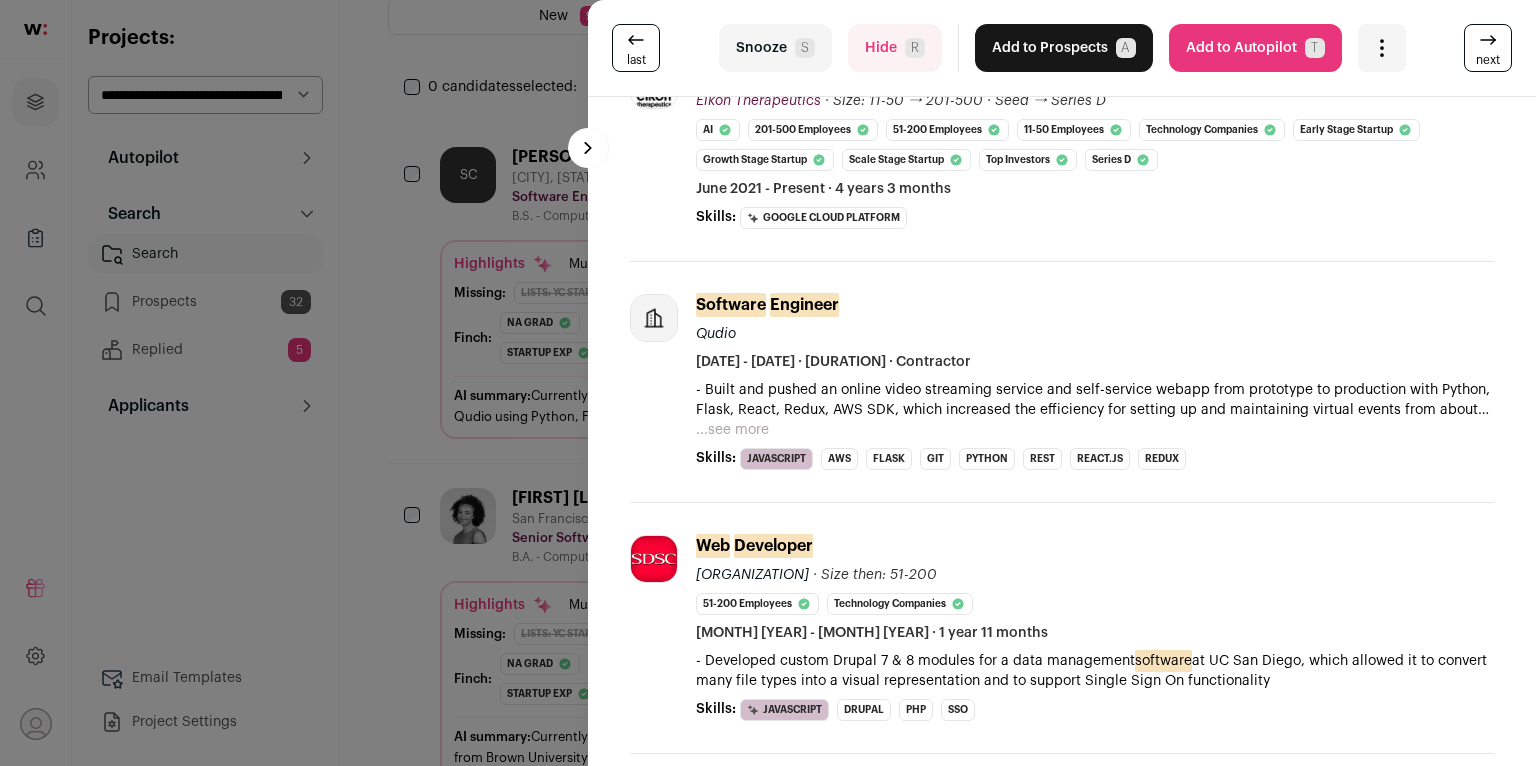 click on "last
Snooze
S
Hide
R
Add to Prospects
A
Are you sure?
[FIRST] [LAST]  is already in your ATS. Do you wish to reach out to this candidate through wellfound:ai?
Cancel
********
Add to Autopilot
T" at bounding box center (768, 383) 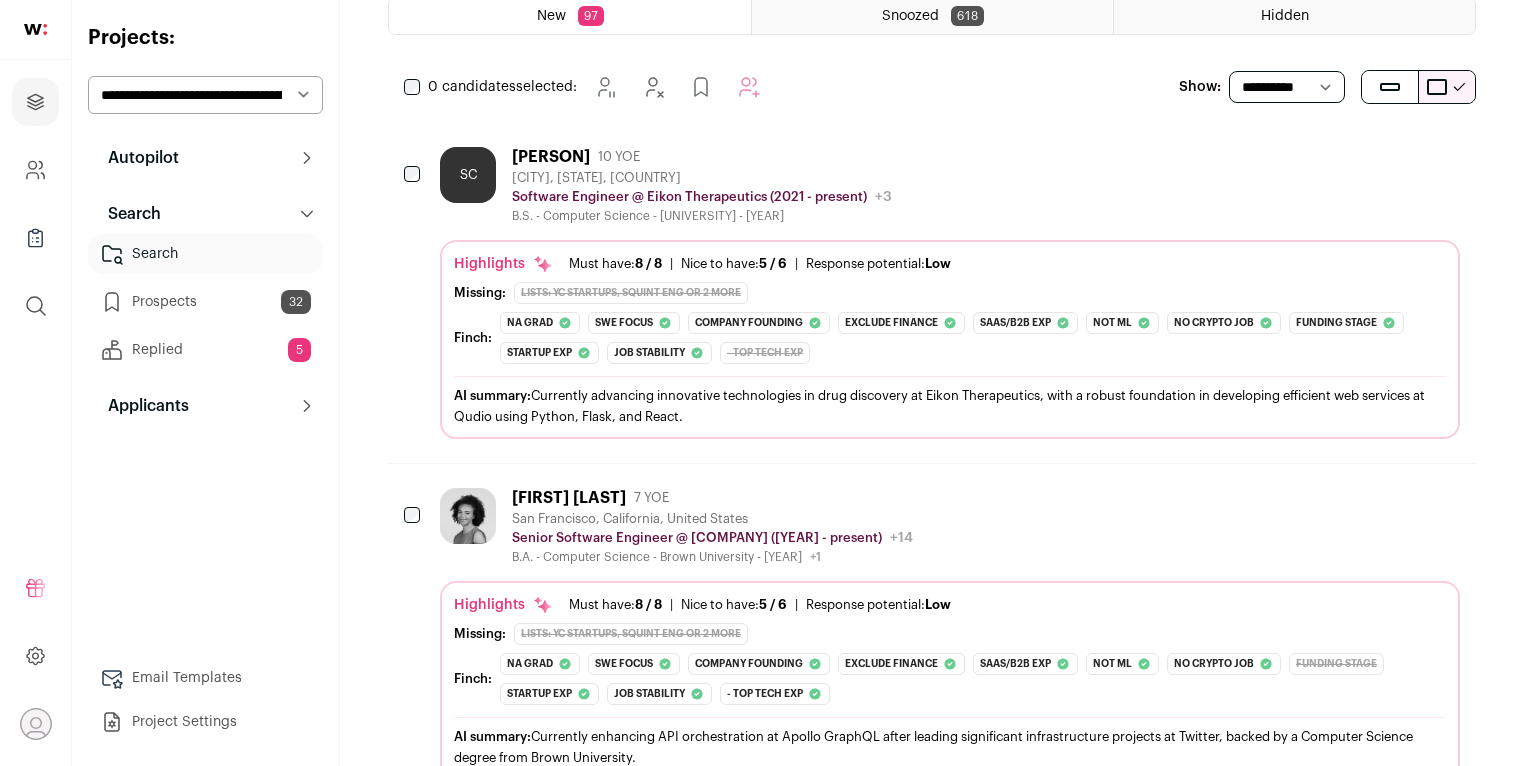 click on "[FIRST] [LAST]" at bounding box center [569, 498] 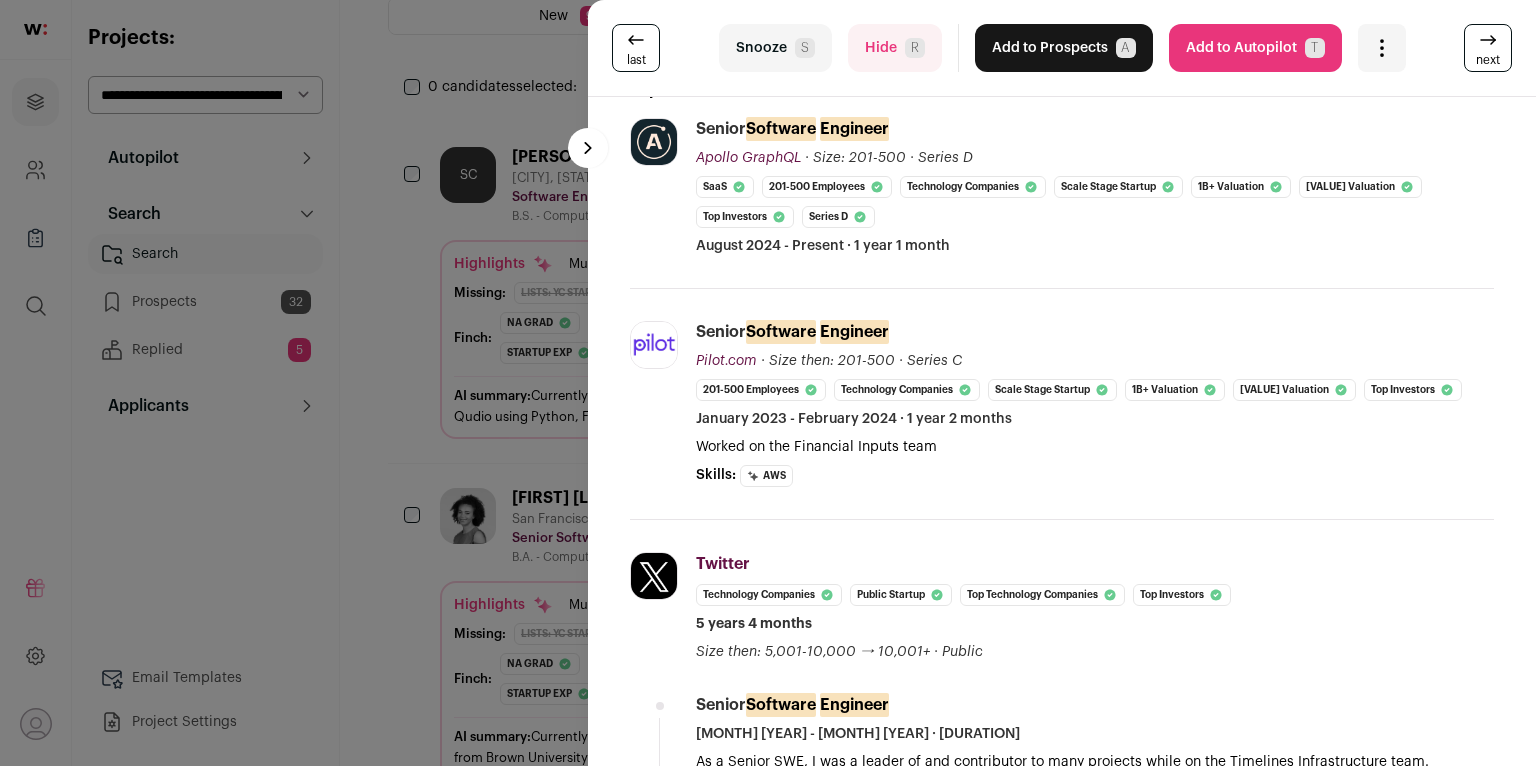 scroll, scrollTop: 783, scrollLeft: 0, axis: vertical 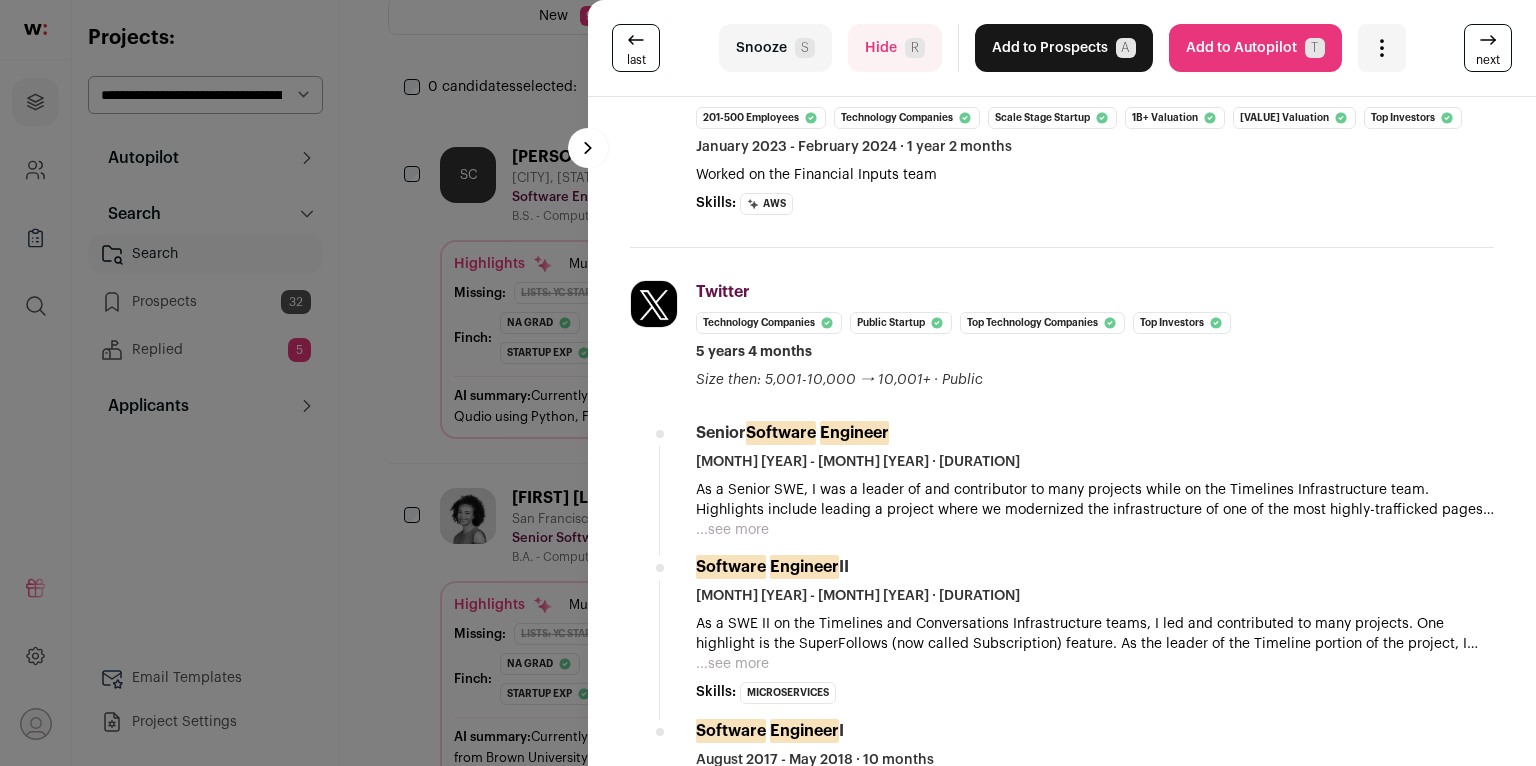 click on "...see more" at bounding box center (732, 530) 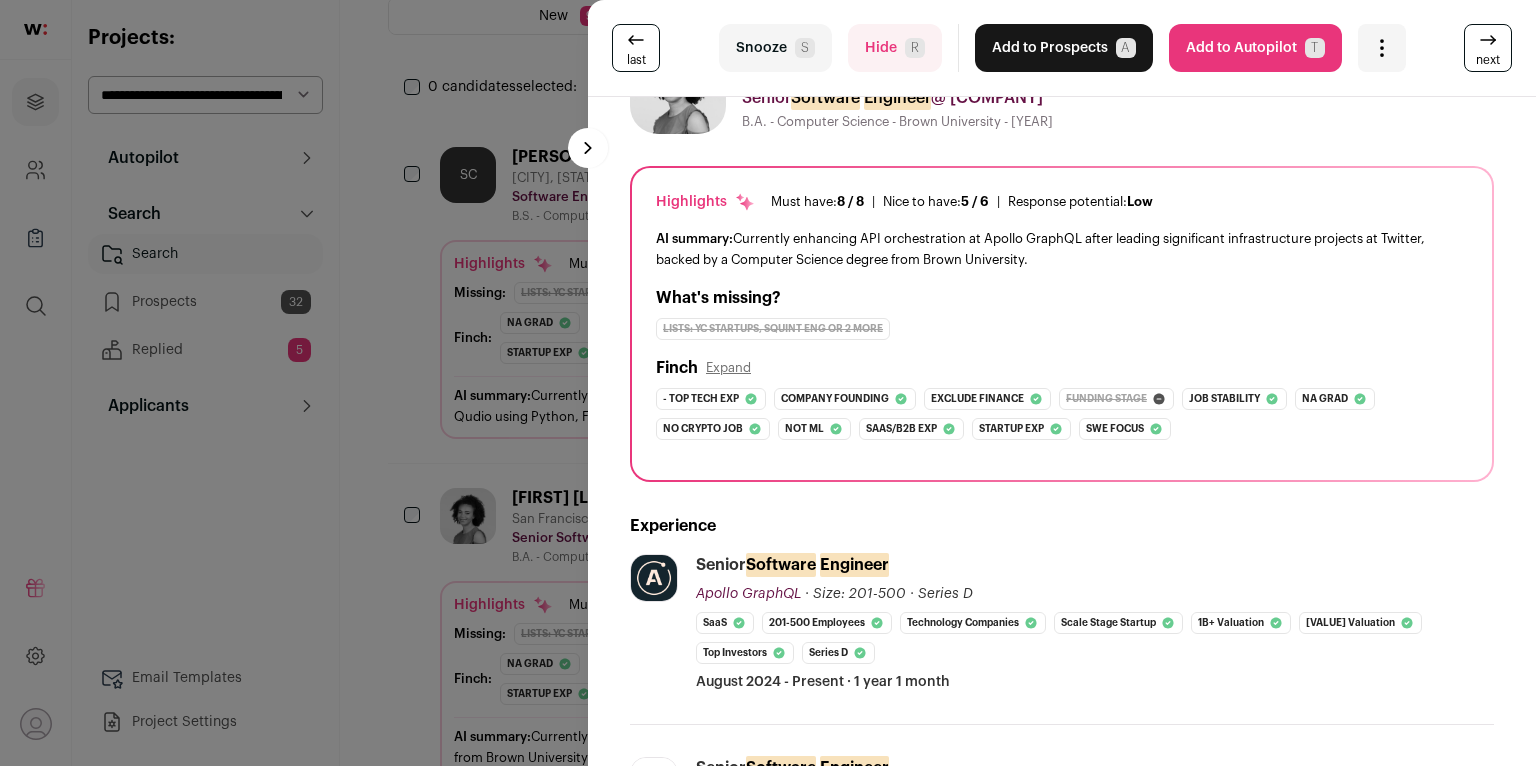 scroll, scrollTop: 0, scrollLeft: 0, axis: both 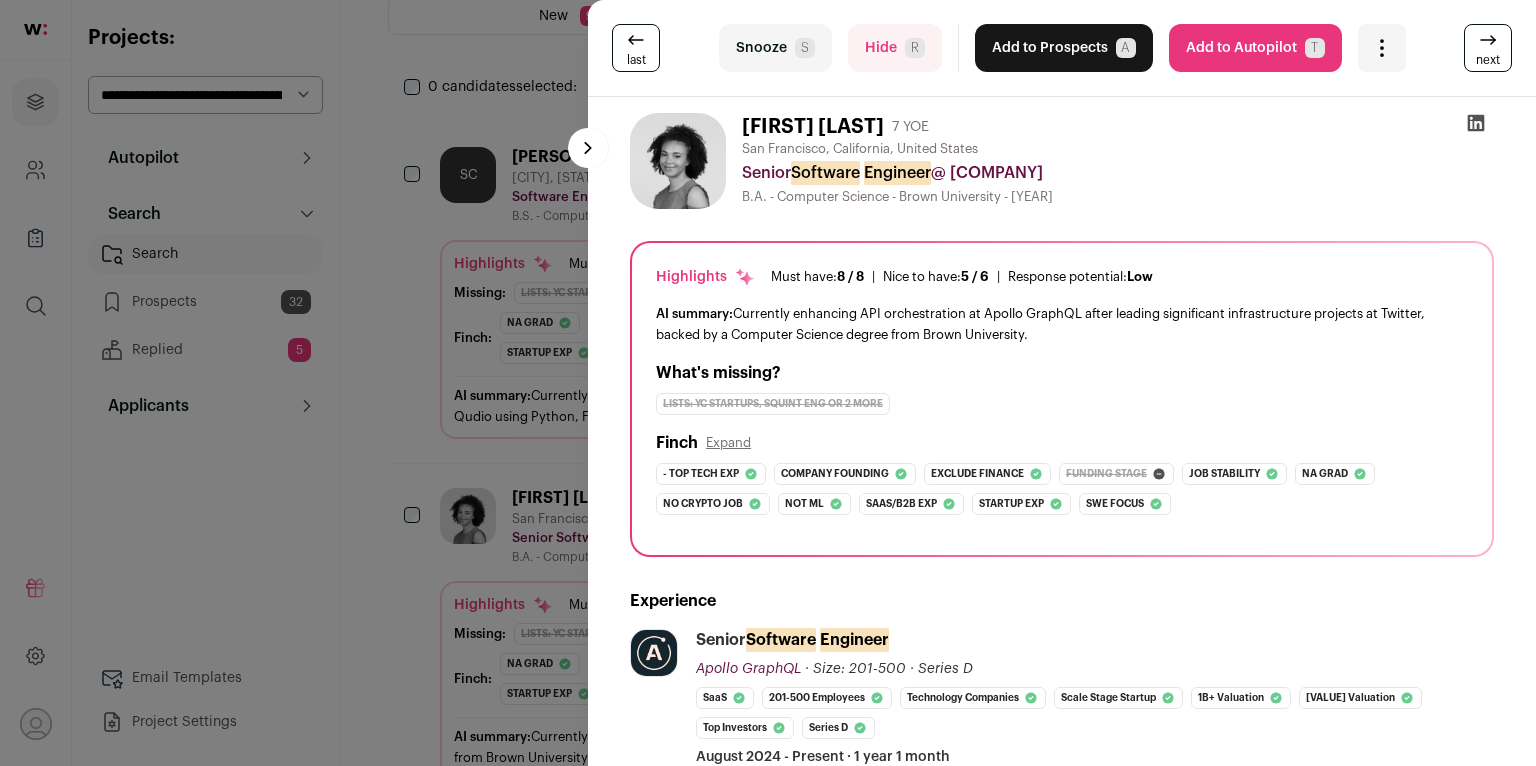 click on "Add to Prospects
A" at bounding box center [1064, 48] 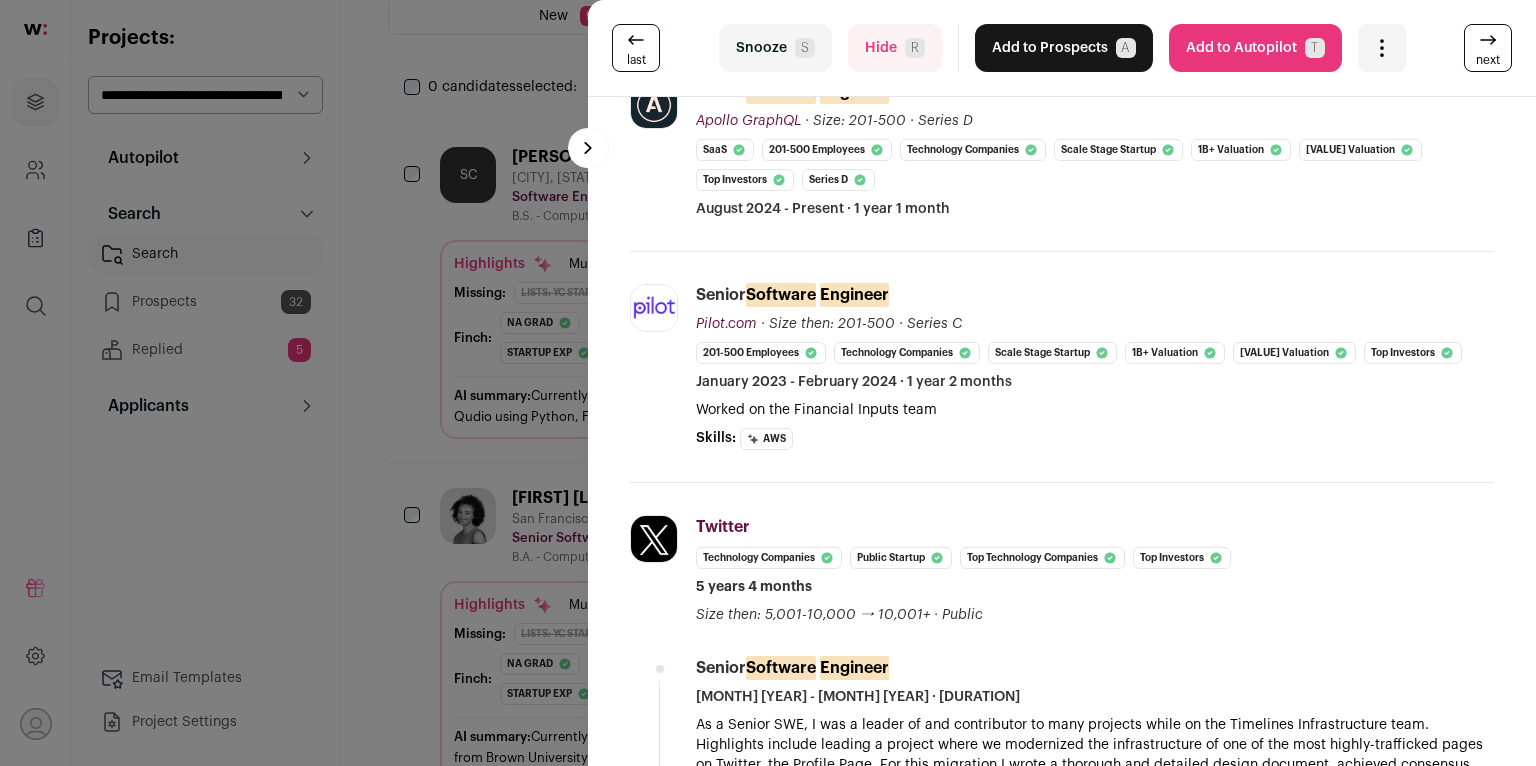 scroll, scrollTop: 556, scrollLeft: 0, axis: vertical 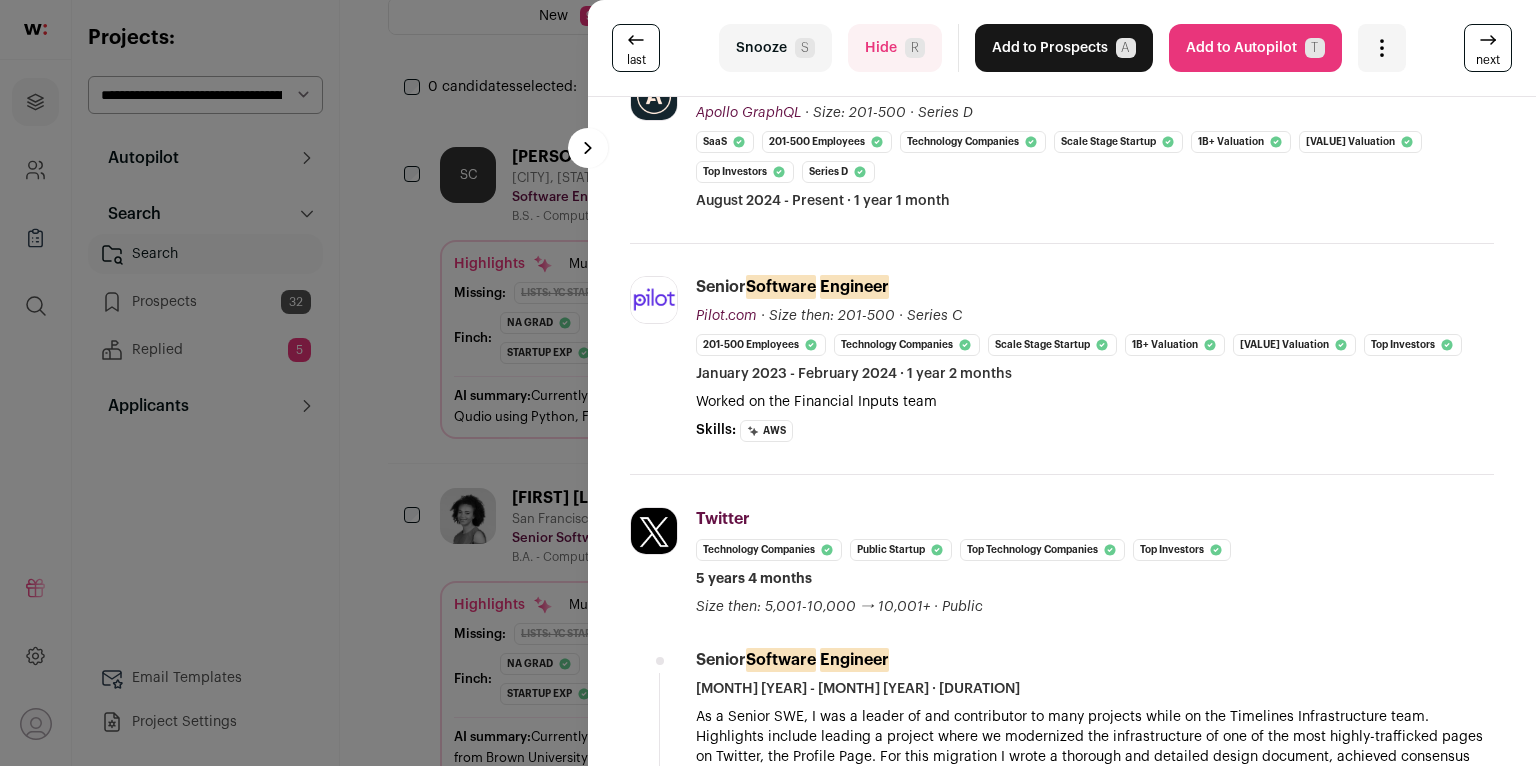click on "Add to Prospects
A" at bounding box center (1064, 48) 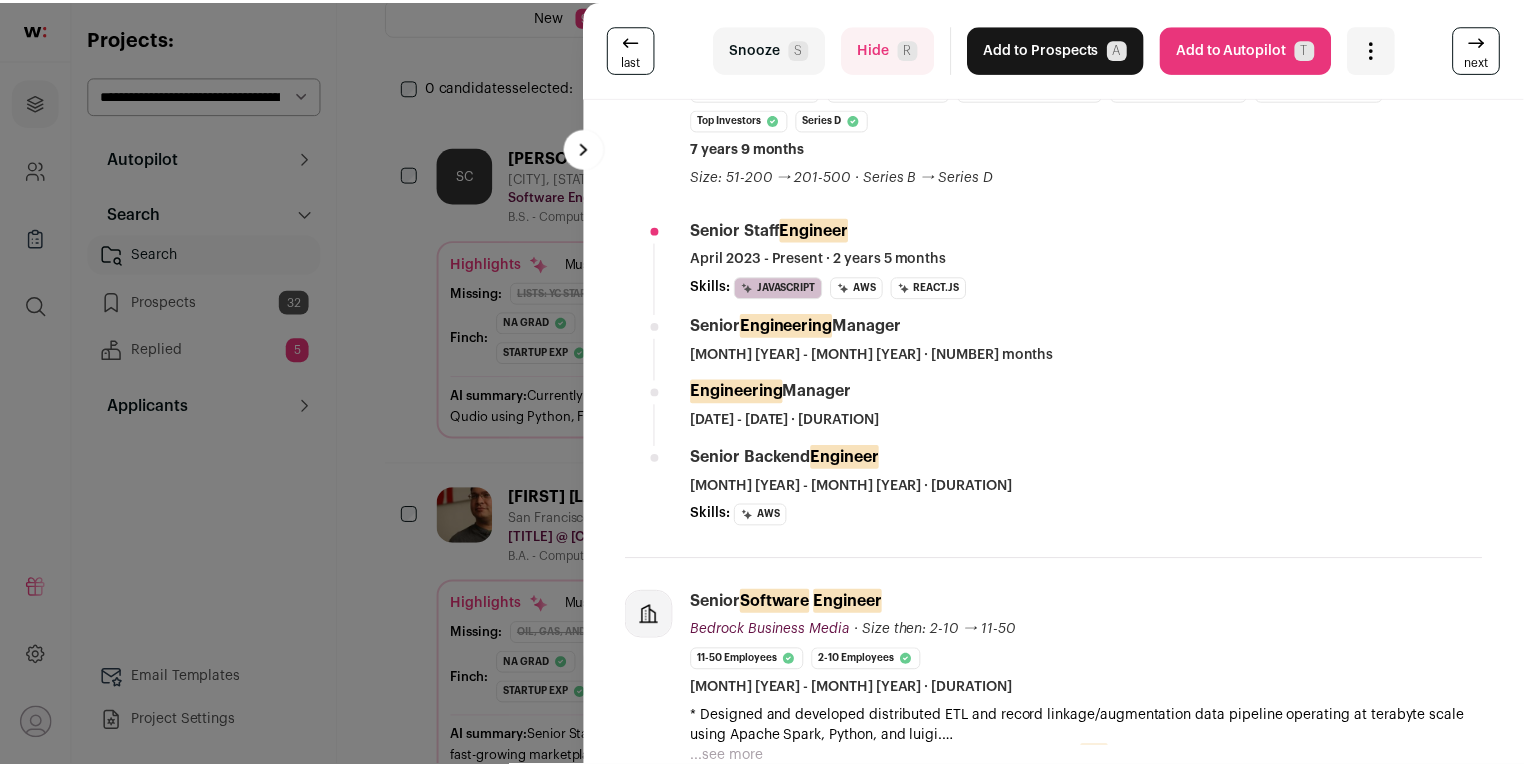 scroll, scrollTop: 638, scrollLeft: 0, axis: vertical 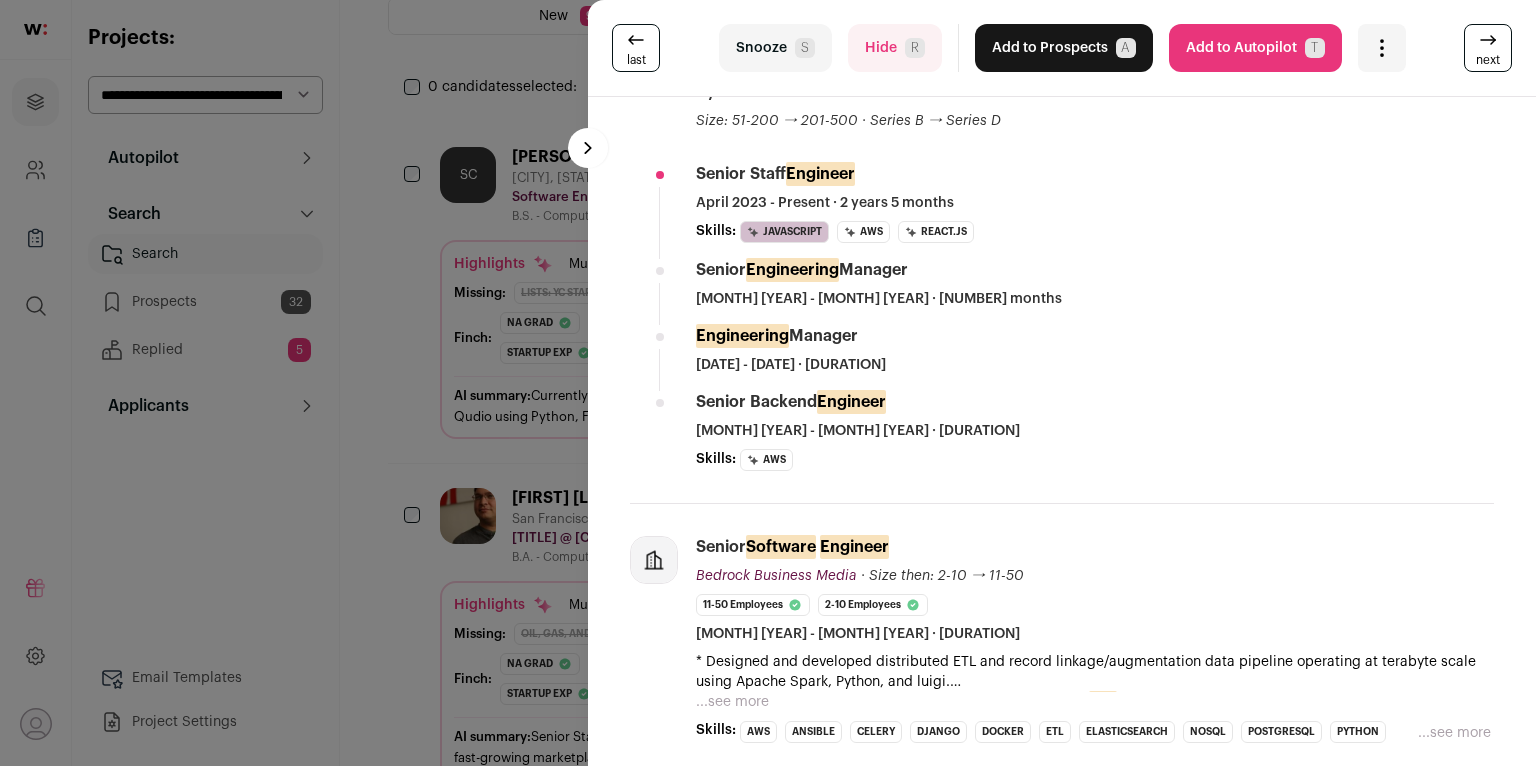 click on "last
Snooze
S
Hide
R
Add to Prospects
A
Are you sure?
[FIRST] [LAST]  is already in your ATS. Do you wish to reach out to this candidate through wellfound:ai?
Cancel
********
Add to Autopilot
T" at bounding box center [768, 383] 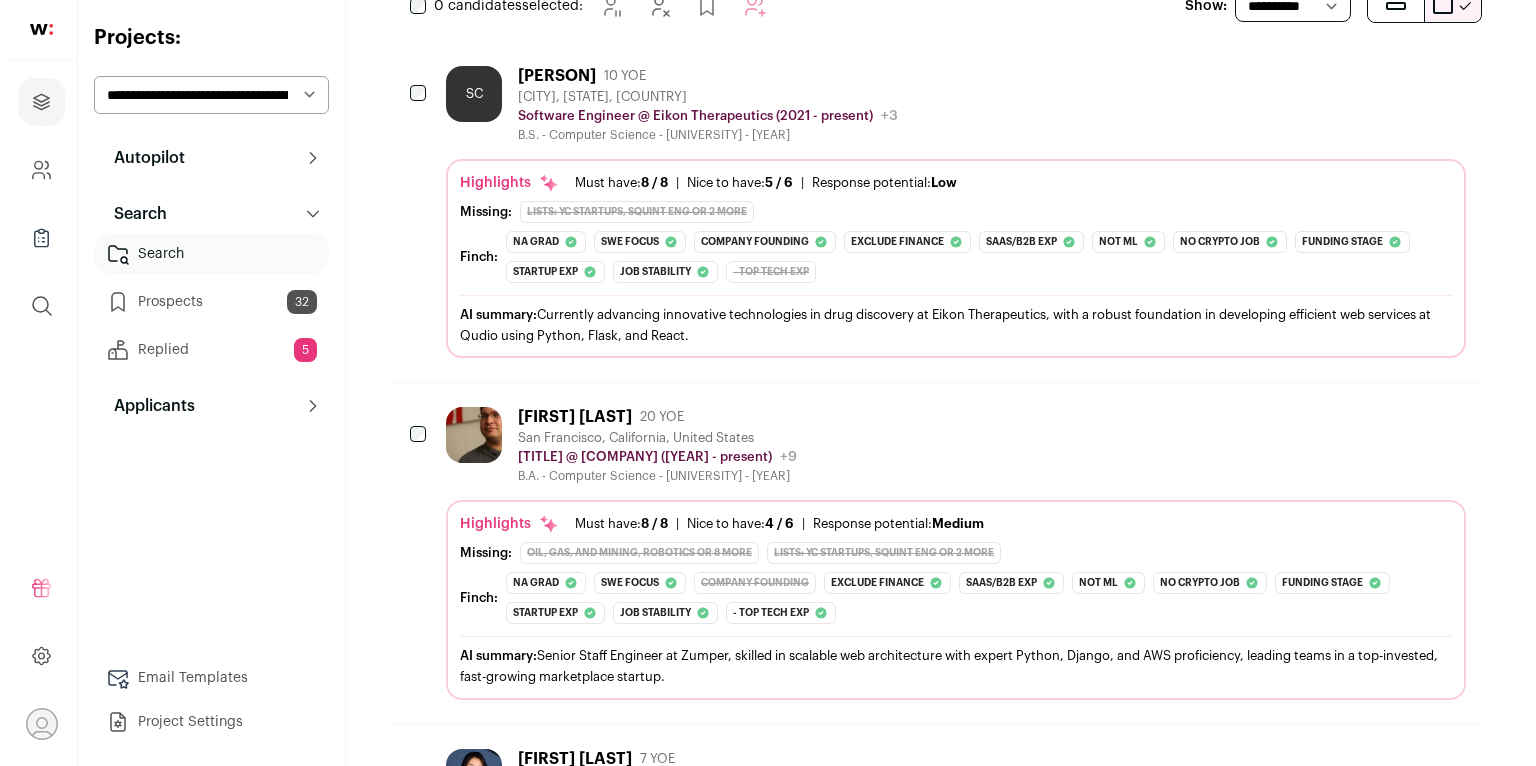 scroll, scrollTop: 432, scrollLeft: 0, axis: vertical 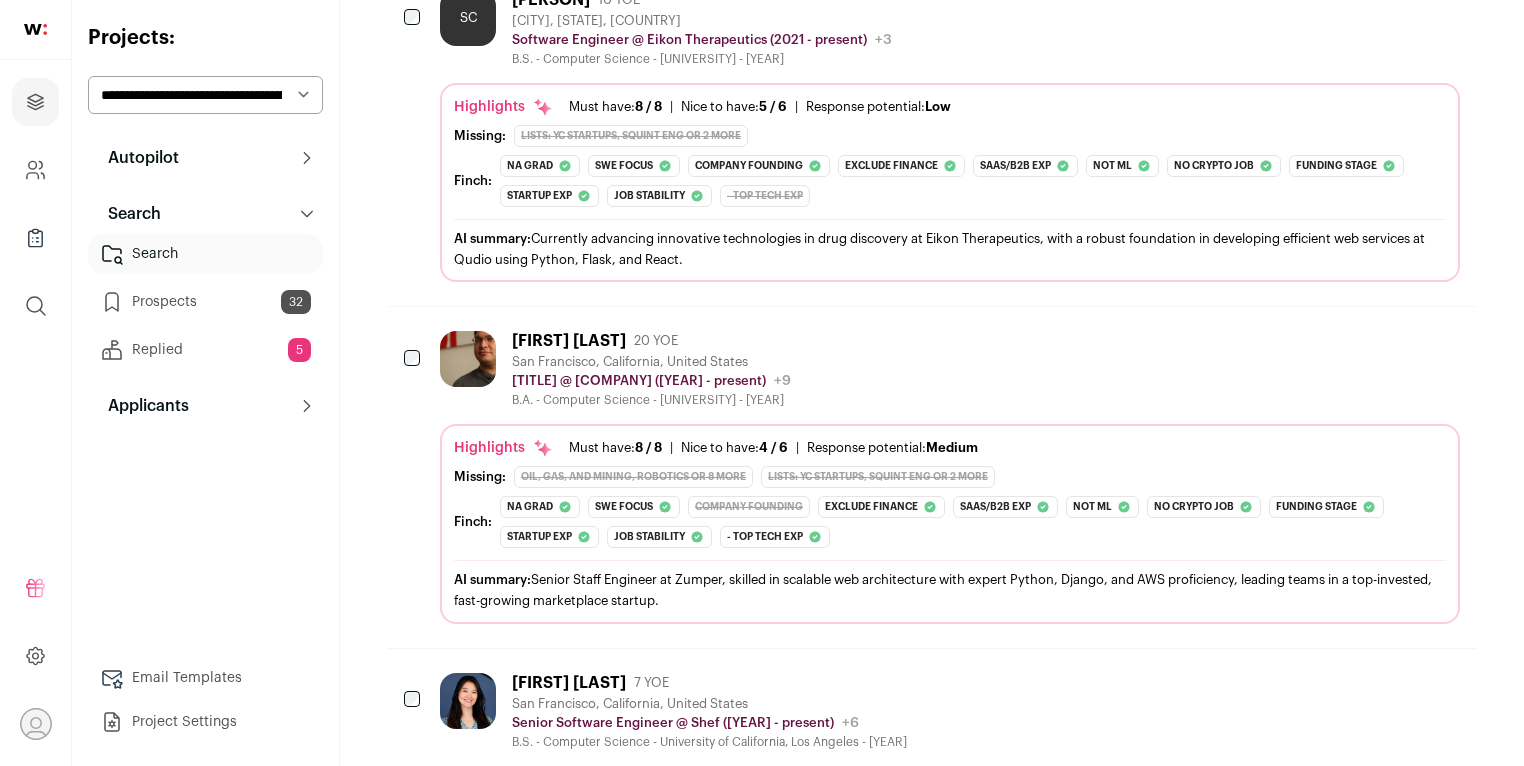 click at bounding box center [468, 359] 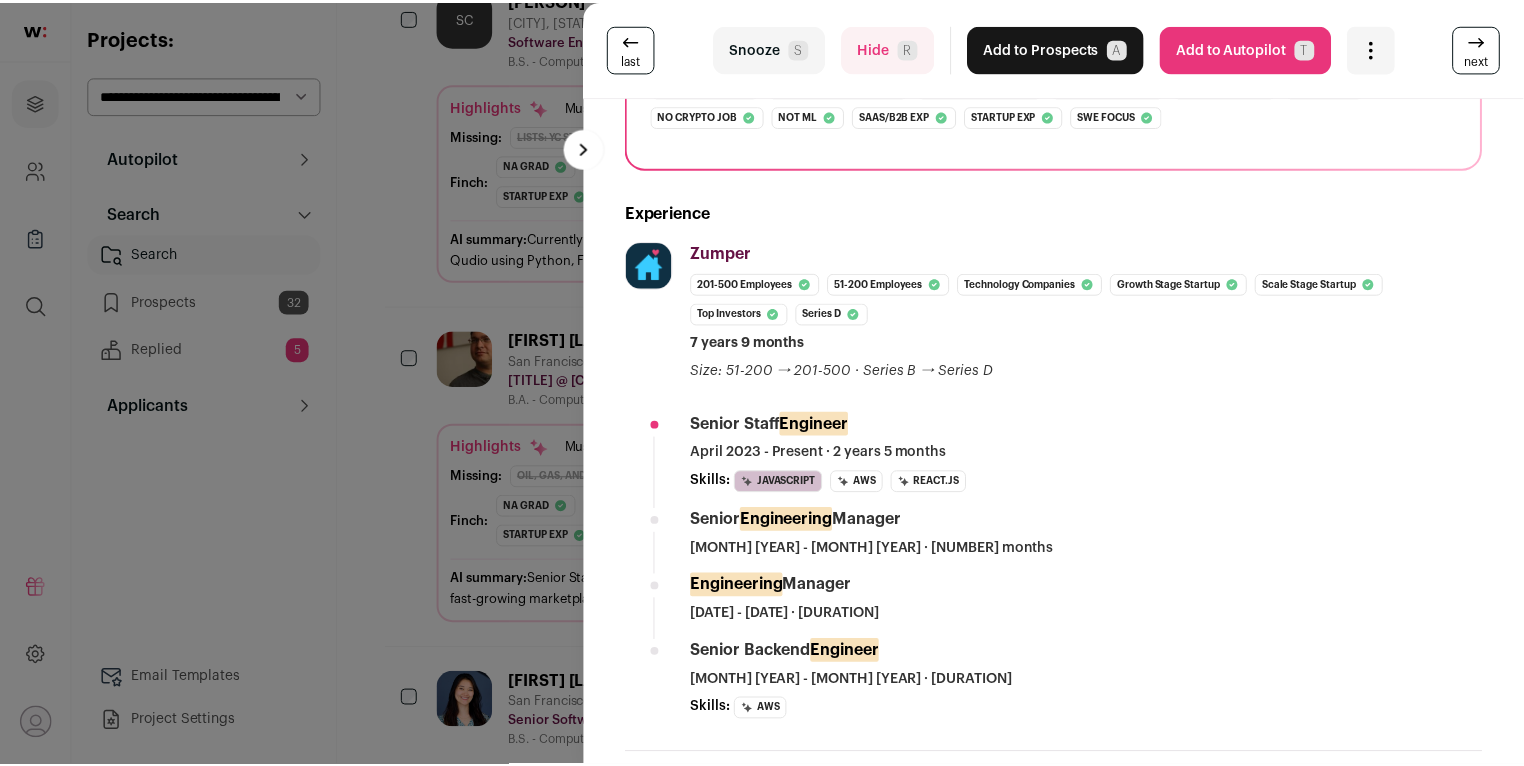 scroll, scrollTop: 642, scrollLeft: 0, axis: vertical 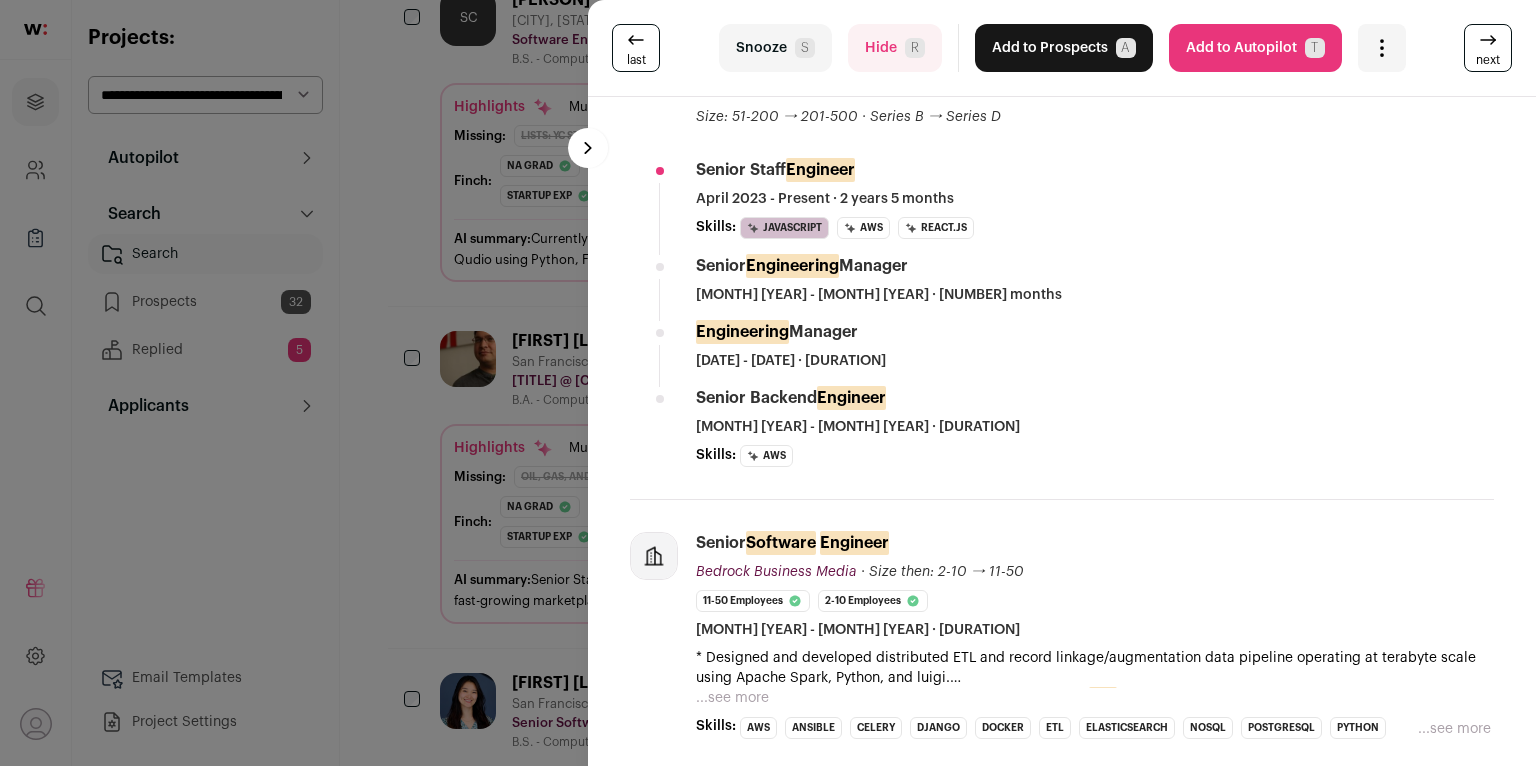 click on "last
Snooze
S
Hide
R
Add to Prospects
A
Are you sure?
[FIRST] [LAST]  is already in your ATS. Do you wish to reach out to this candidate through wellfound:ai?
Cancel
********
Add to Autopilot
T" at bounding box center [768, 383] 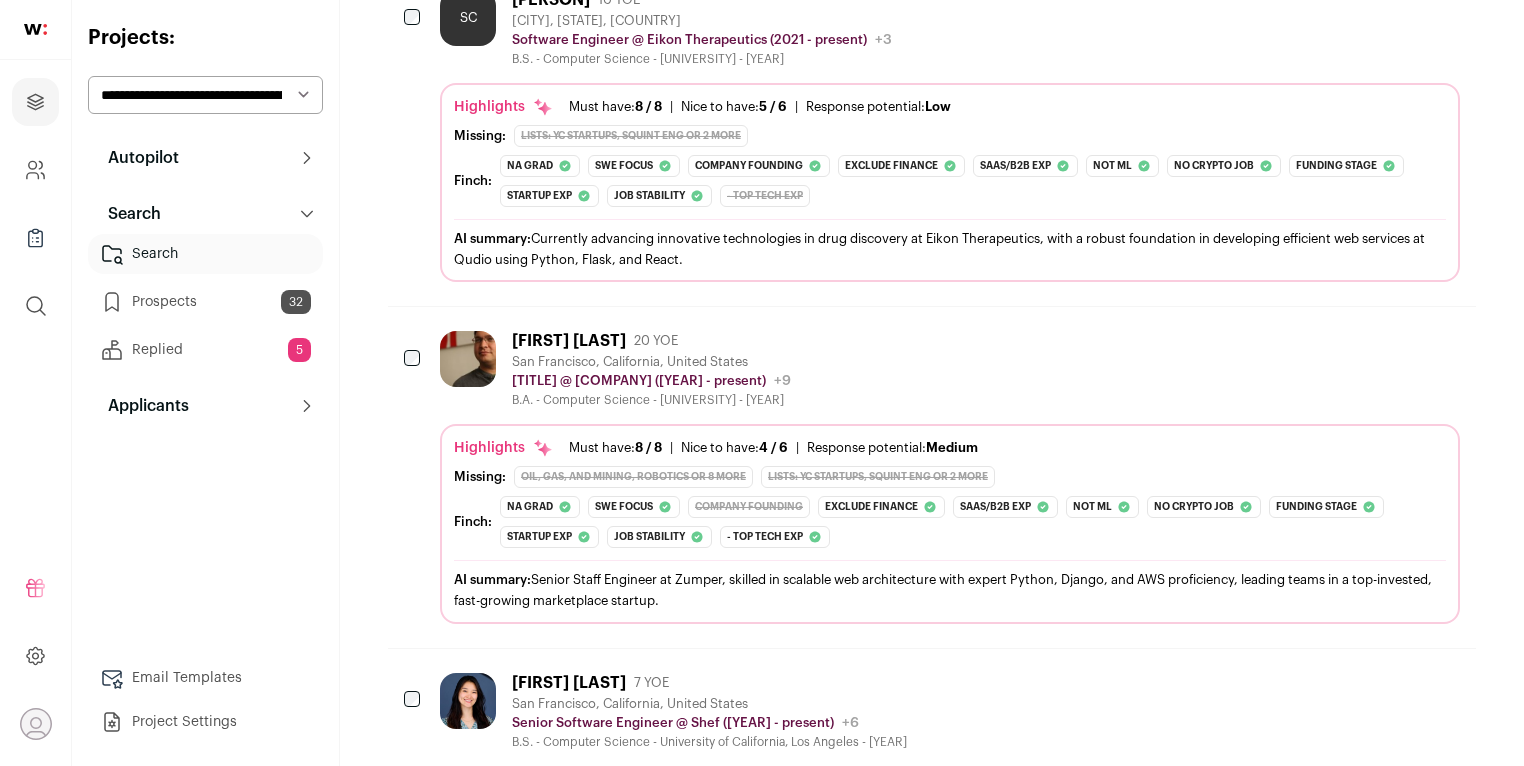 click at bounding box center (468, 359) 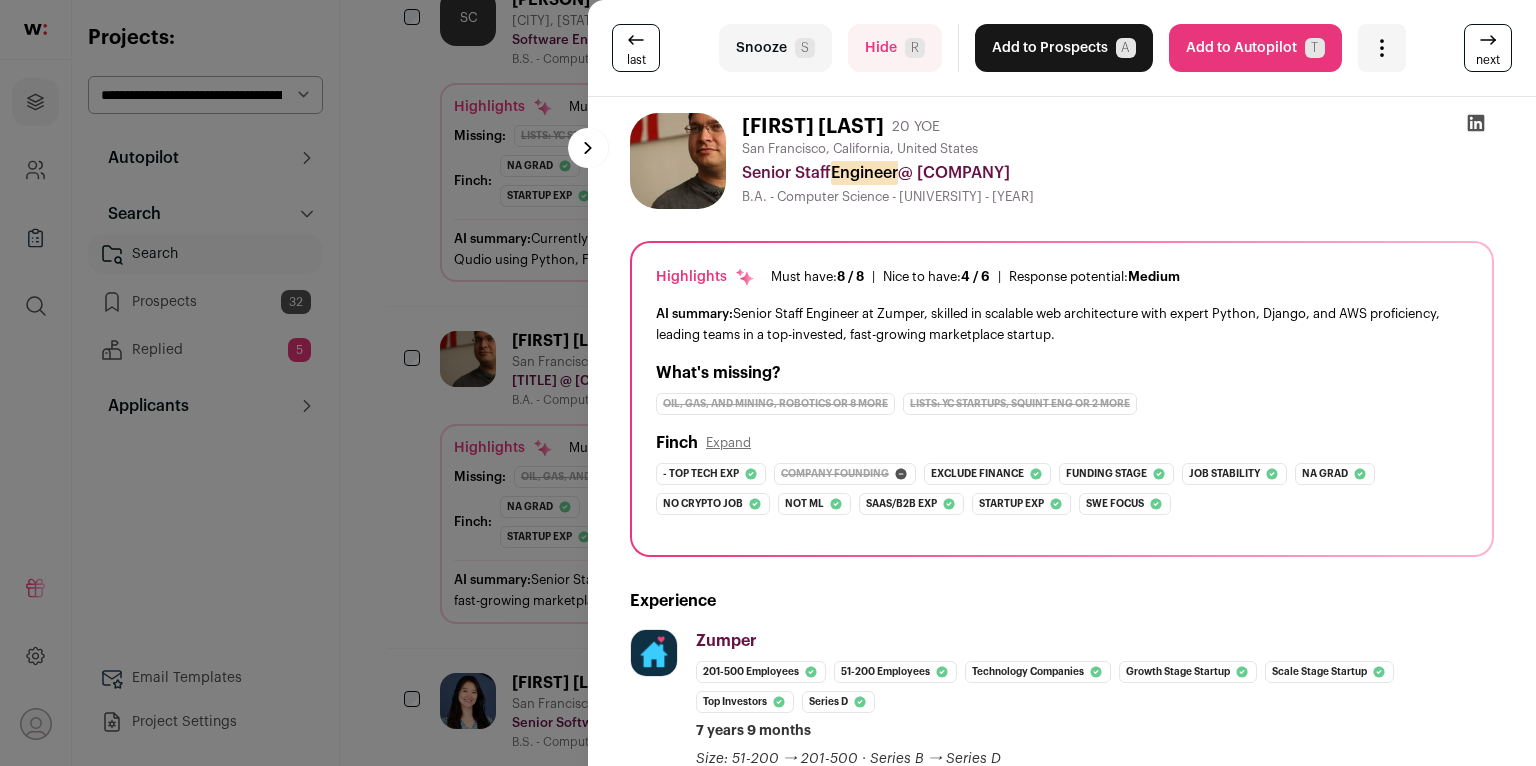 click on "last
Snooze
S
Hide
R
Add to Prospects
A
Are you sure?
[FIRST] [LAST]  is already in your ATS. Do you wish to reach out to this candidate through wellfound:ai?
Cancel
********
Add to Autopilot
T" at bounding box center [768, 383] 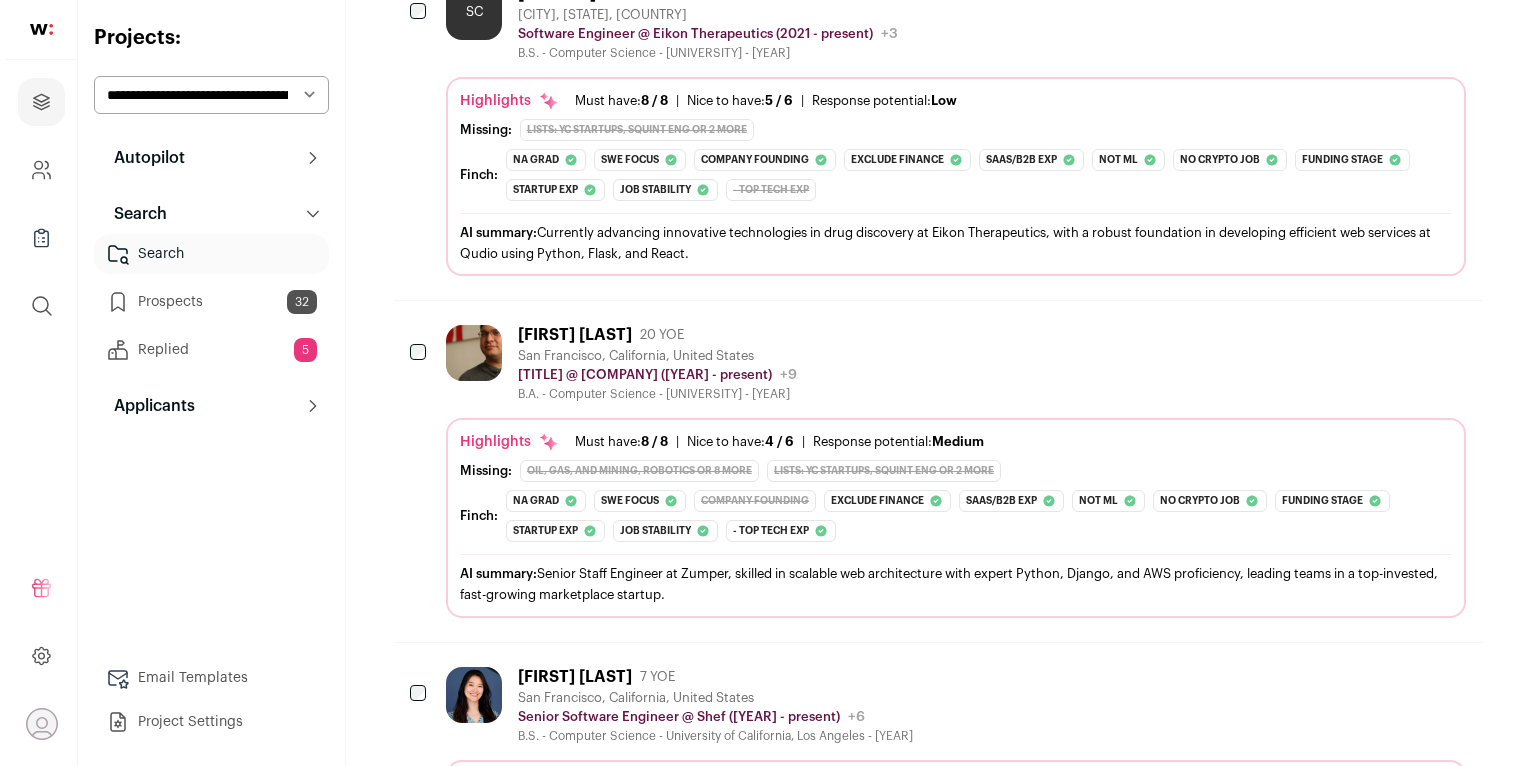 scroll, scrollTop: 466, scrollLeft: 0, axis: vertical 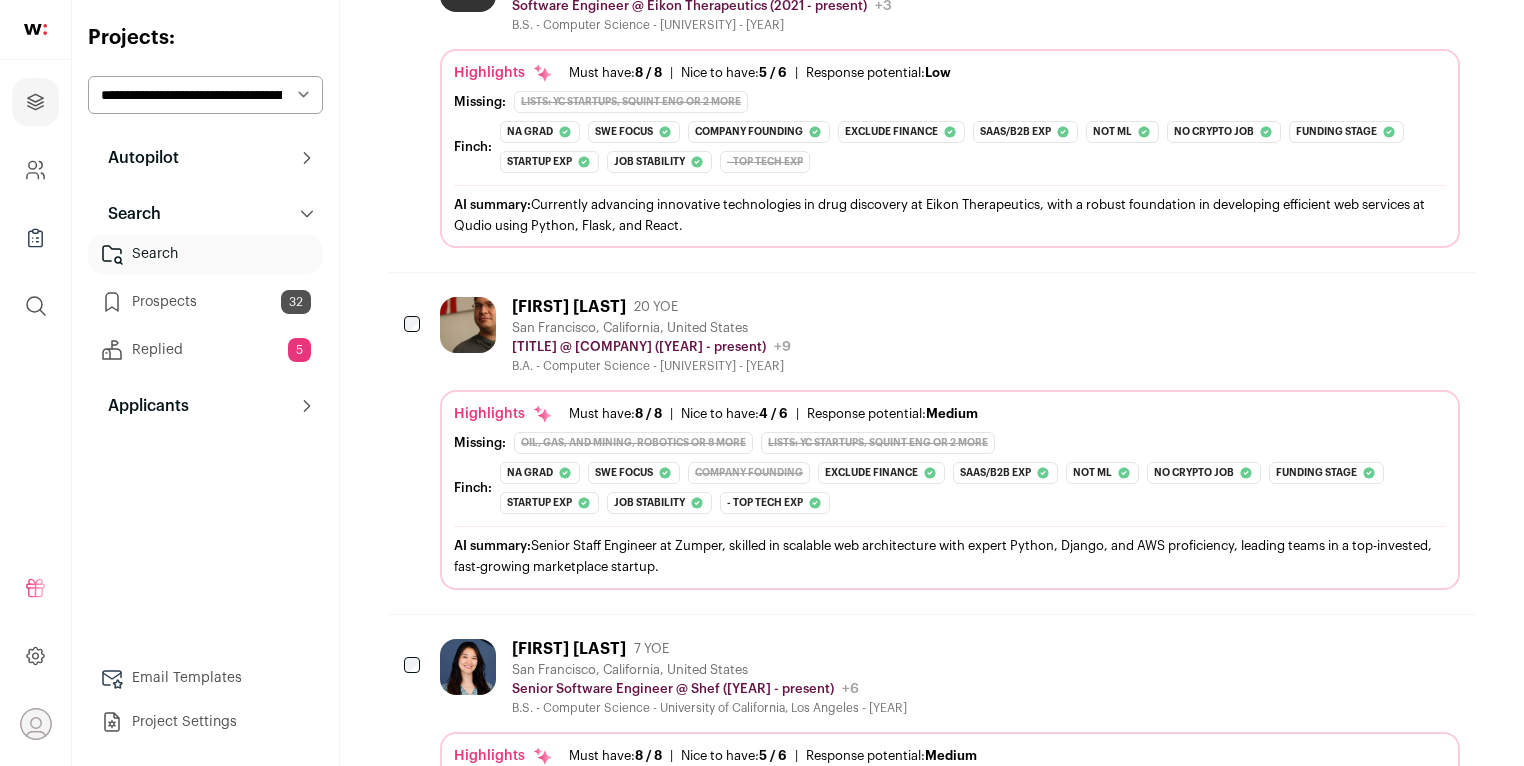 click at bounding box center (468, 667) 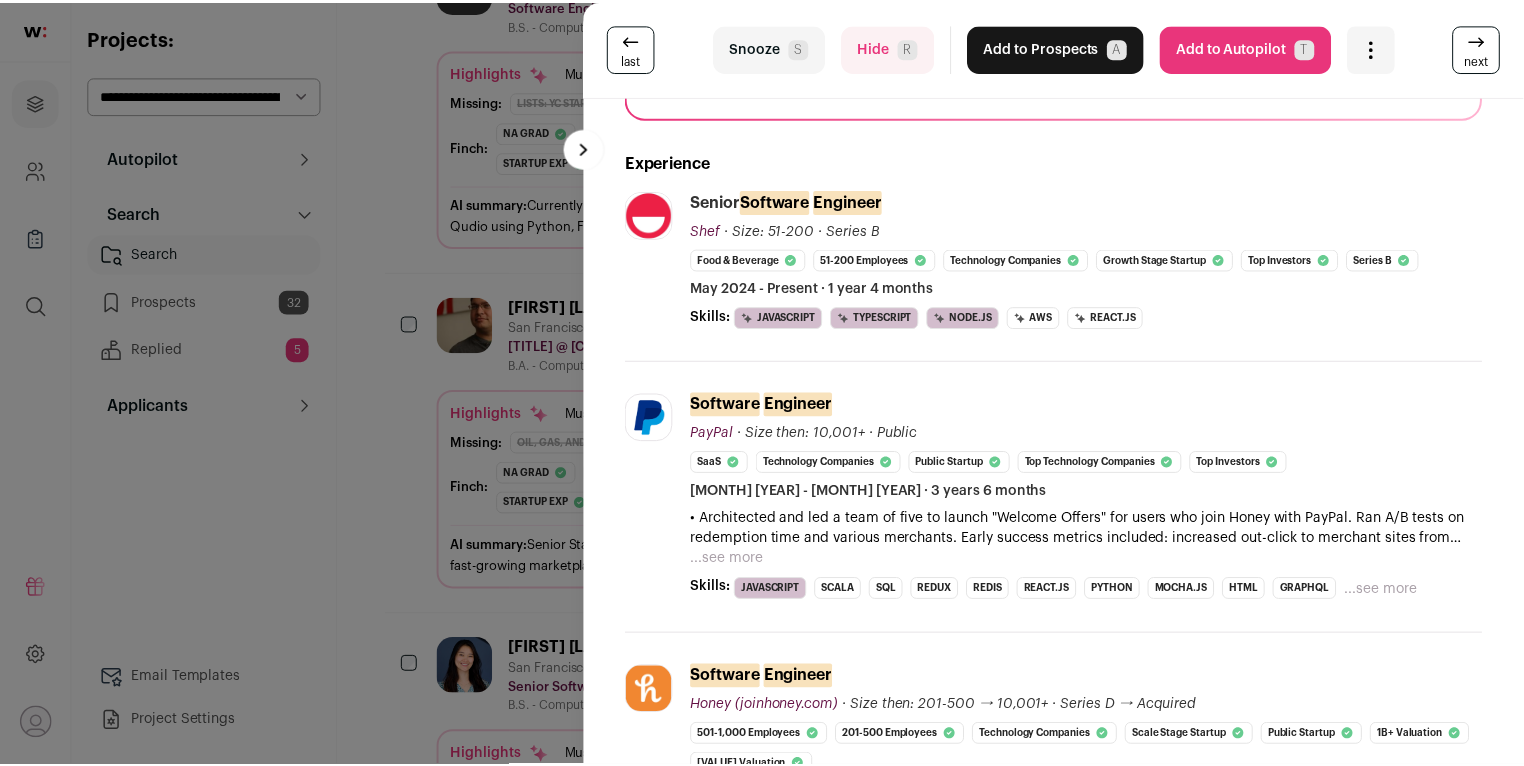 scroll, scrollTop: 567, scrollLeft: 0, axis: vertical 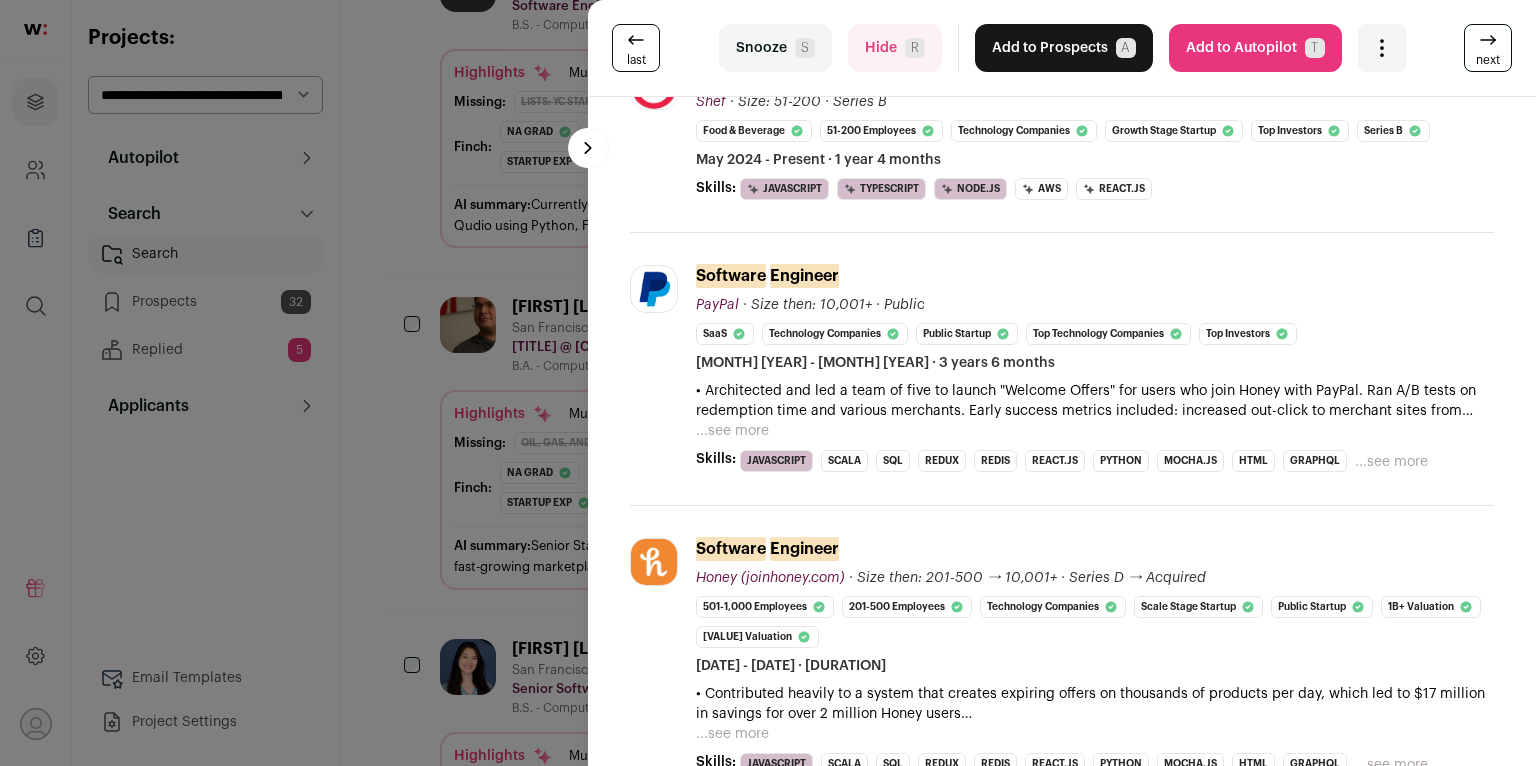 click on "last
Snooze
S
Hide
R
Add to Prospects
A
Are you sure?
[PERSON] is already in your ATS. Do you wish to reach out to this candidate through wellfound:ai?
Cancel
********
Add to Autopilot
T" at bounding box center (768, 383) 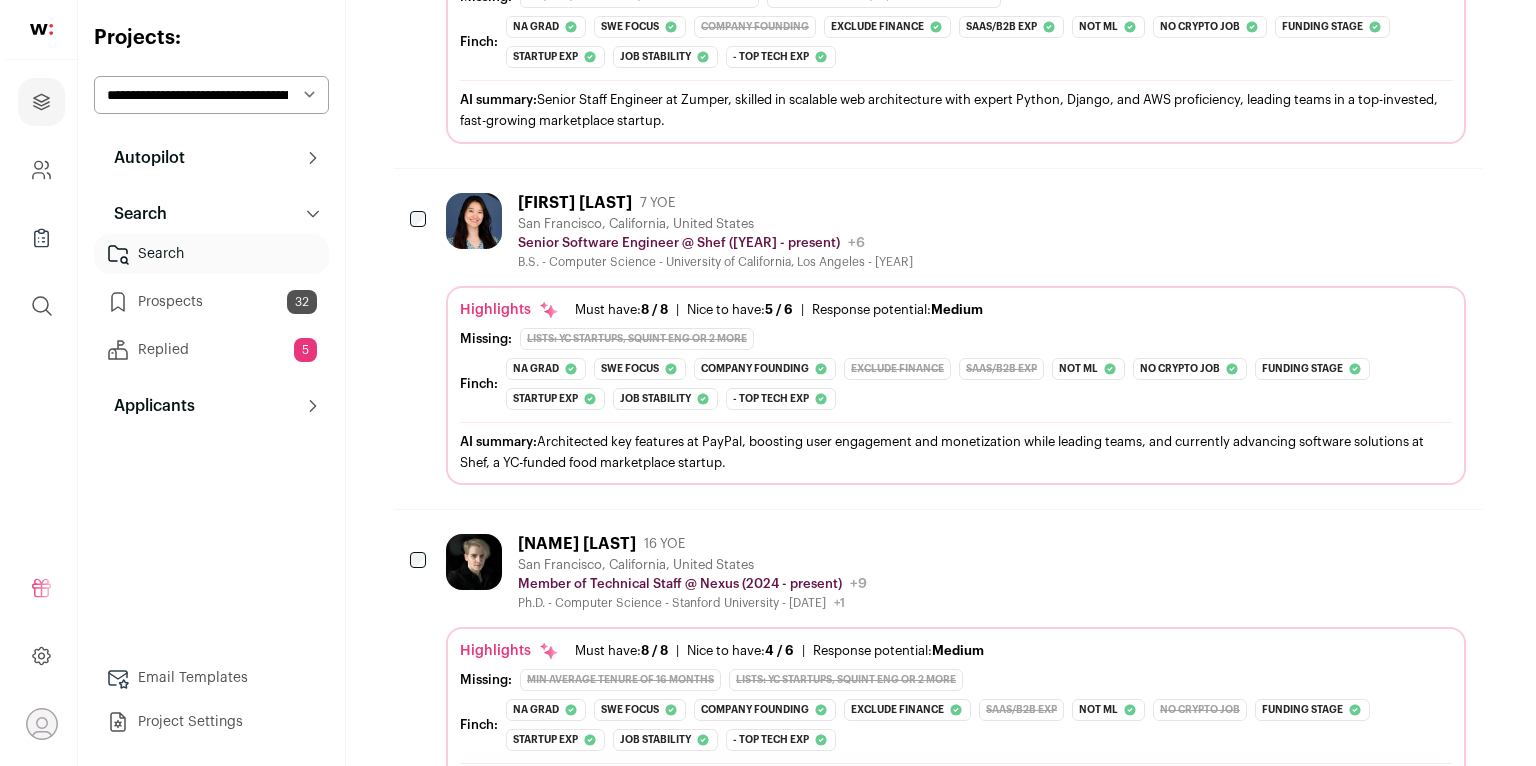scroll, scrollTop: 811, scrollLeft: 0, axis: vertical 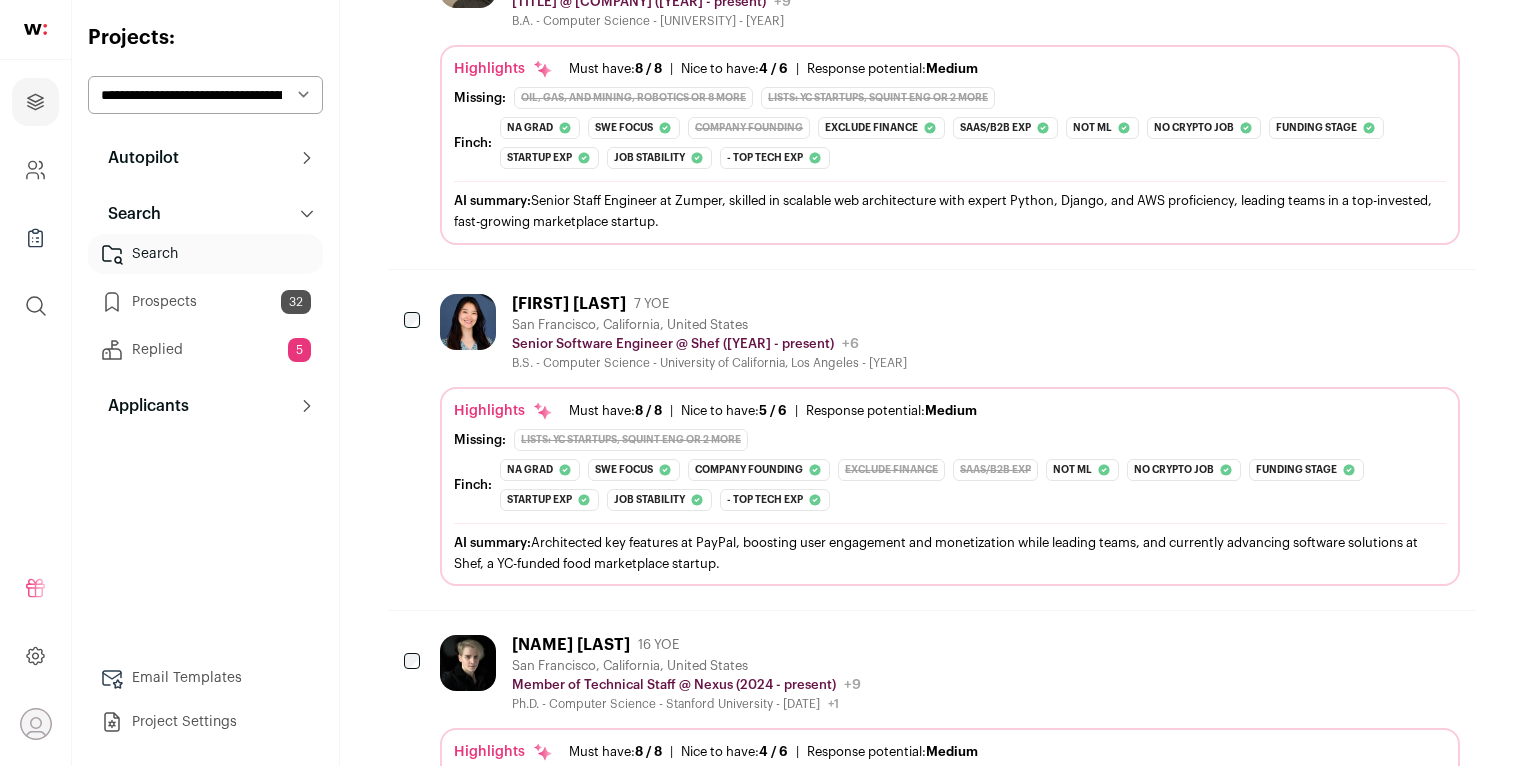 click at bounding box center [472, 332] 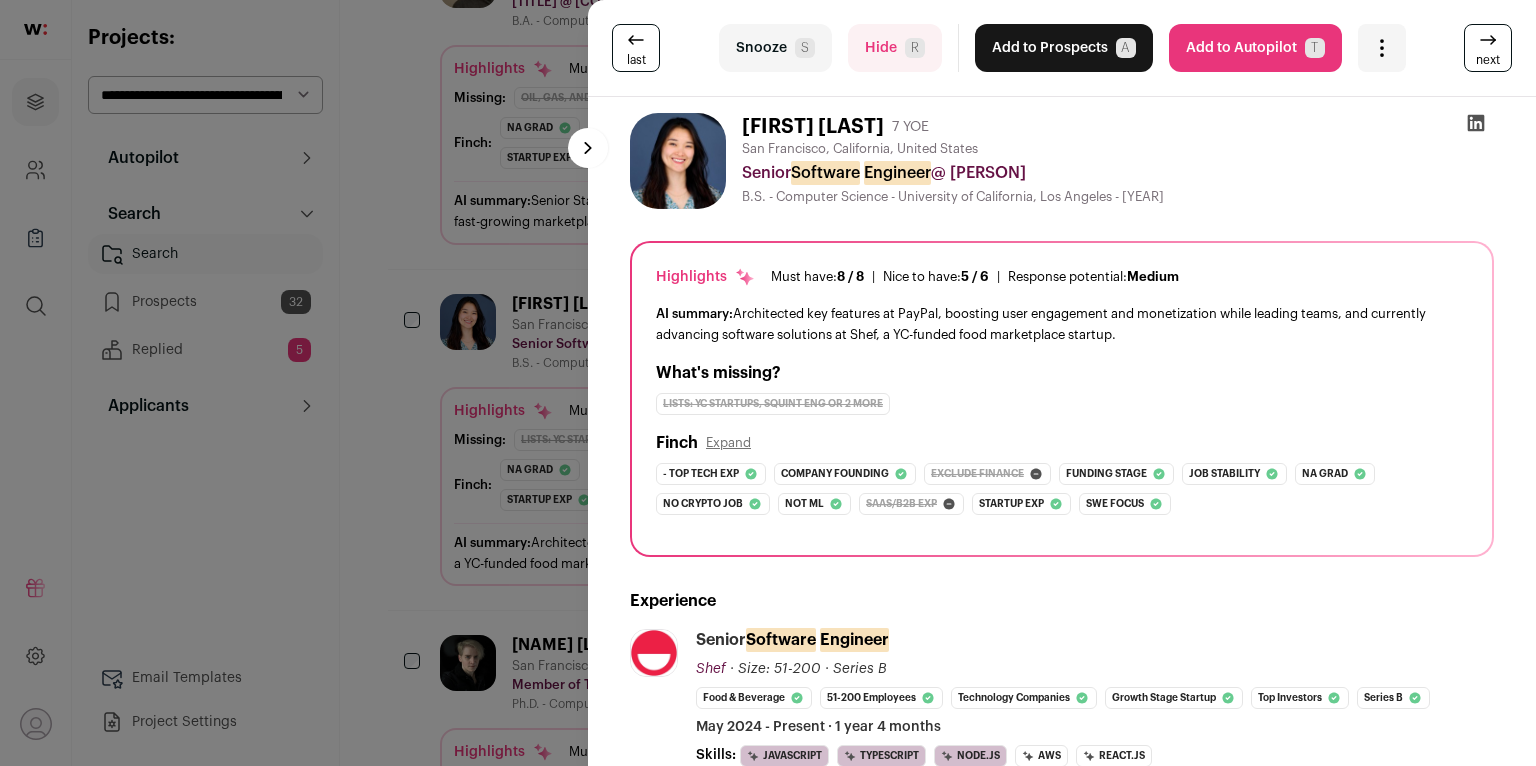 click on "Add to Prospects
A" at bounding box center [1064, 48] 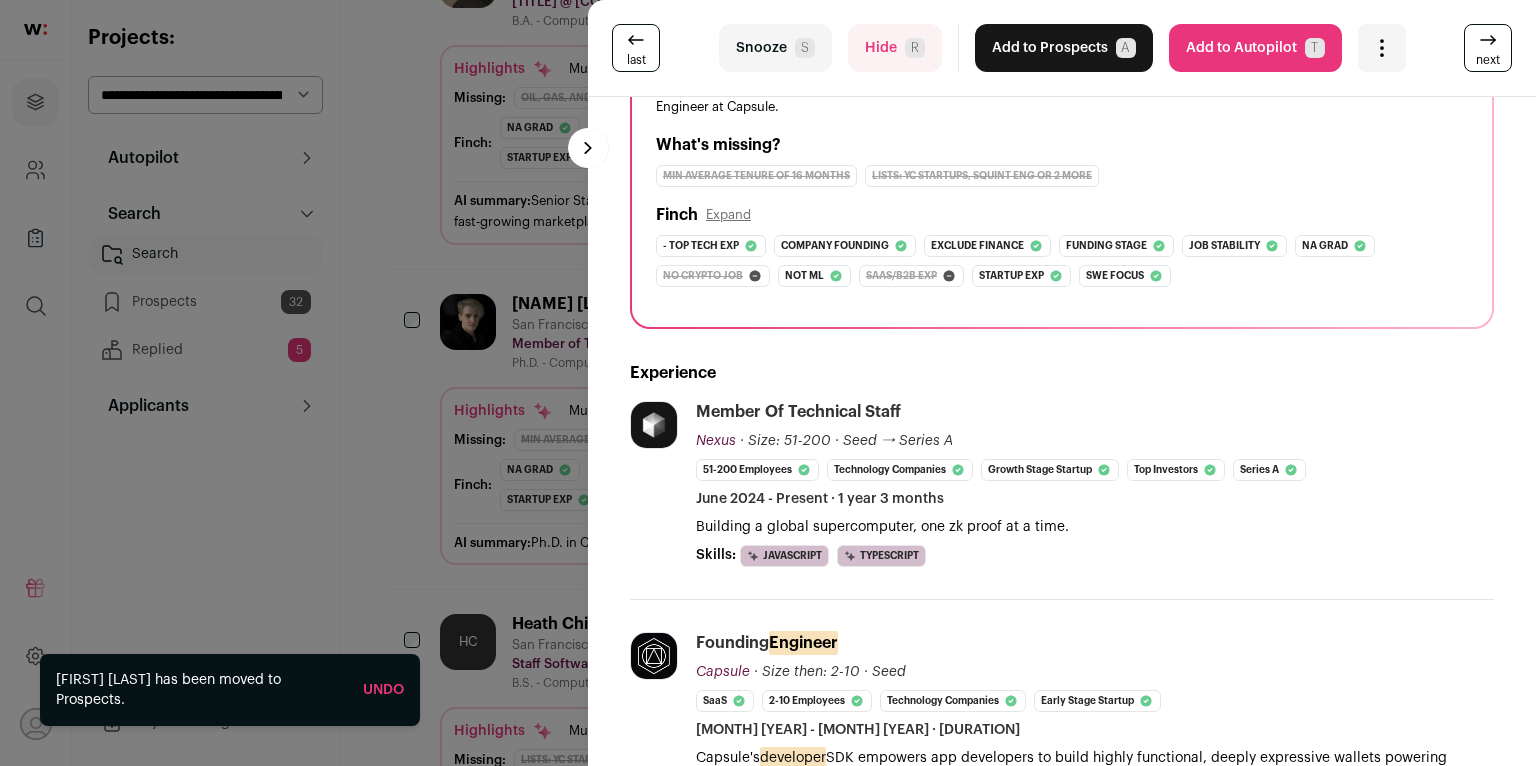 scroll, scrollTop: 481, scrollLeft: 0, axis: vertical 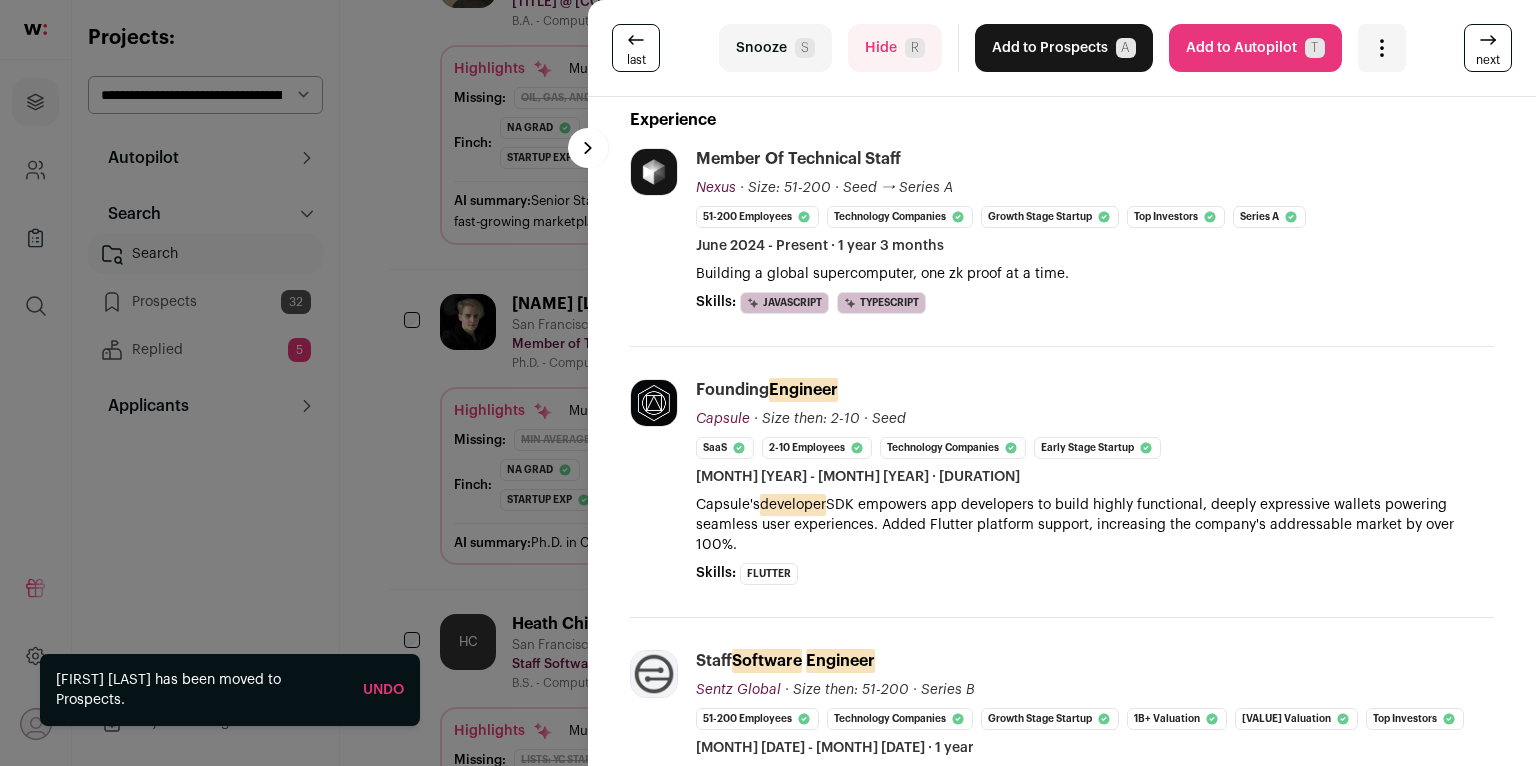 click on "S" at bounding box center (805, 48) 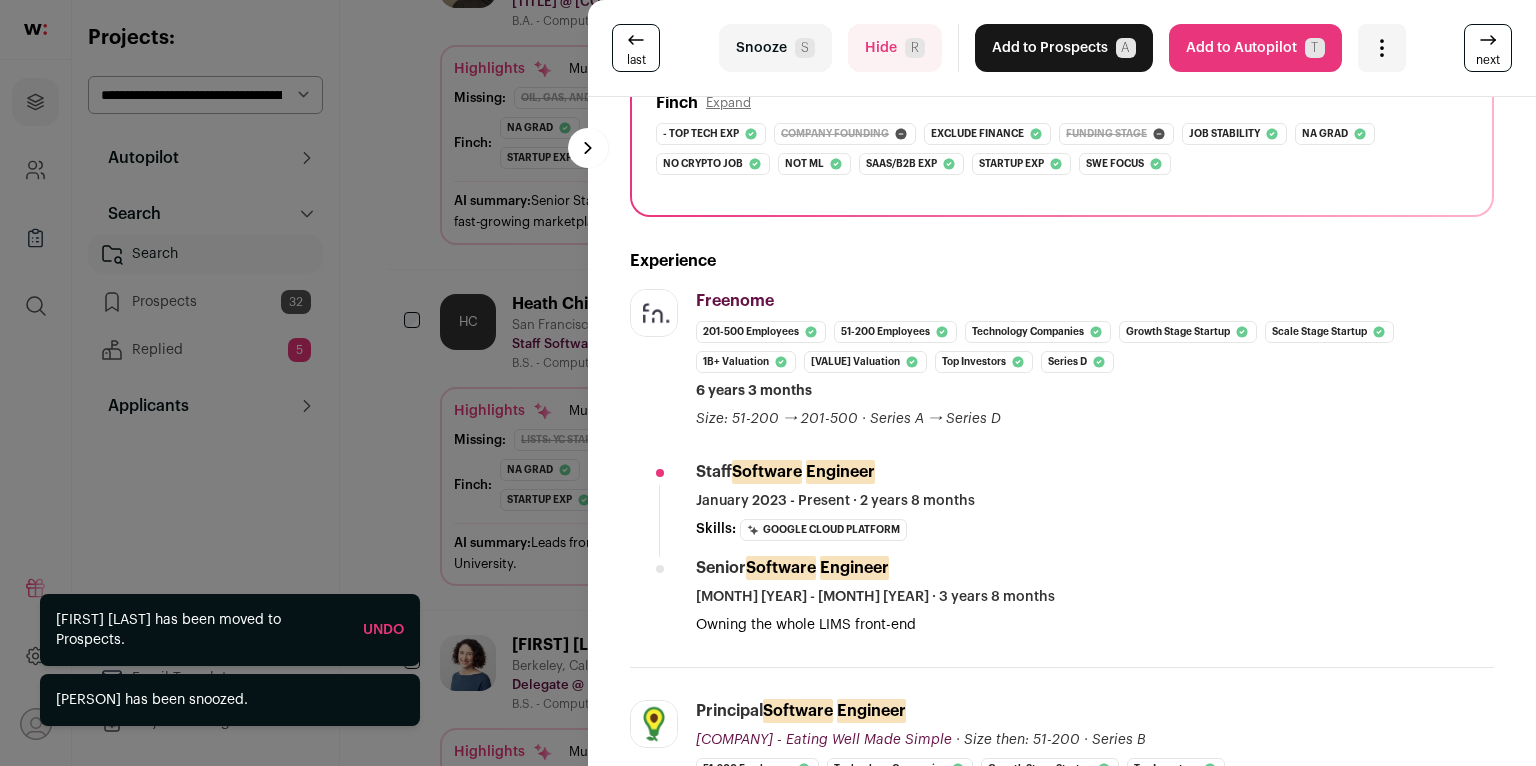 scroll, scrollTop: 461, scrollLeft: 0, axis: vertical 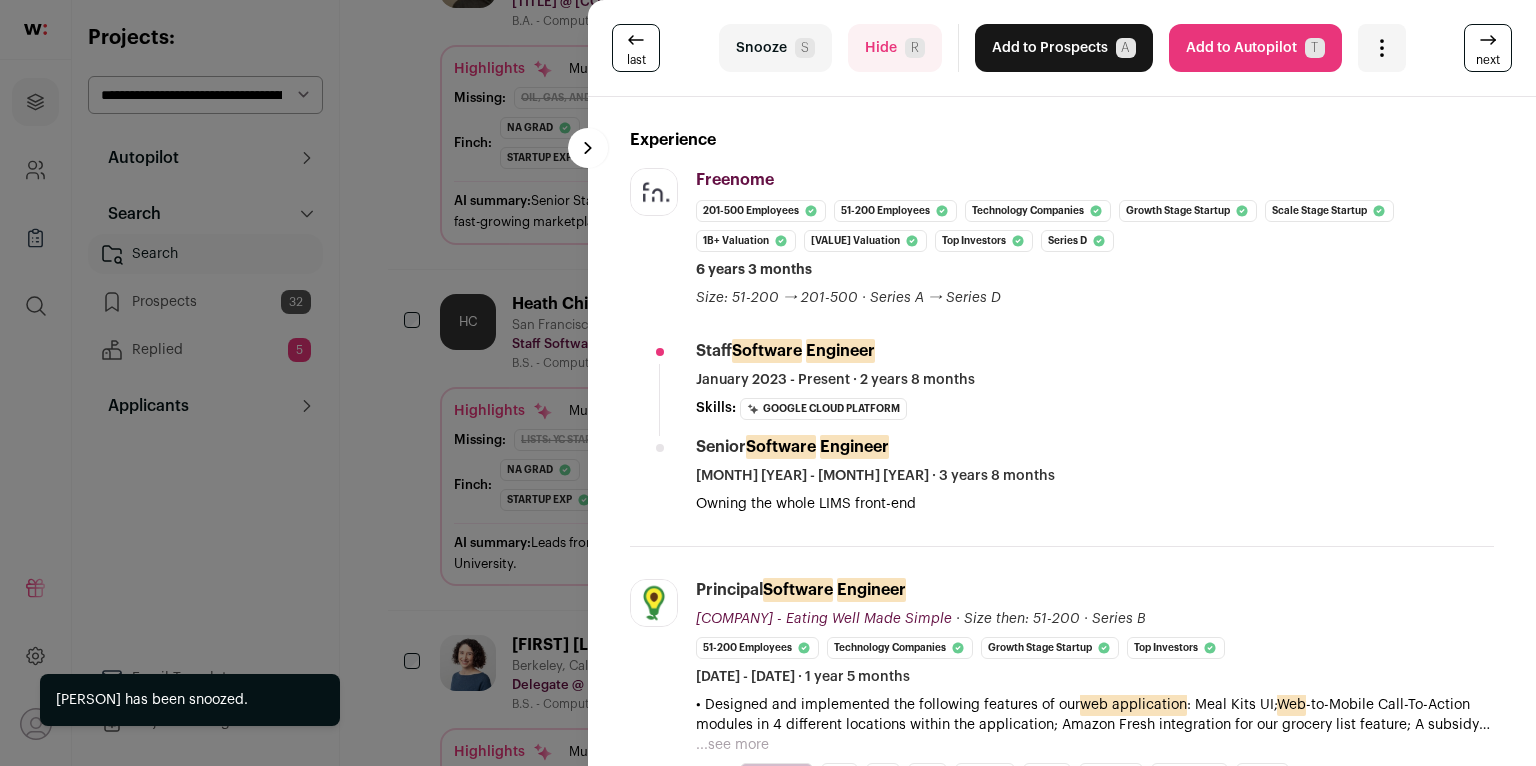click on "Add to Prospects
A" at bounding box center [1064, 48] 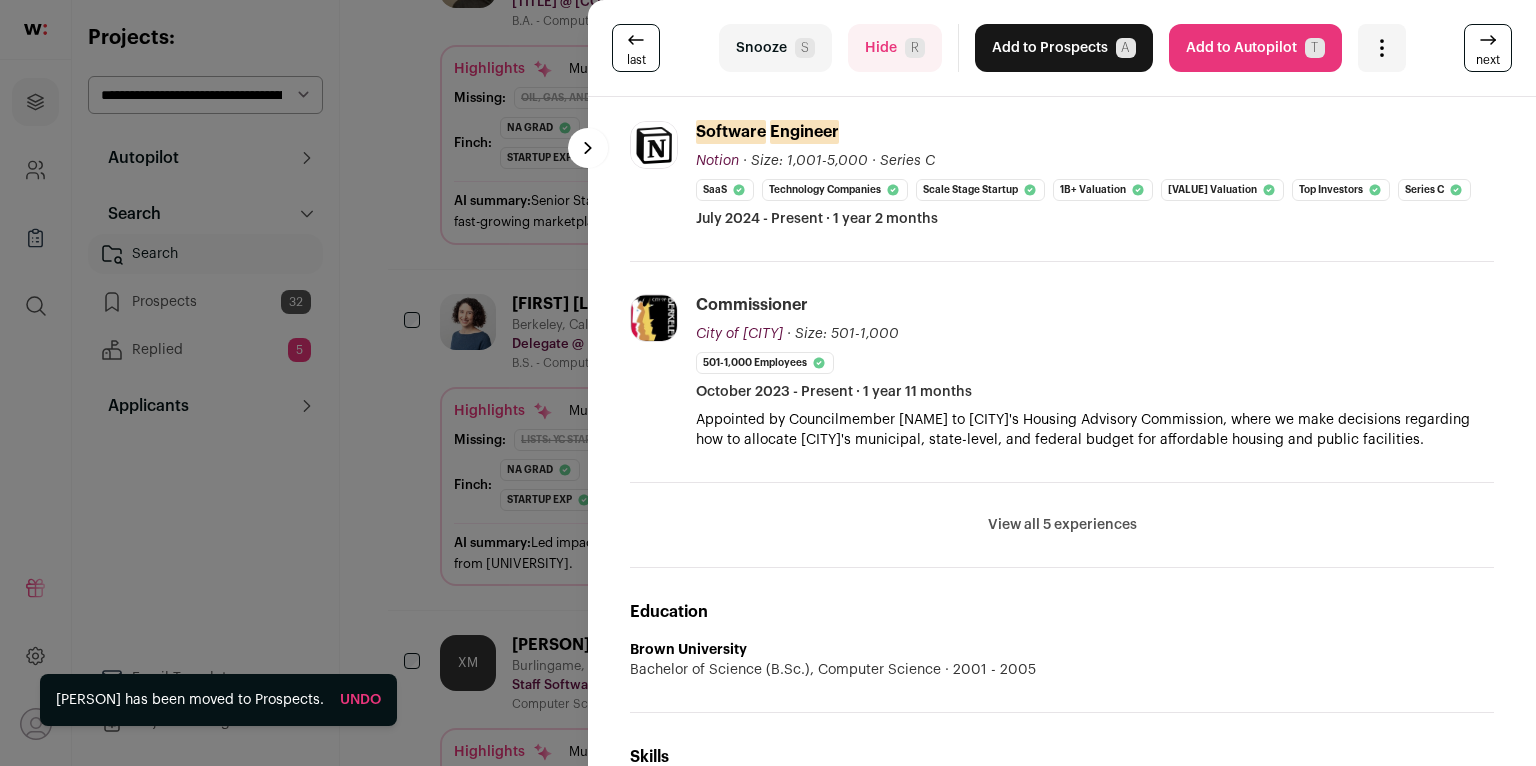scroll, scrollTop: 760, scrollLeft: 0, axis: vertical 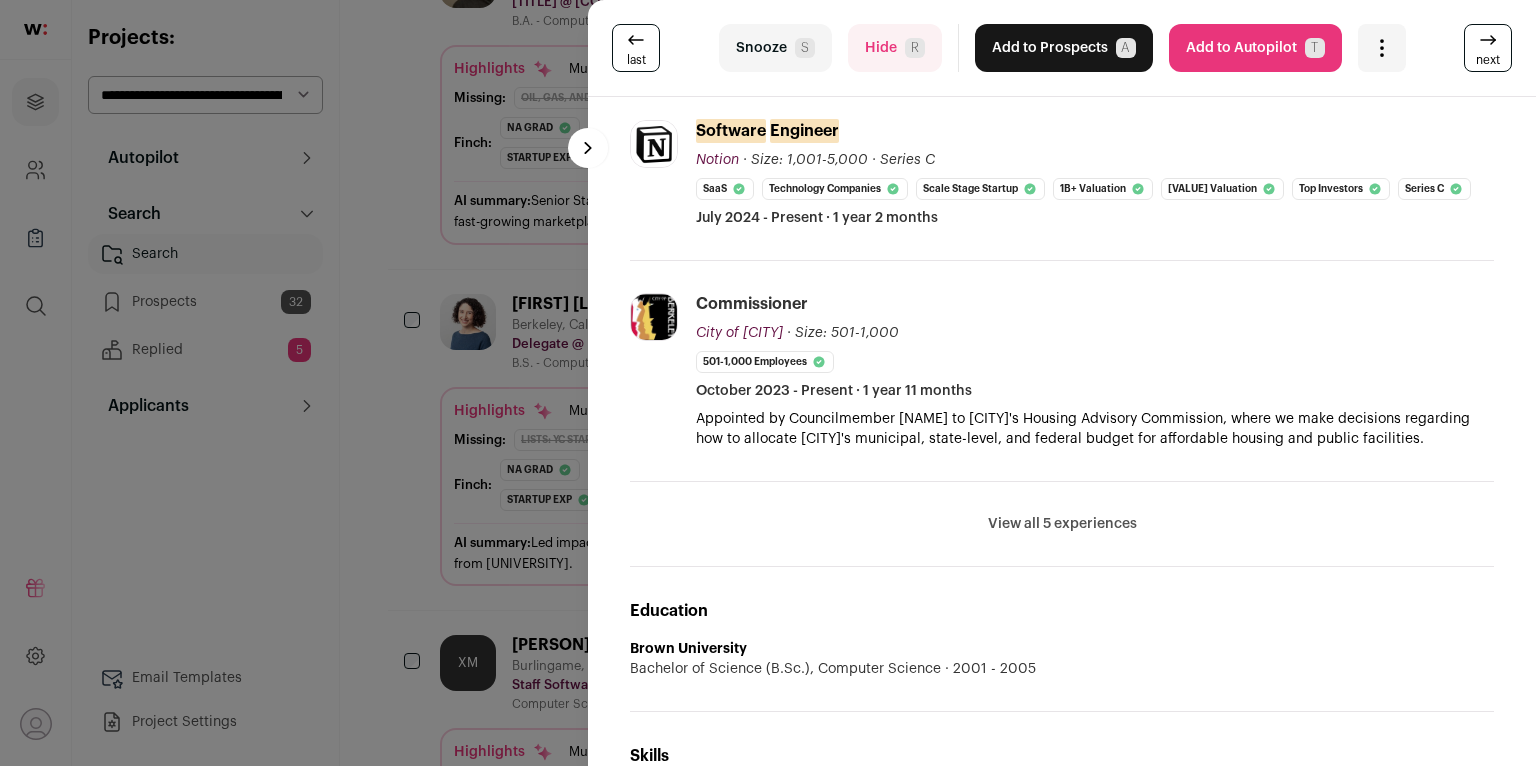 click on "View all 5 experiences
View less" at bounding box center [1062, 524] 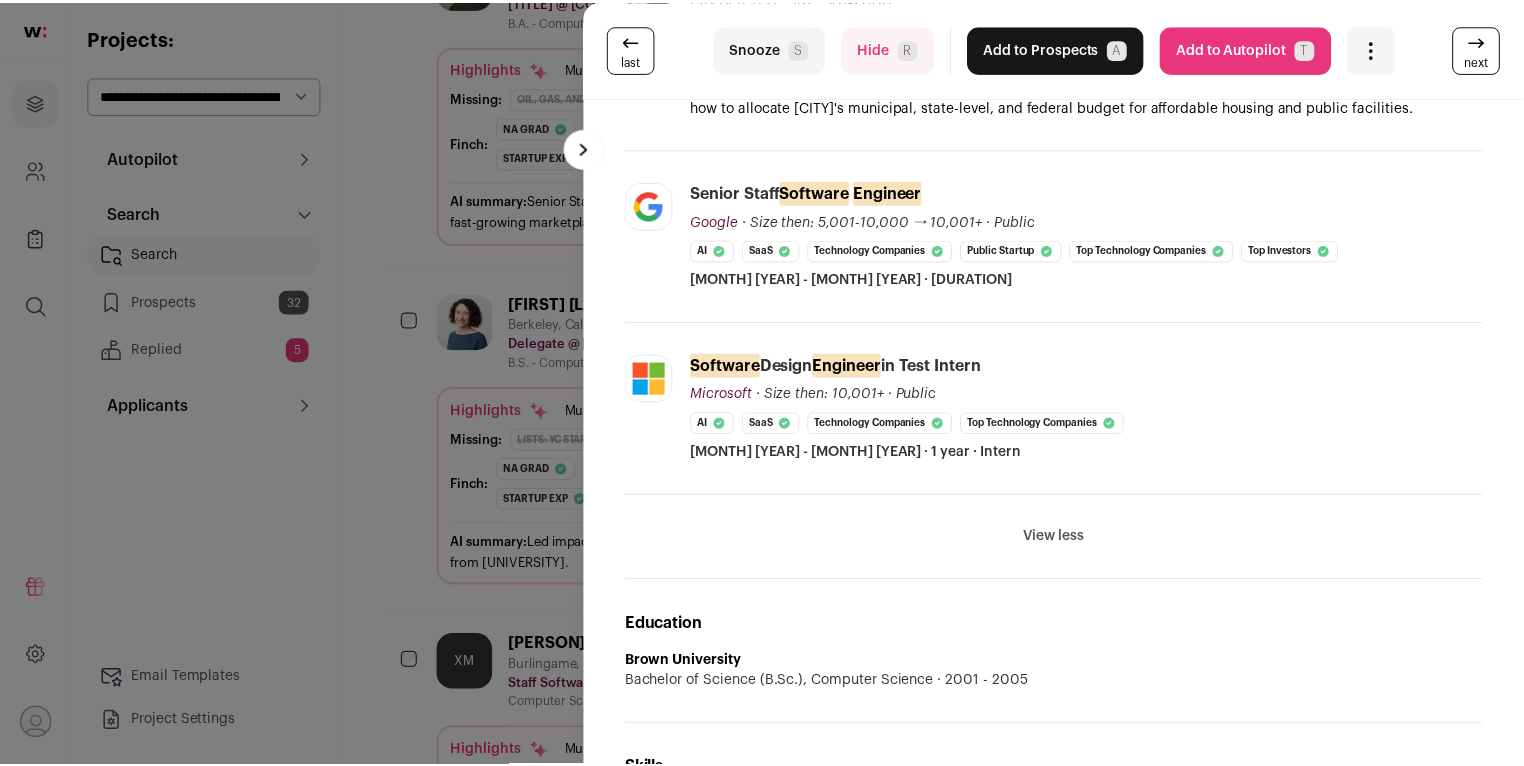 scroll, scrollTop: 1159, scrollLeft: 0, axis: vertical 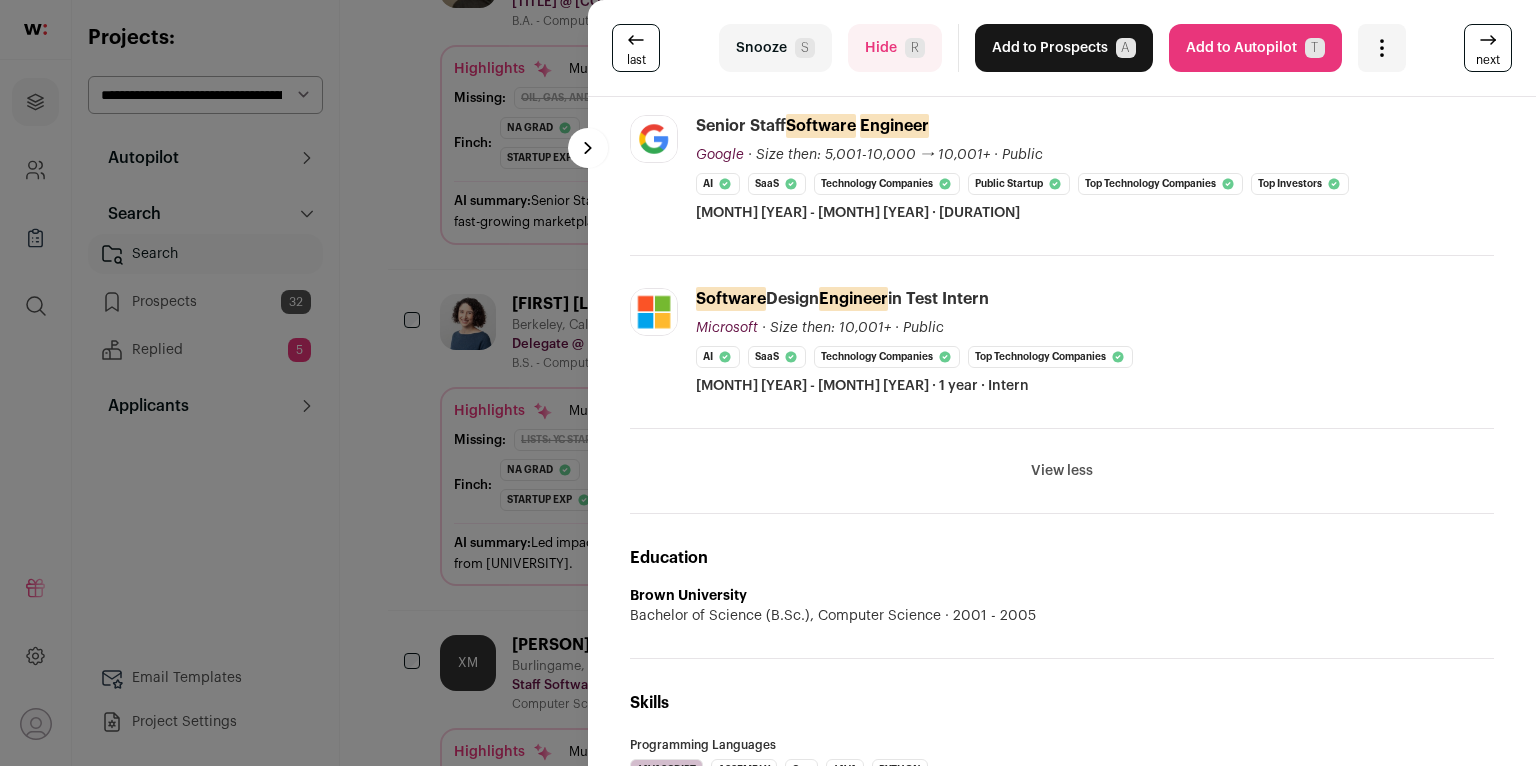 click on "last
Snooze
S
Hide
R
Add to Prospects
A
Are you sure?
[FIRST] [LAST]  is already in your ATS. Do you wish to reach out to this candidate through wellfound:ai?
Cancel
********
Add to Autopilot
T" at bounding box center (768, 383) 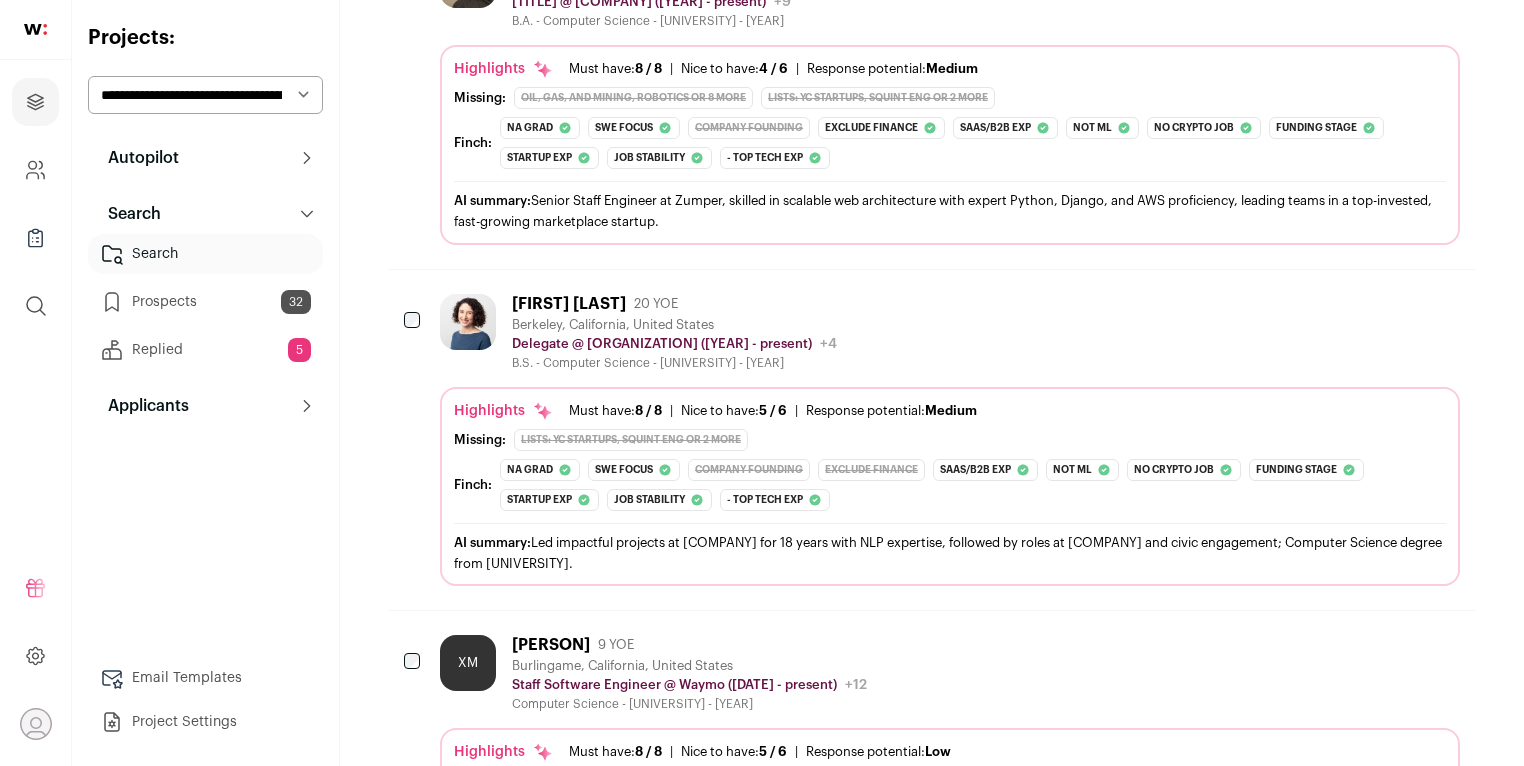 click at bounding box center [468, 322] 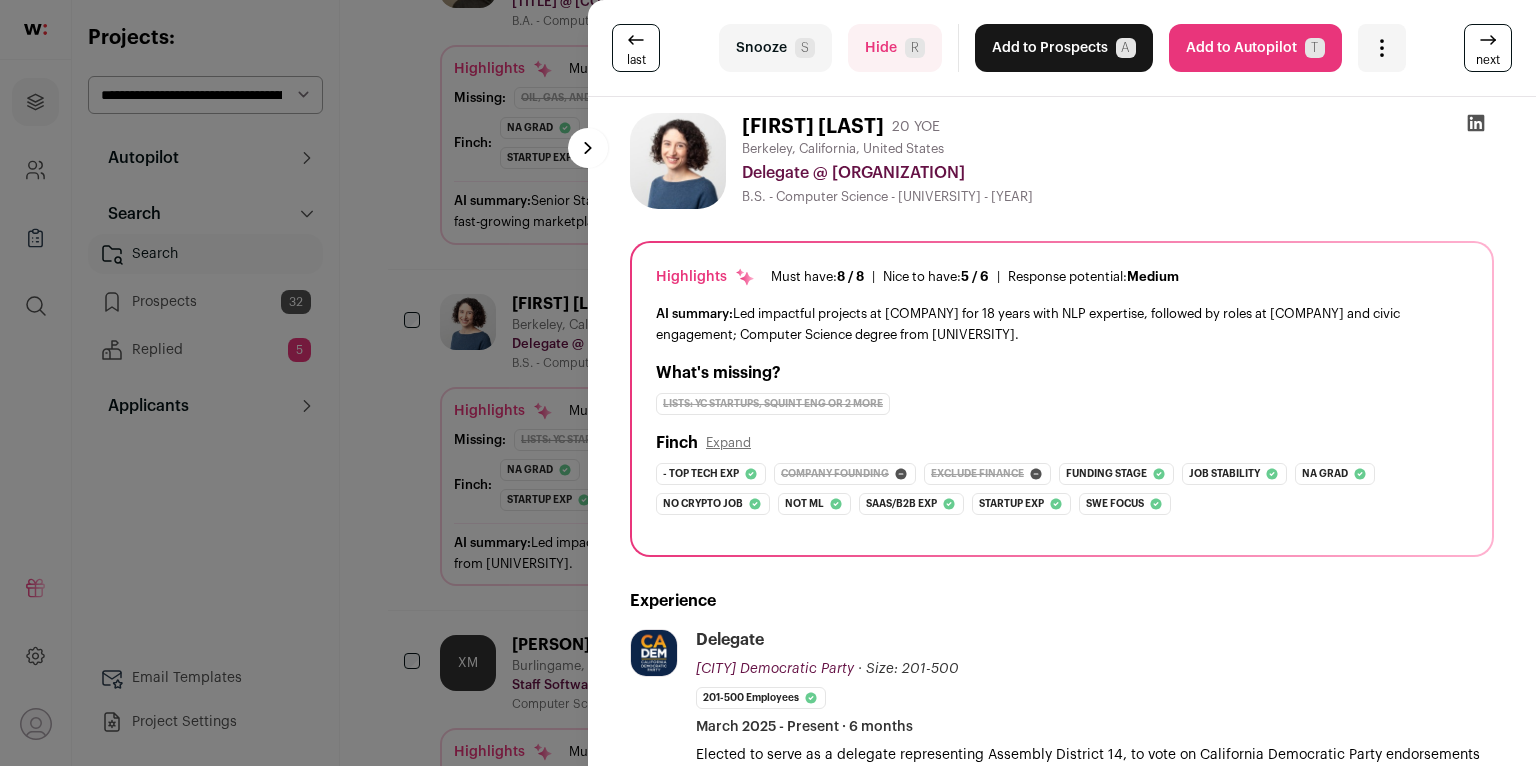 click on "last
Snooze
S
Hide
R
Add to Prospects
A
Are you sure?
[FIRST] [LAST]  is already in your ATS. Do you wish to reach out to this candidate through wellfound:ai?
Cancel
********
Add to Autopilot
T" at bounding box center [768, 383] 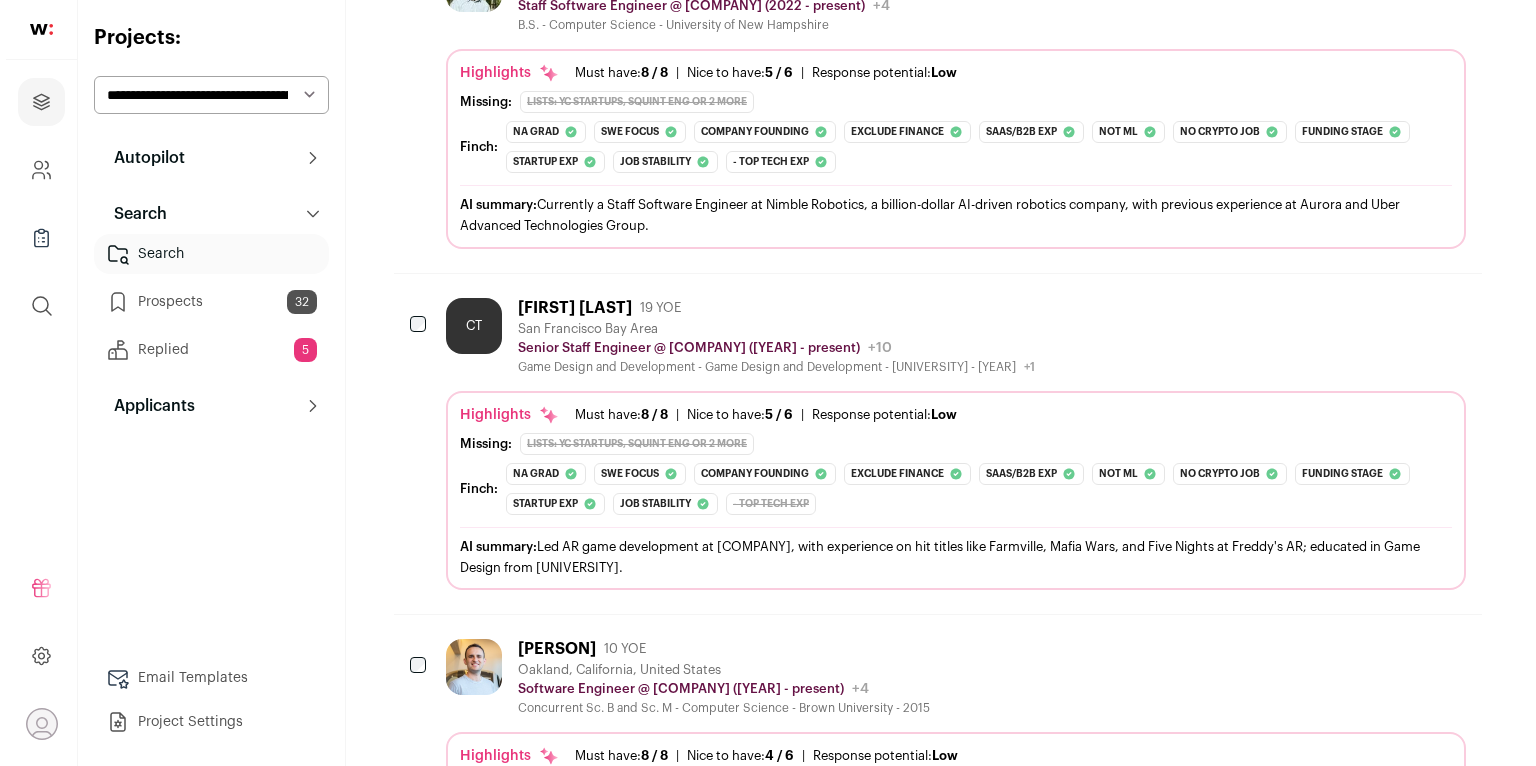 scroll, scrollTop: 2357, scrollLeft: 0, axis: vertical 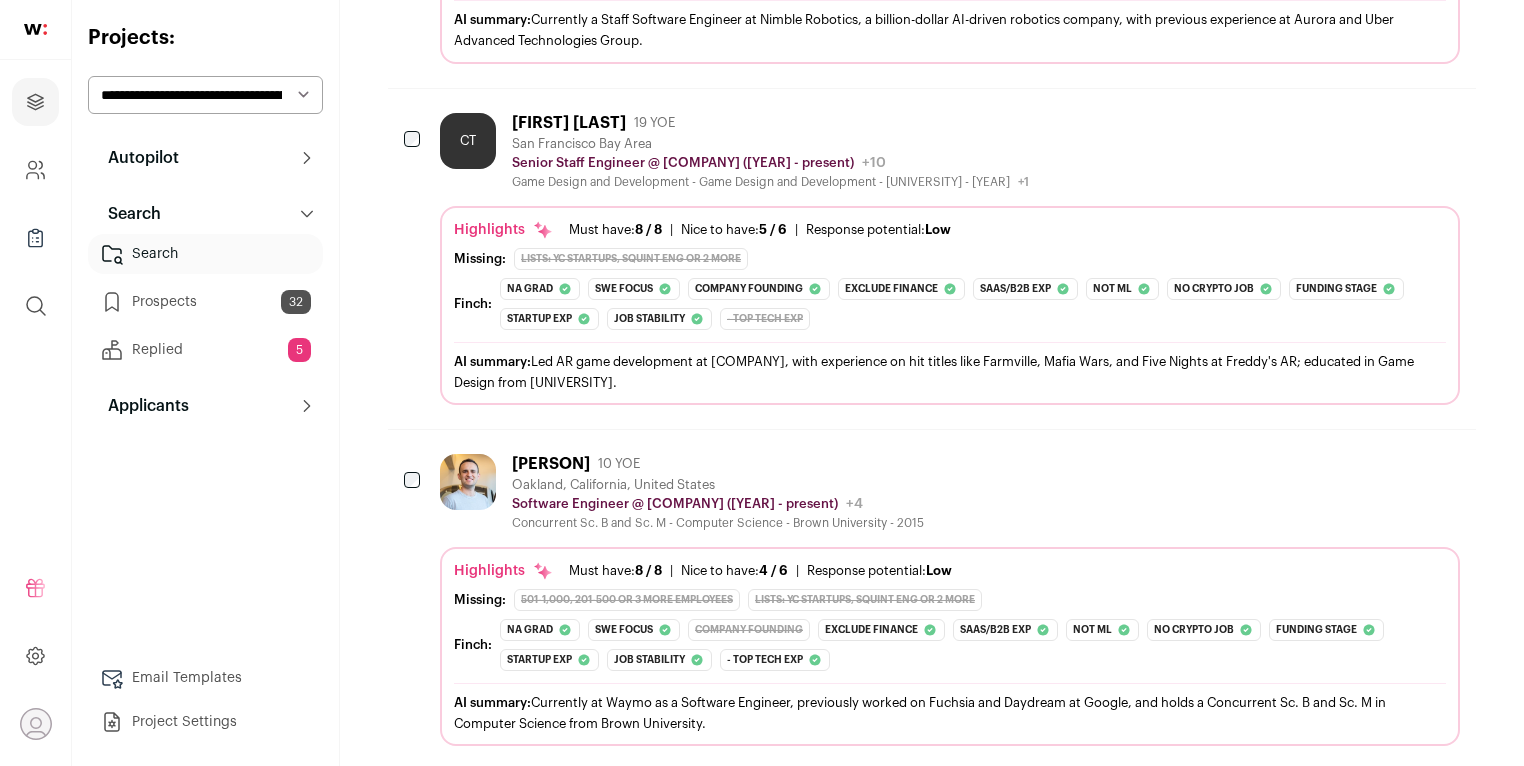 click at bounding box center (468, 482) 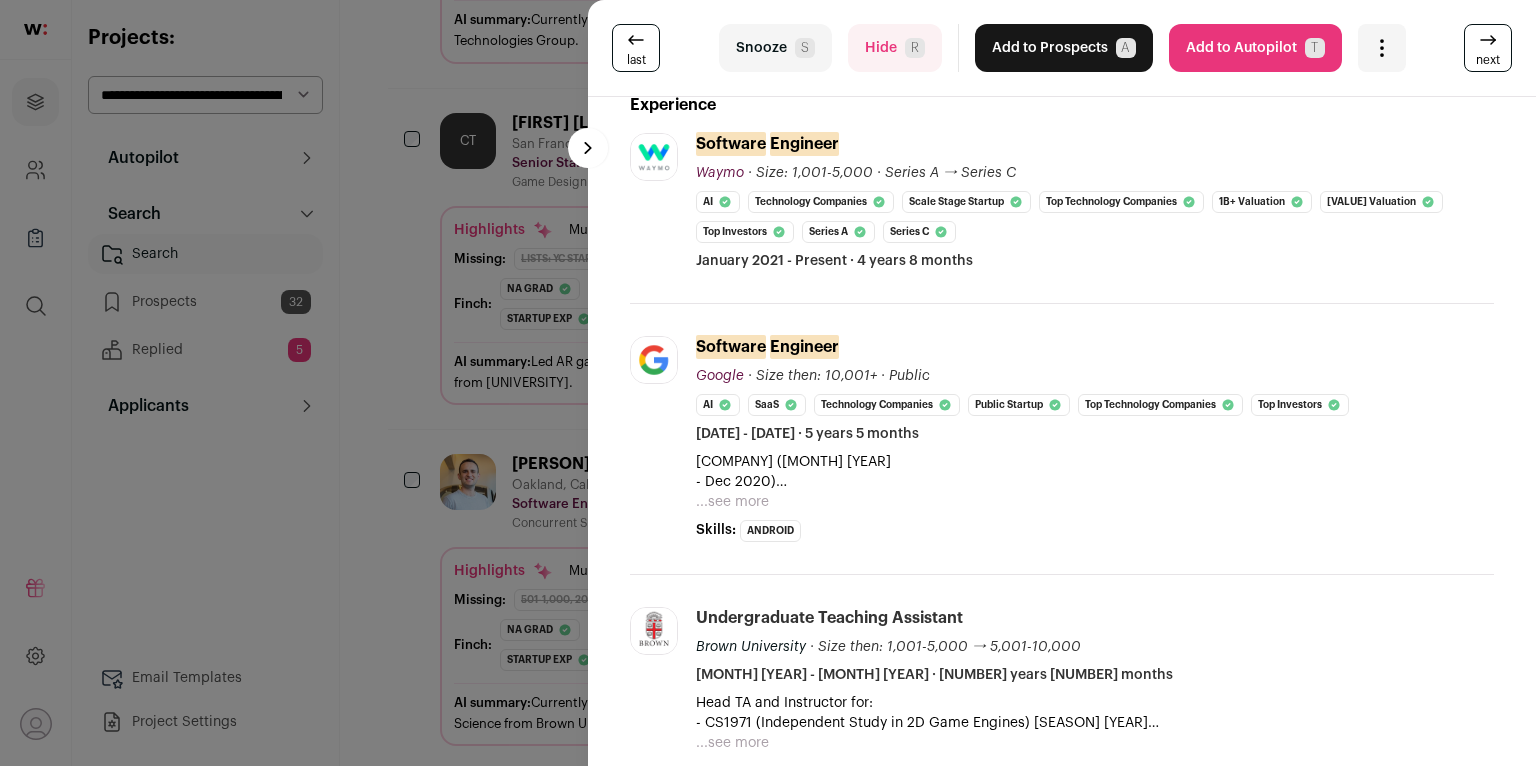 scroll, scrollTop: 616, scrollLeft: 0, axis: vertical 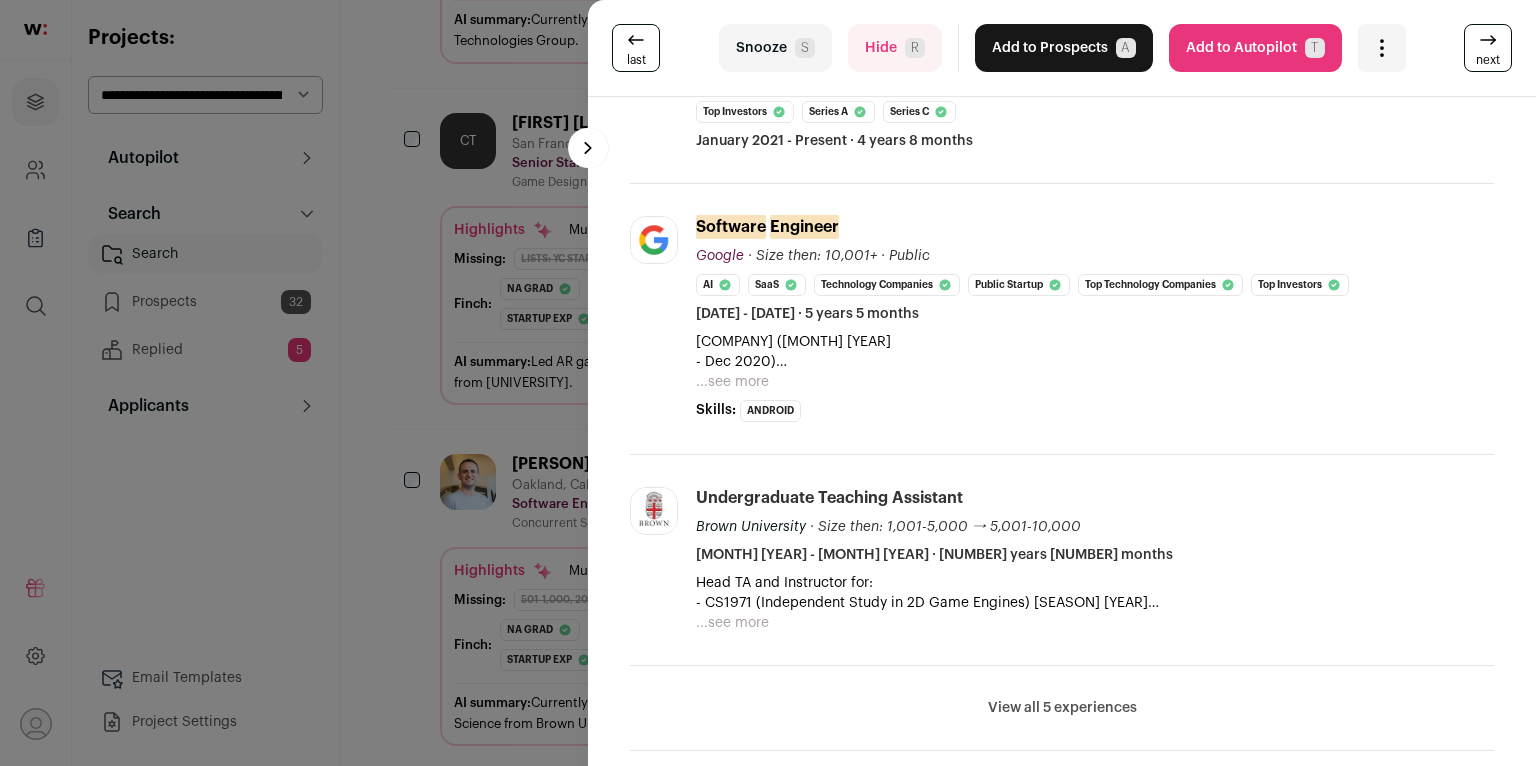 click on "...see more" at bounding box center (732, 382) 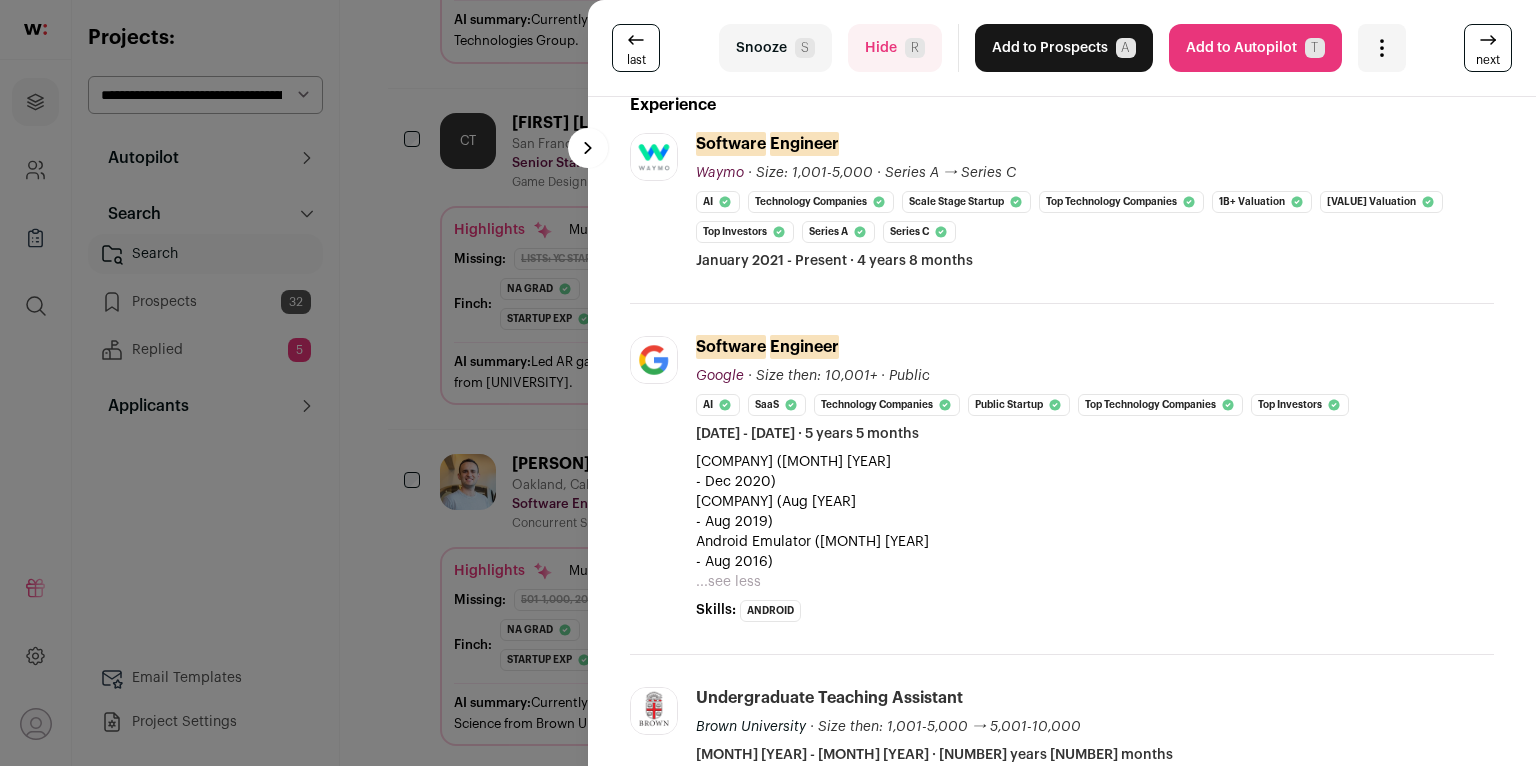 scroll, scrollTop: 0, scrollLeft: 0, axis: both 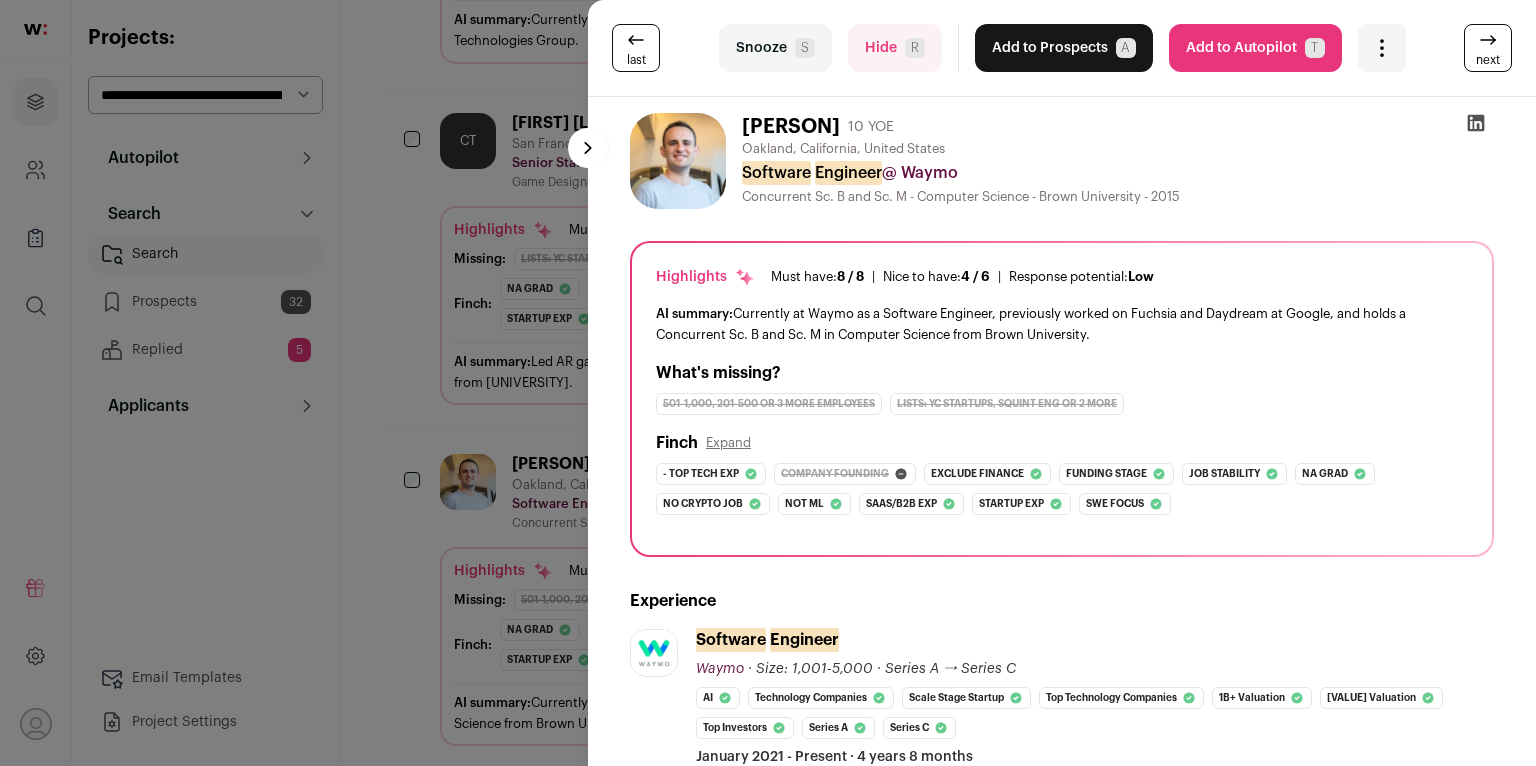click on "Add to Prospects
A" at bounding box center [1064, 48] 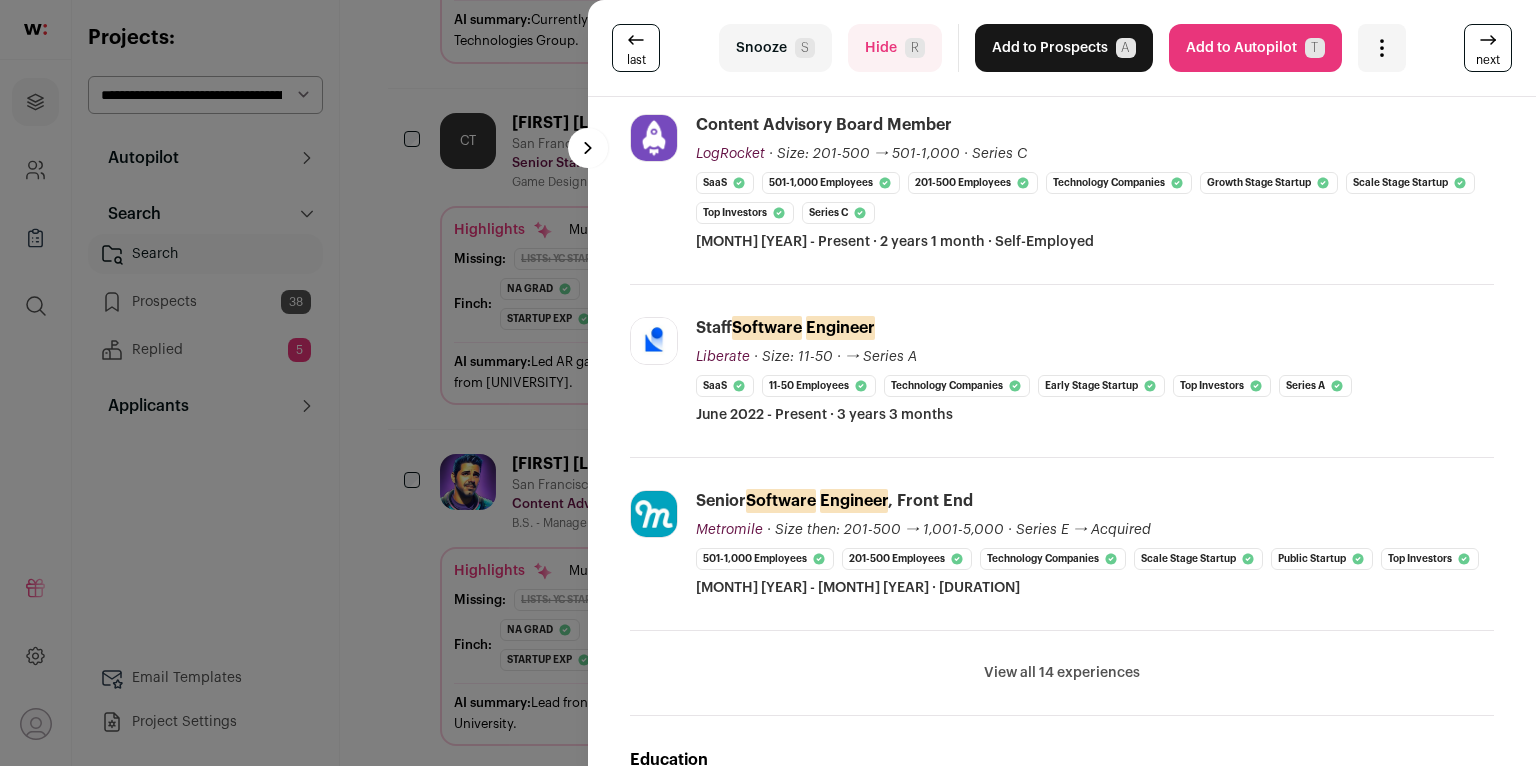 scroll, scrollTop: 677, scrollLeft: 0, axis: vertical 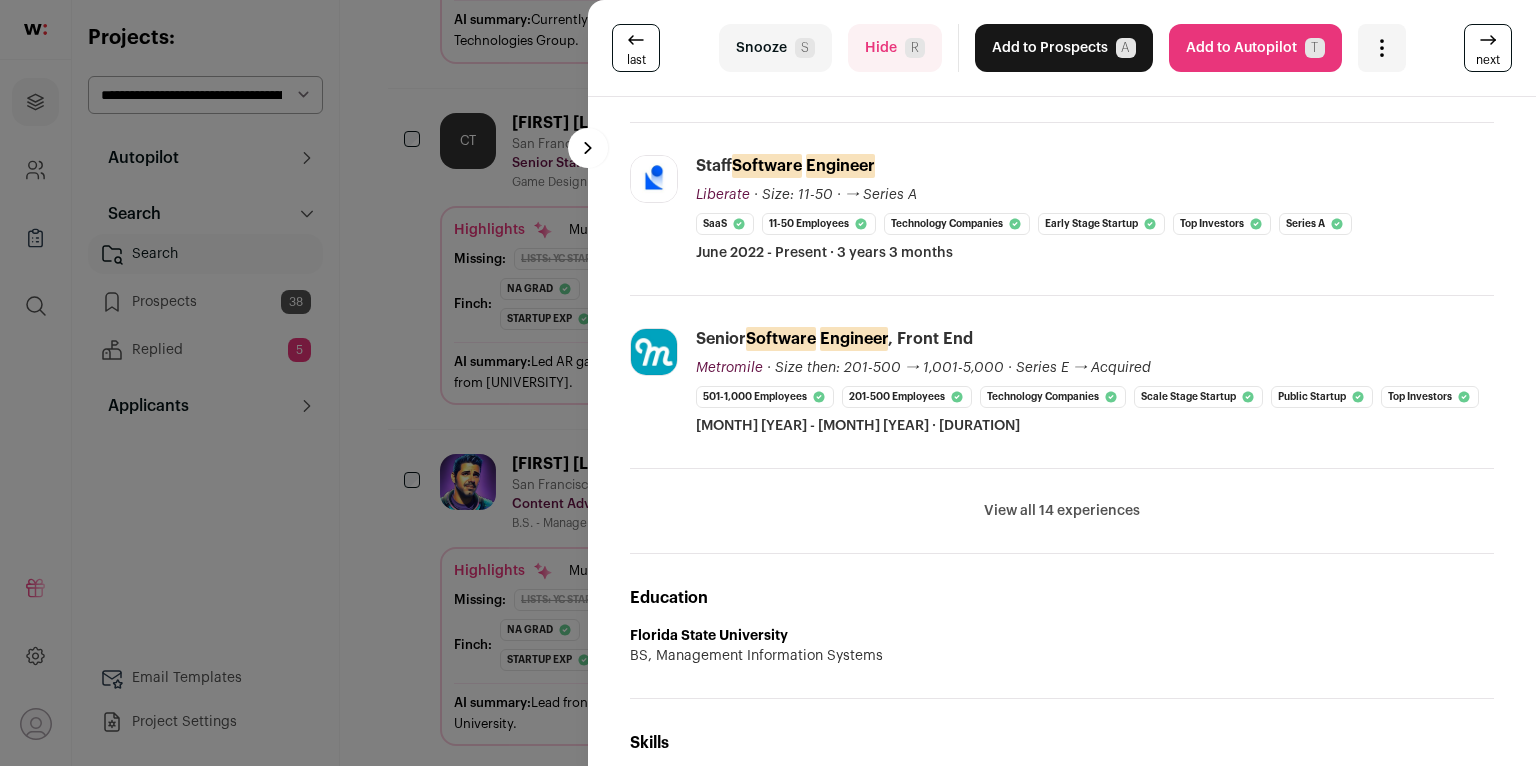 click on "View all 14 experiences" at bounding box center [1062, 511] 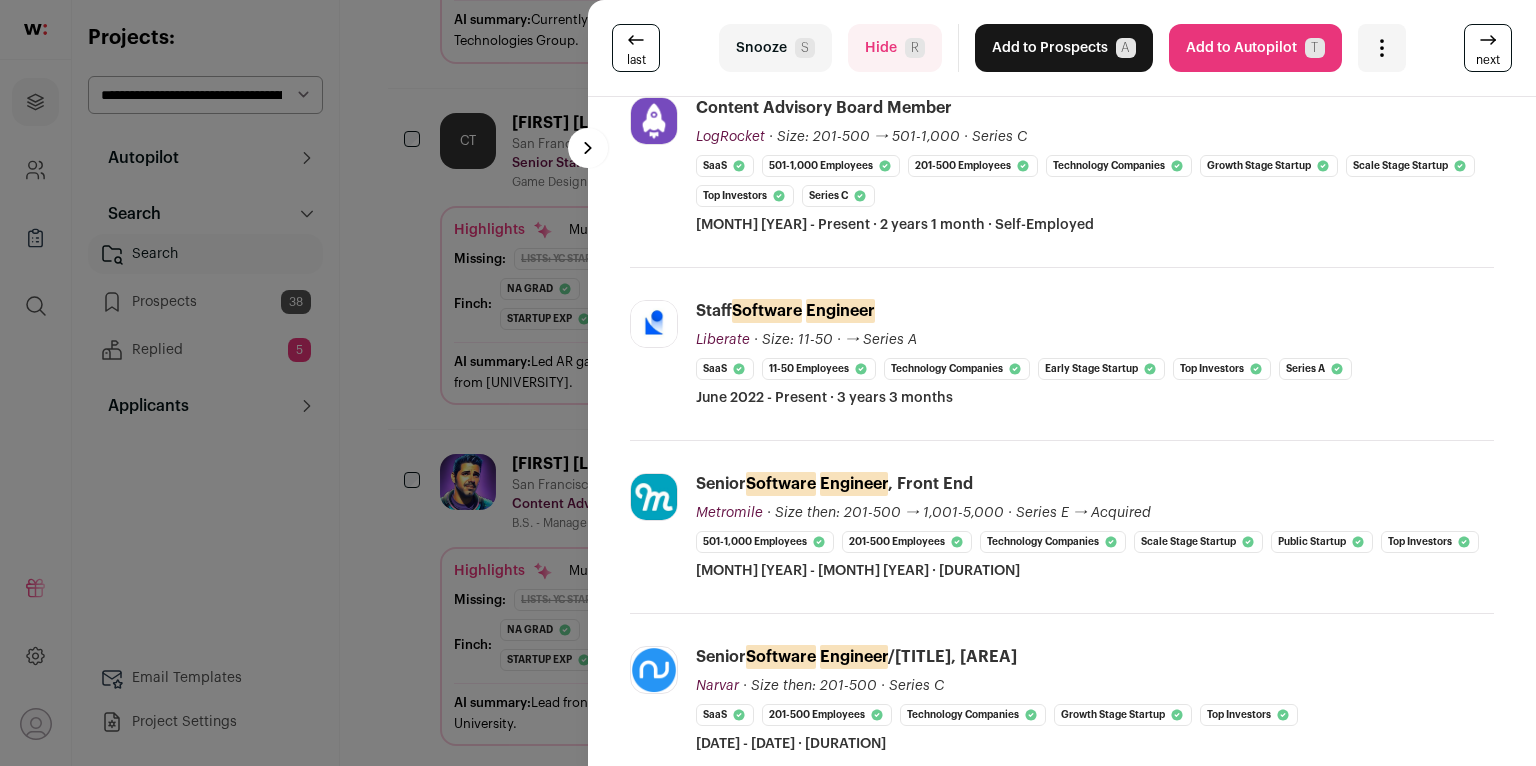 scroll, scrollTop: 0, scrollLeft: 0, axis: both 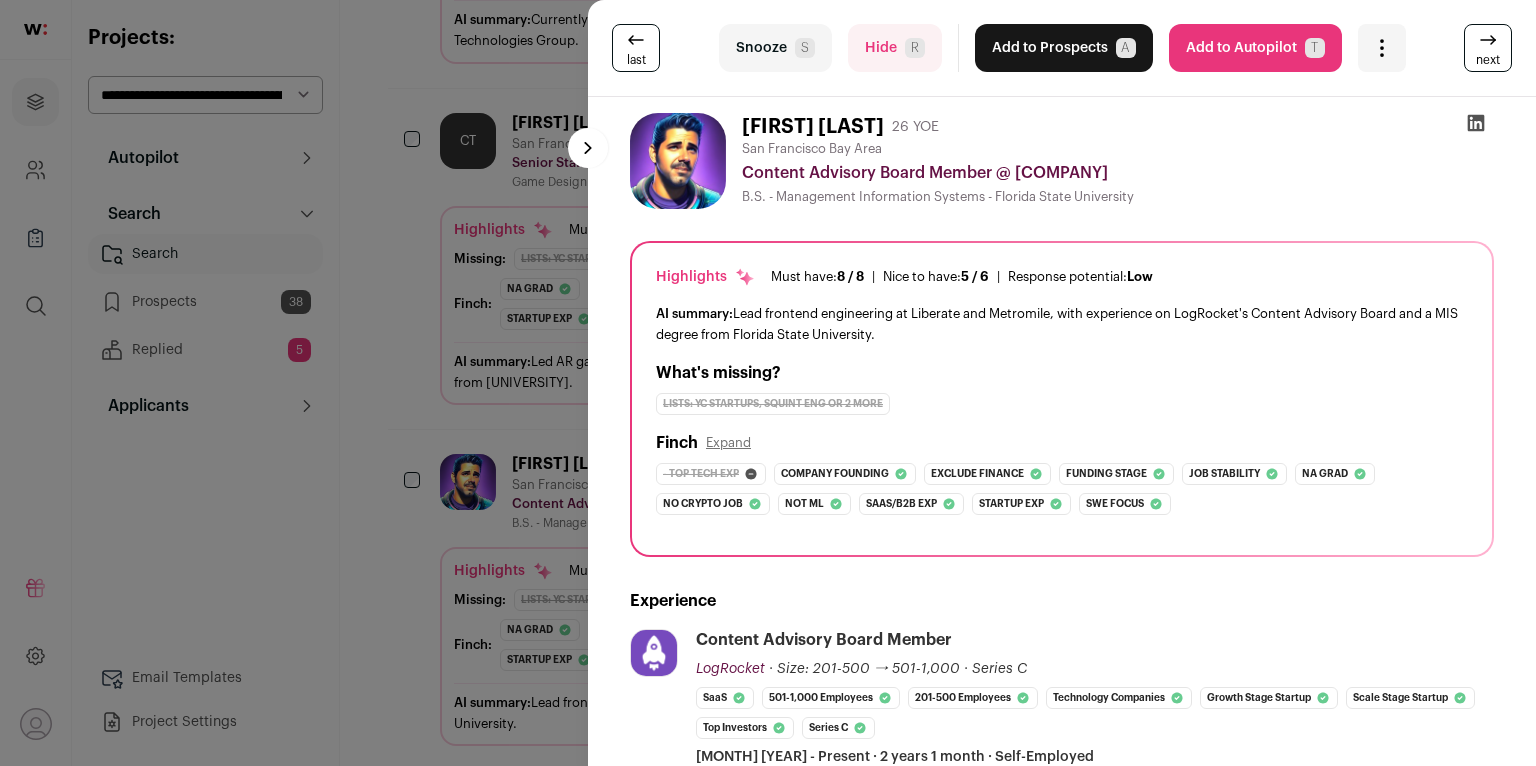 click on "Add to Prospects
A" at bounding box center [1064, 48] 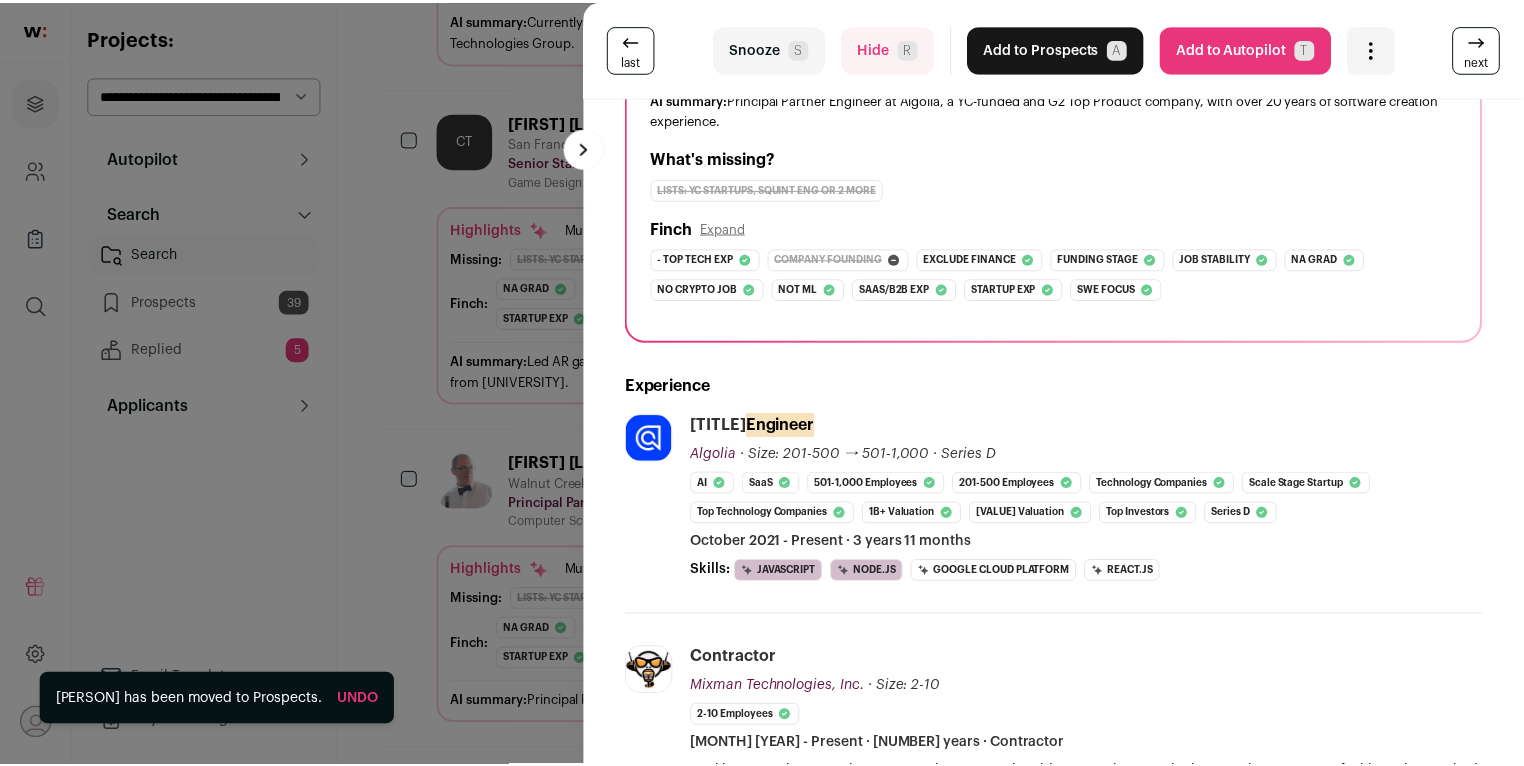 scroll, scrollTop: 0, scrollLeft: 0, axis: both 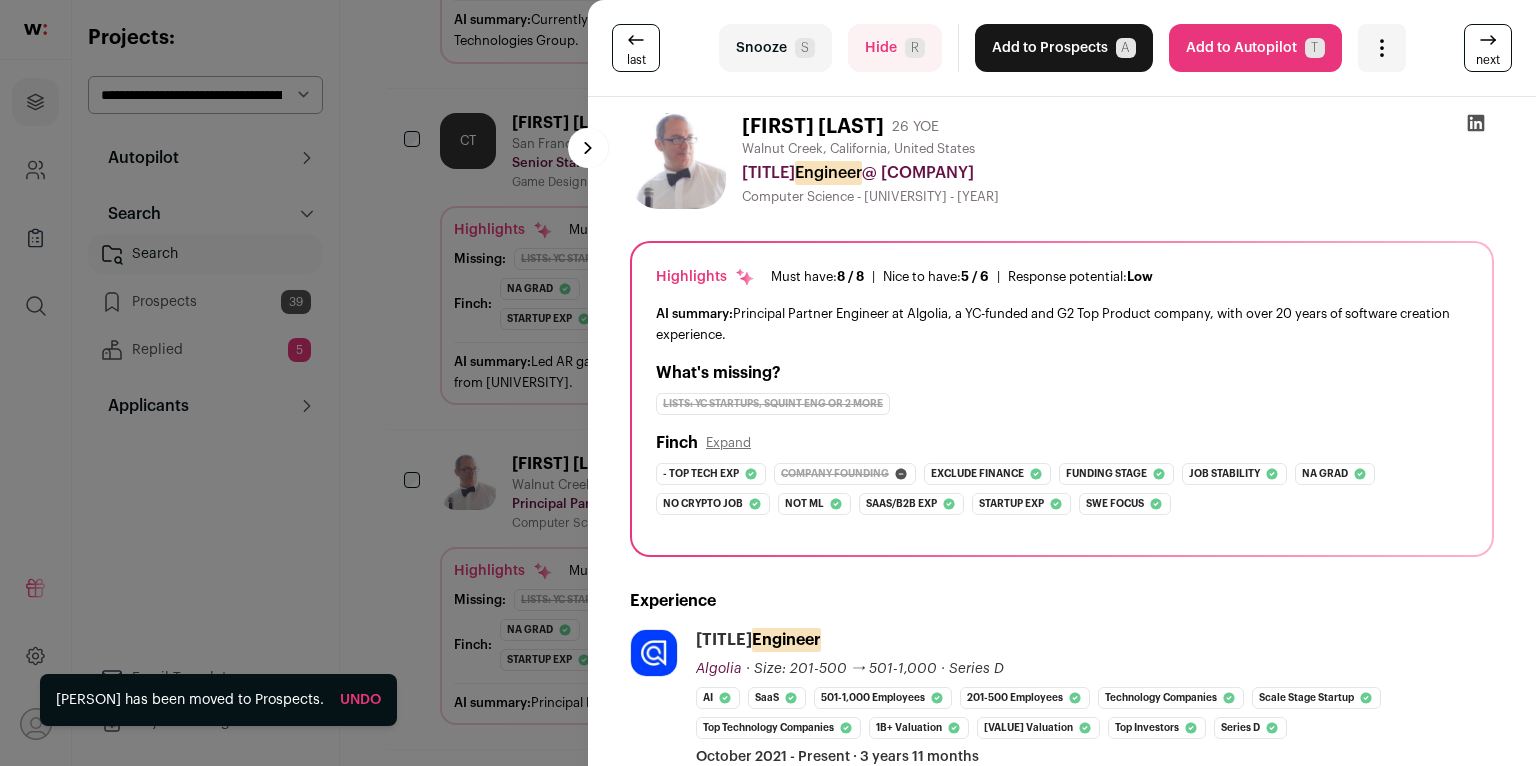 click on "last
Snooze
S
Hide
R
Add to Prospects
A
Are you sure?
[PERSON] is already in your ATS. Do you wish to reach out to this candidate through wellfound:ai?
Cancel
********
Add to Autopilot
T" at bounding box center (768, 383) 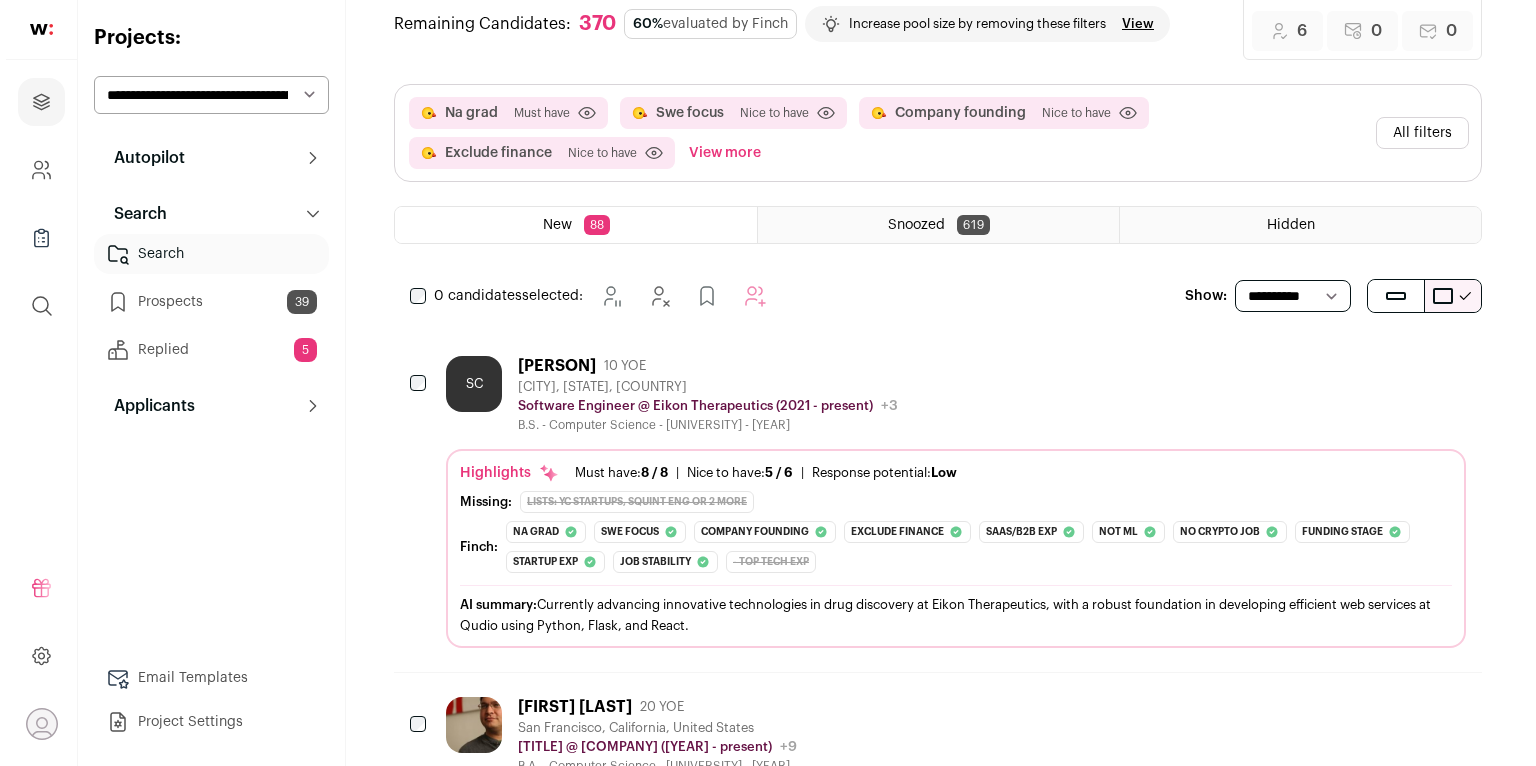 scroll, scrollTop: 0, scrollLeft: 0, axis: both 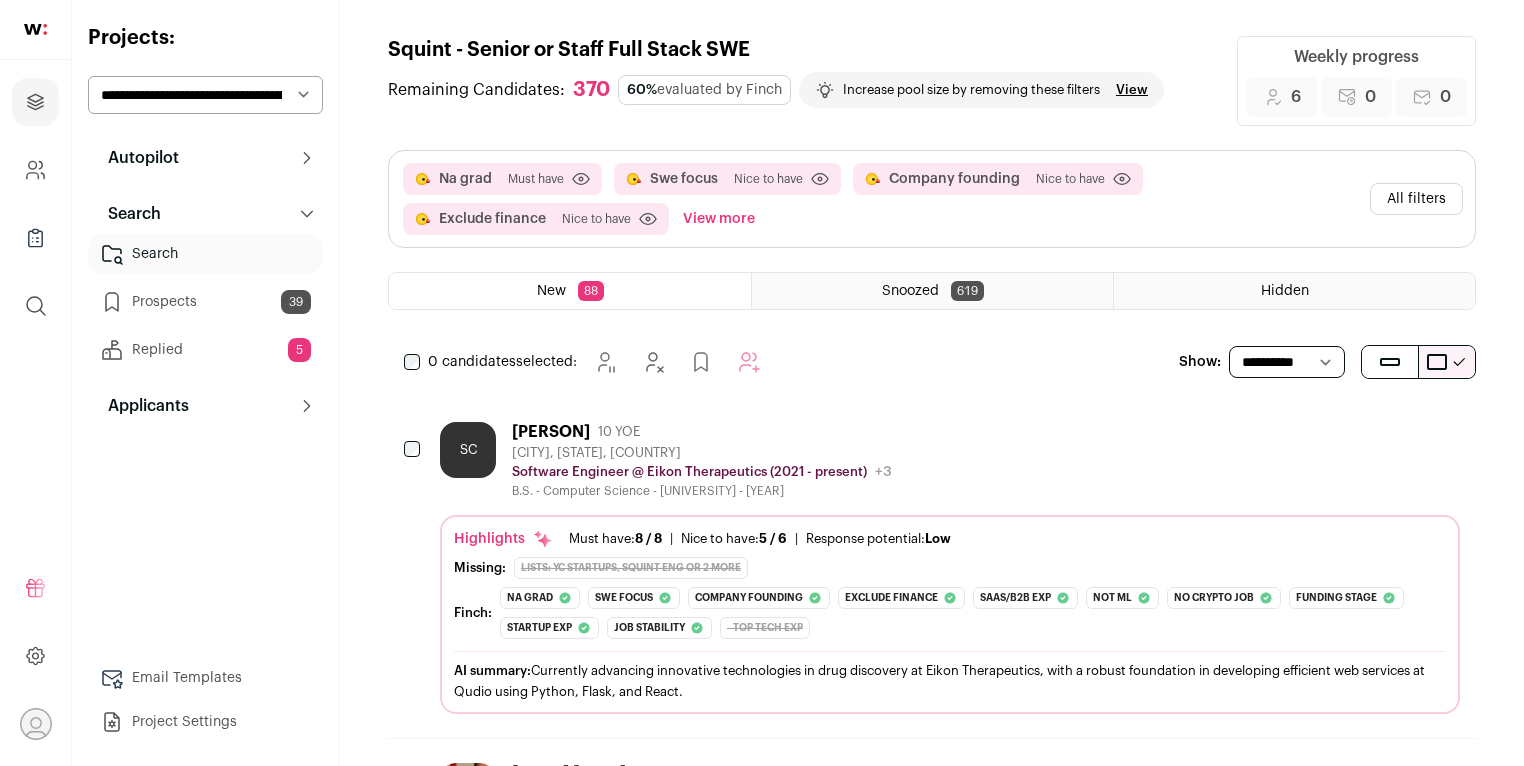 click on "All filters" at bounding box center [1416, 199] 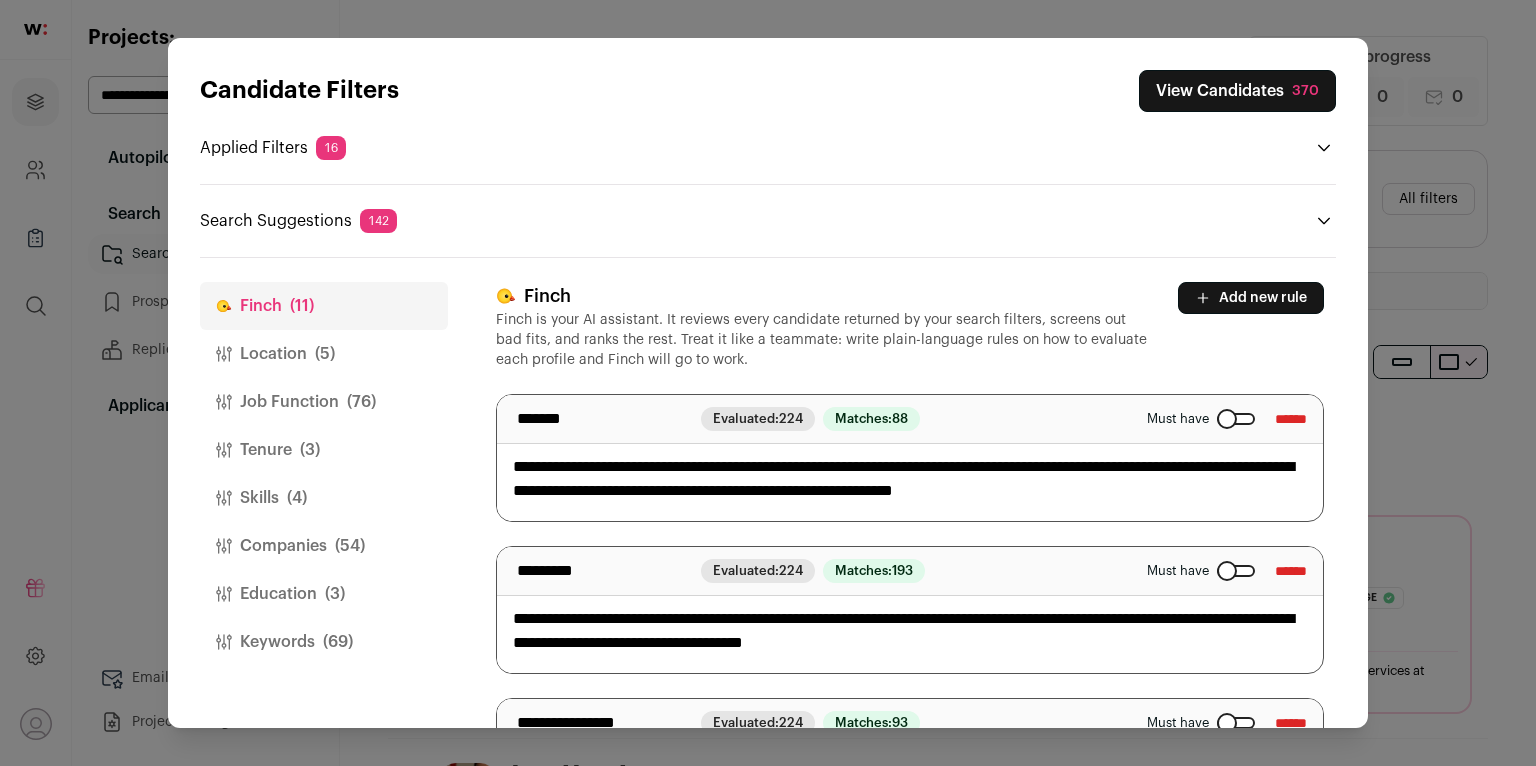 click on "Job Function
(76)" at bounding box center (324, 402) 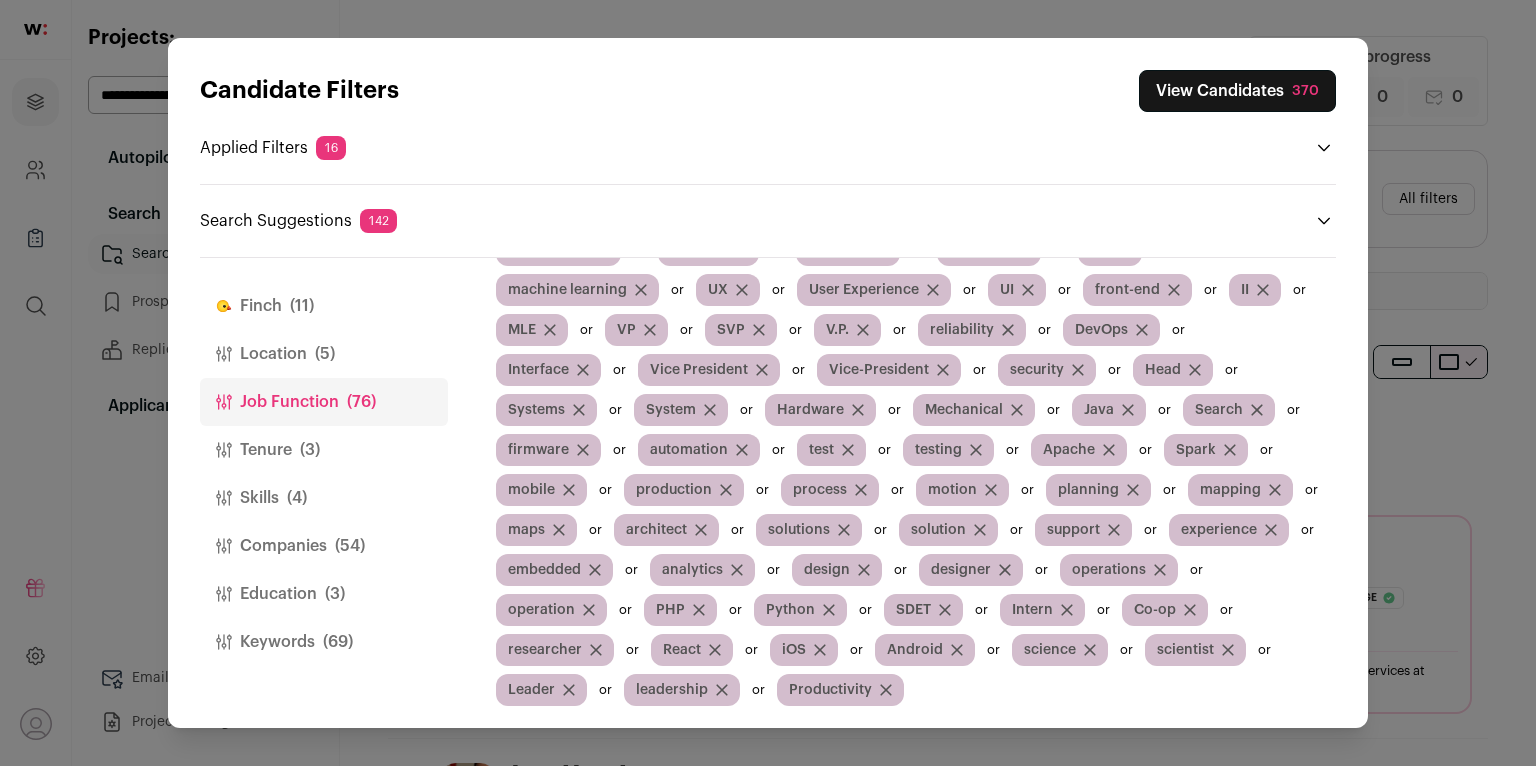 scroll, scrollTop: 430, scrollLeft: 0, axis: vertical 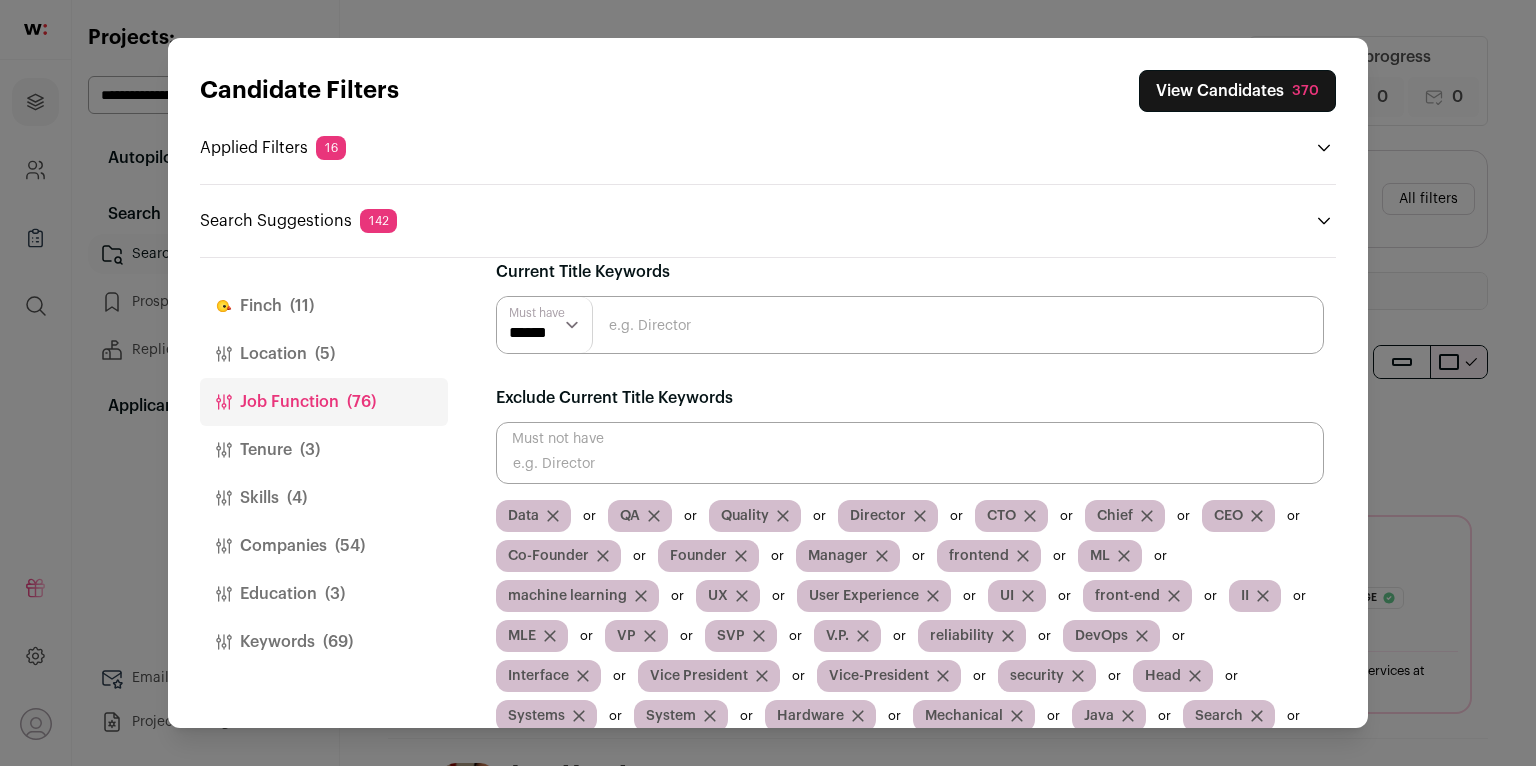 click at bounding box center [910, 453] 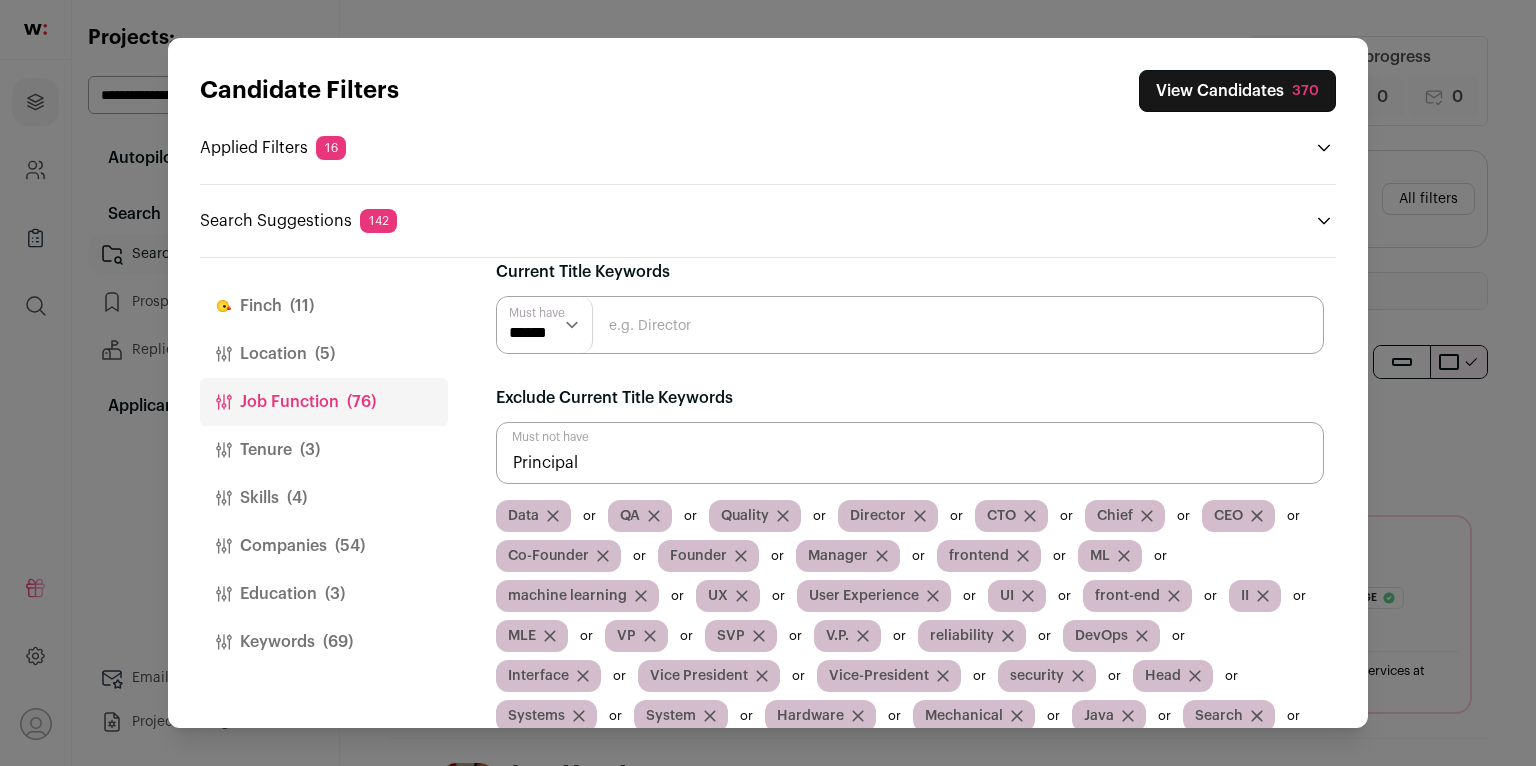type on "Principal" 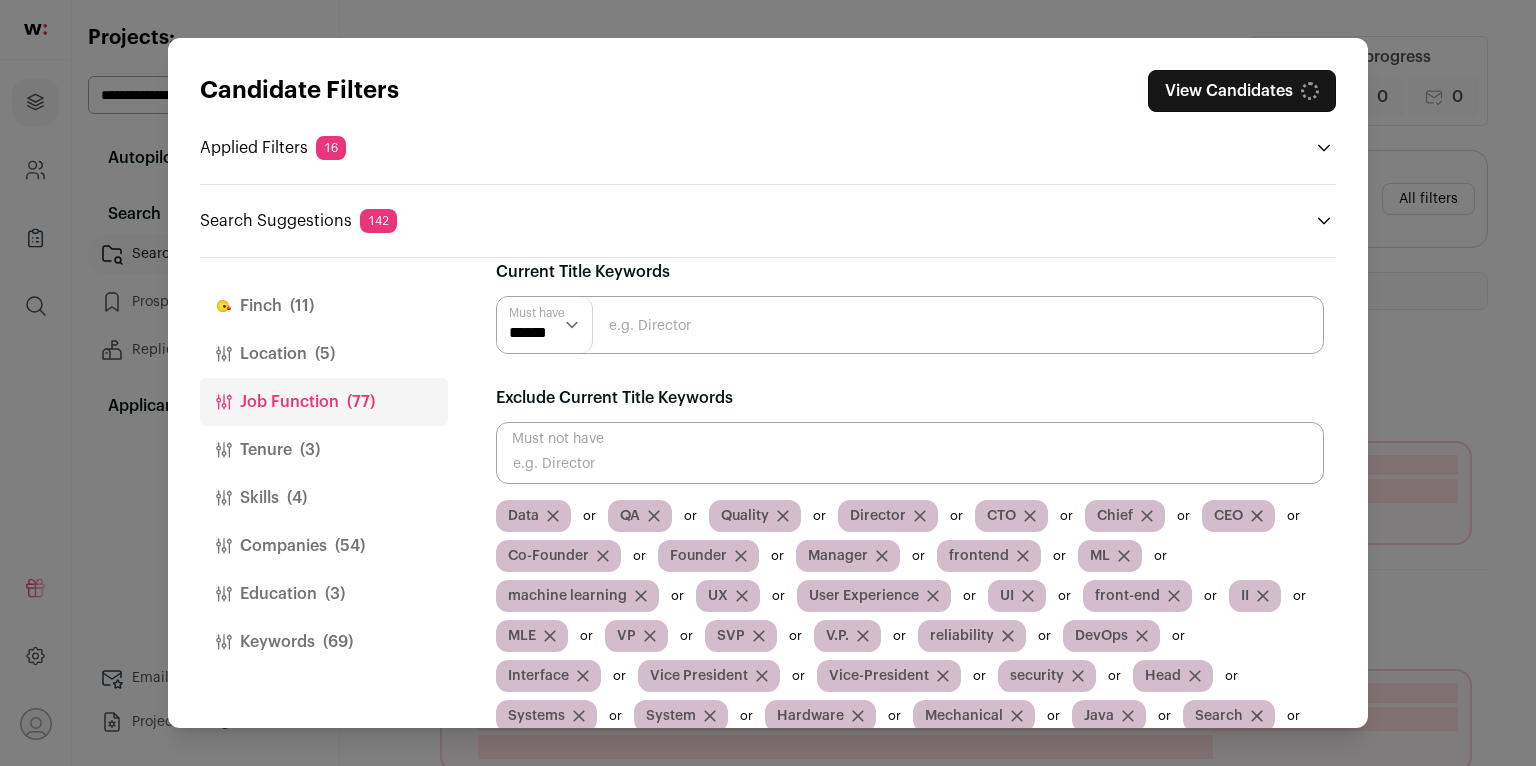 click on "Candidate Filters
View Candidates
Applied Filters
16
Na grad, Swe focus or 9 more
Must have
Full-Stack Engineer, Backend Engineer or Software Engineer
Must have
[CITY], [CITY] or 3 more
Must have
7+ YOE
Must have
11-96 months at current job
Must have" at bounding box center (768, 383) 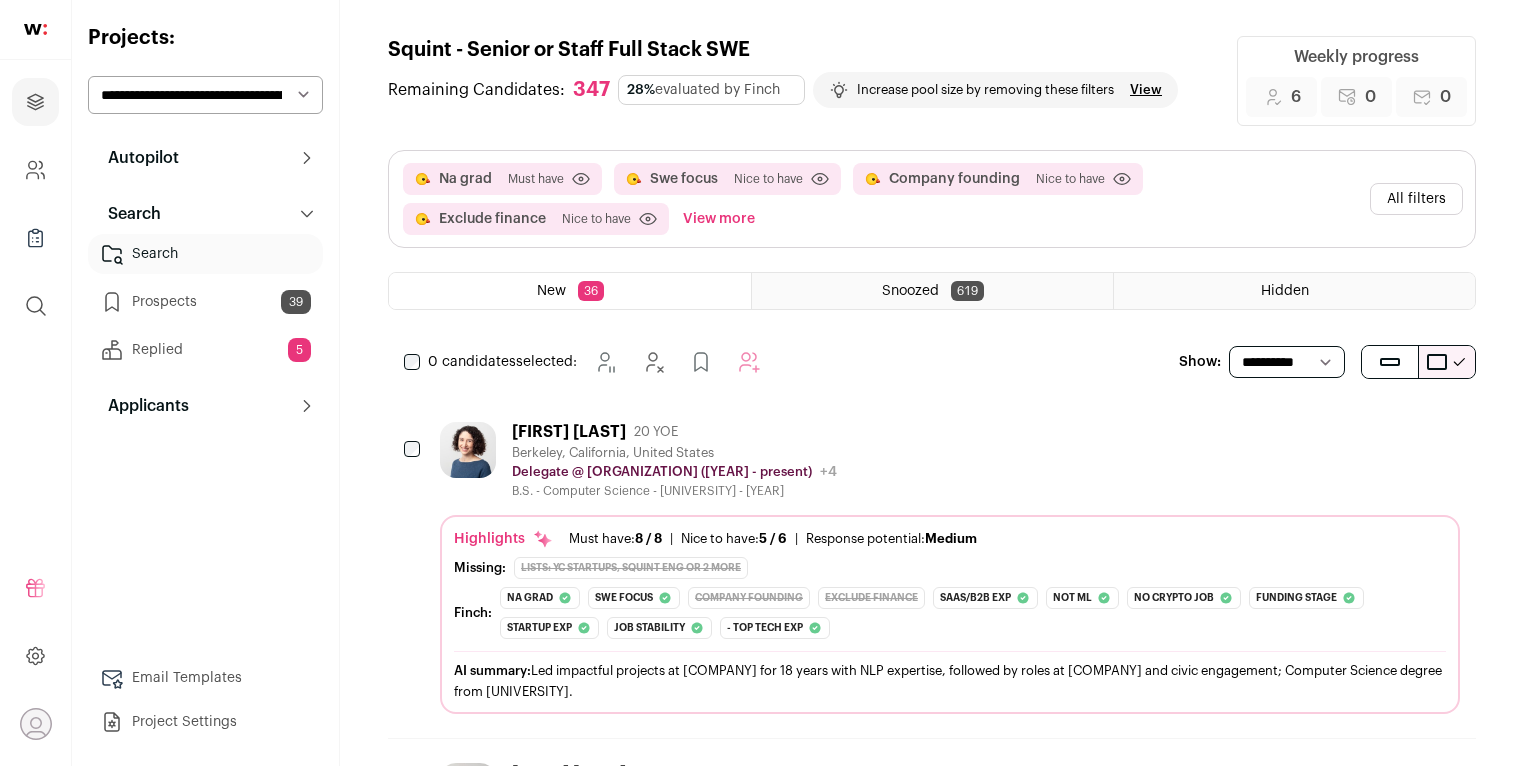click on "Na grad
Must have
Click to disable/enable criteria
Swe focus
Nice to have
Click to disable/enable criteria
Company founding
Nice to have
Click to disable/enable criteria
Exclude finance
Nice to have
Click to disable/enable criteria" at bounding box center (932, 199) 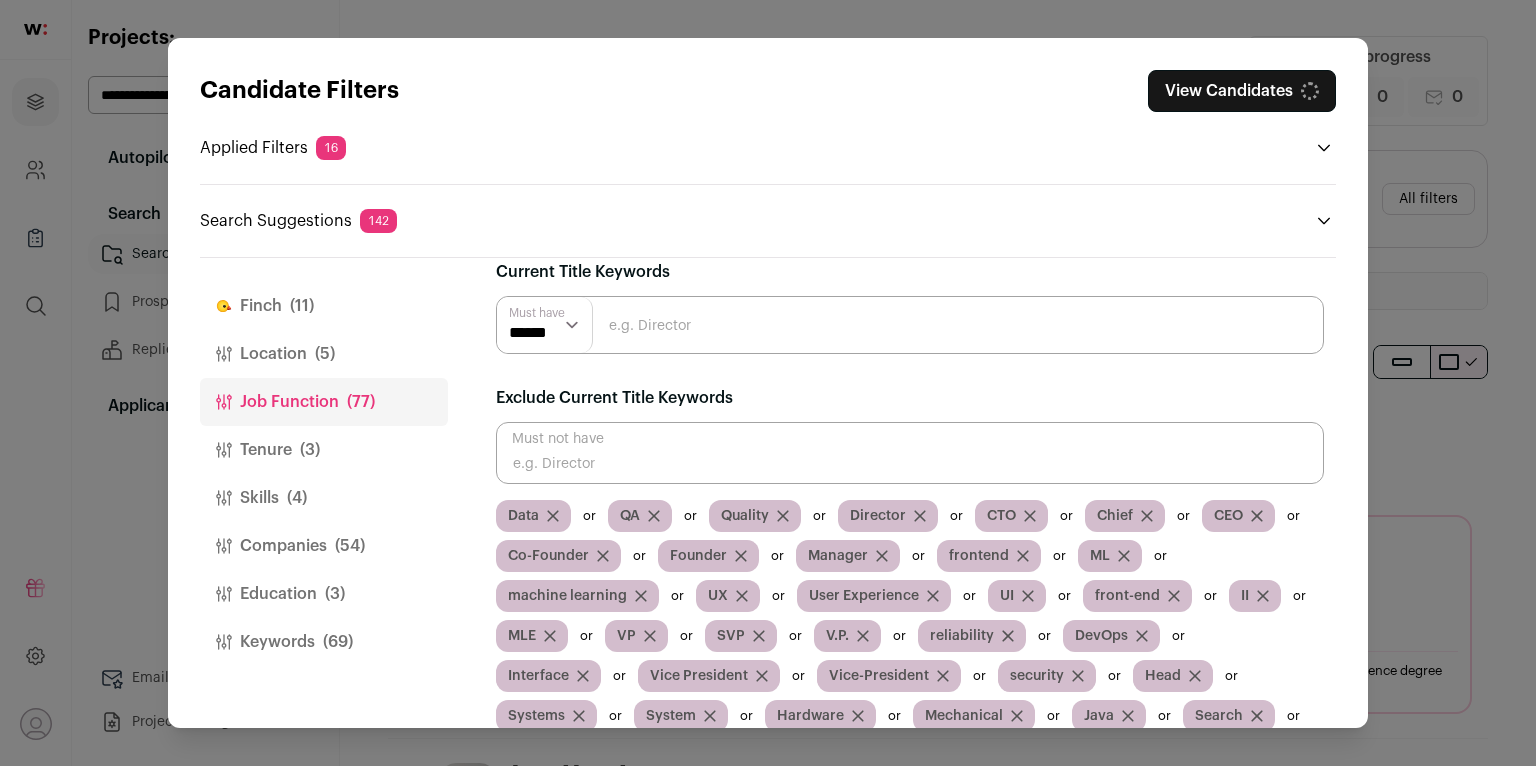 click on "Education
(3)" at bounding box center (324, 594) 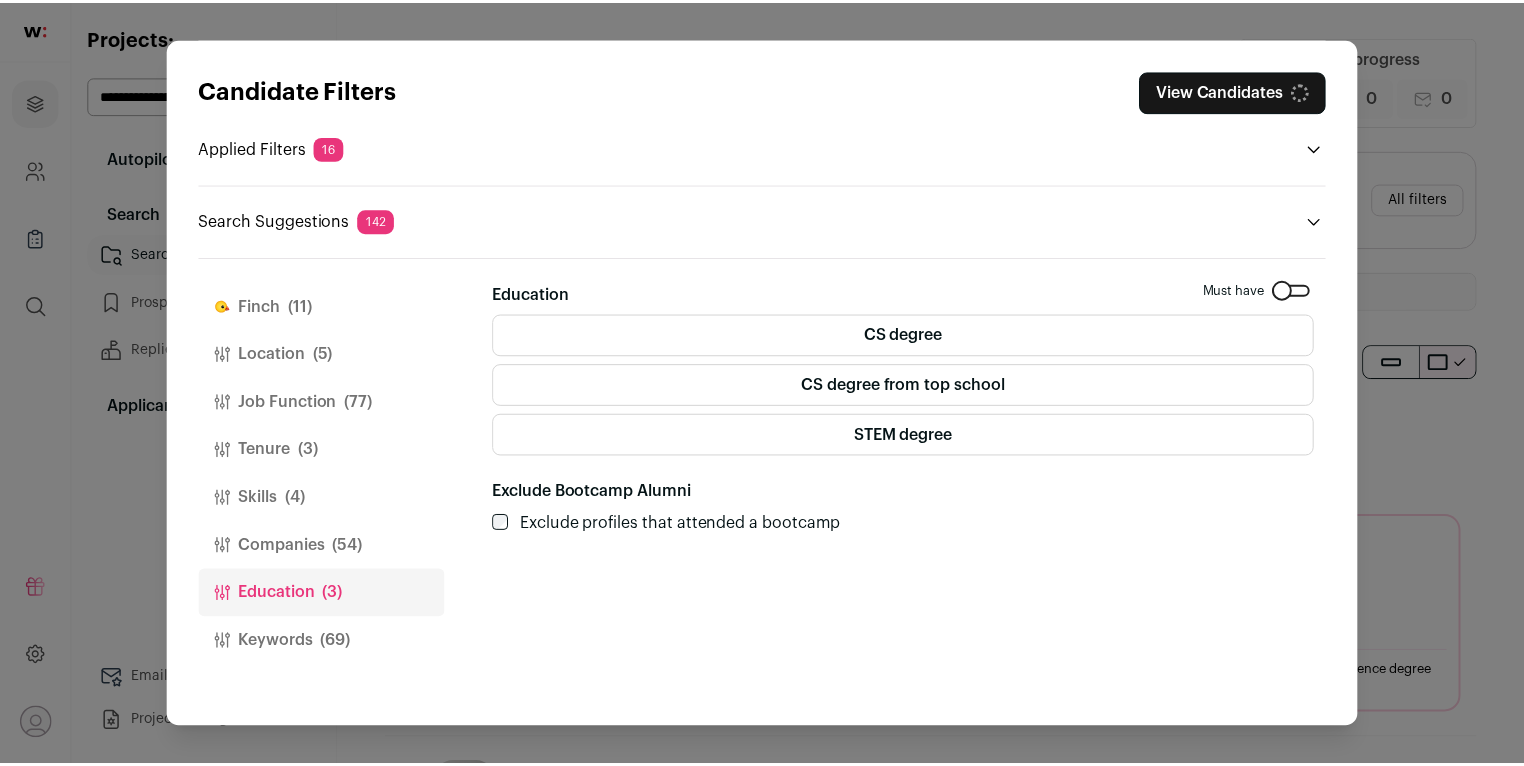 scroll, scrollTop: 0, scrollLeft: 0, axis: both 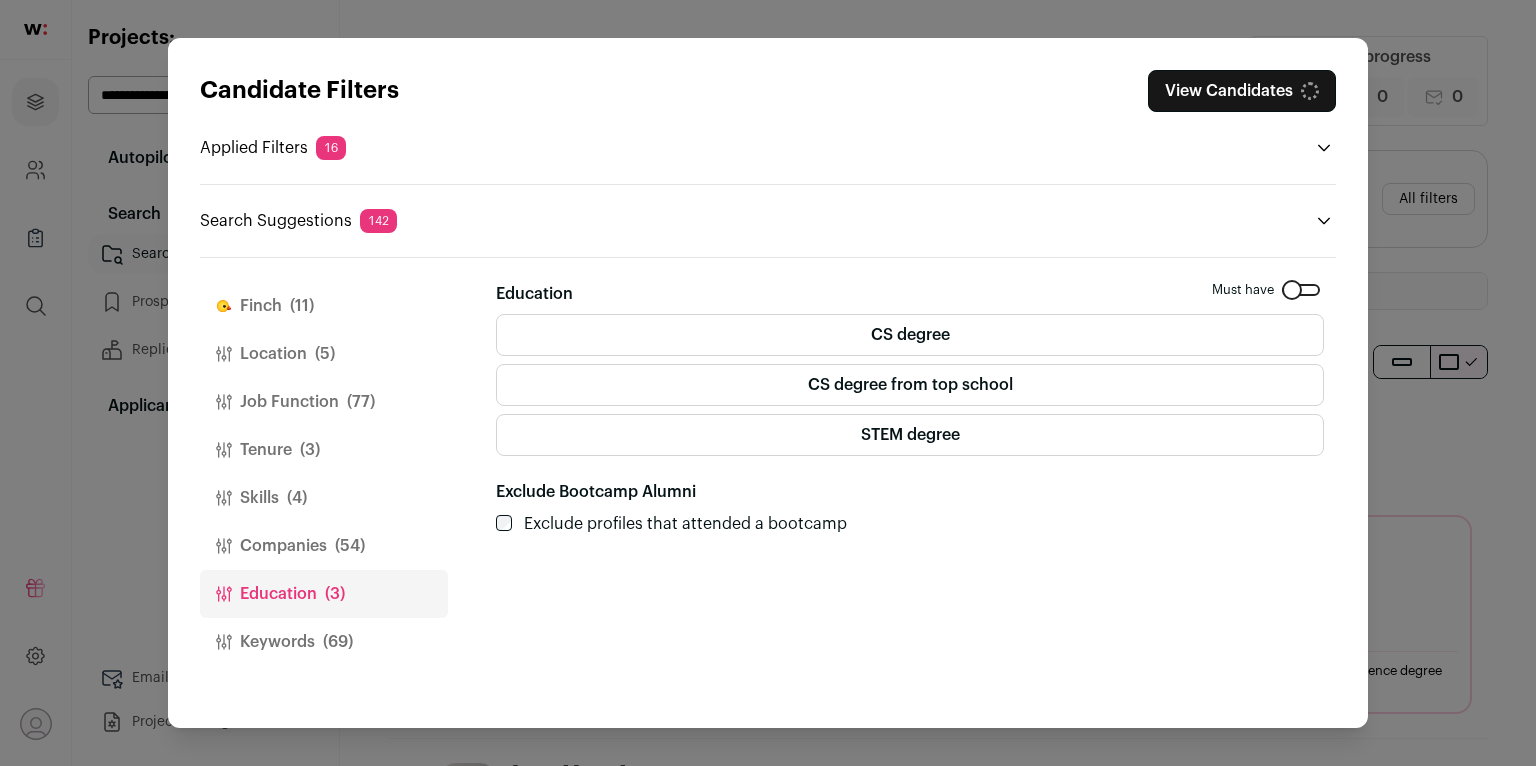 click on "(4)" at bounding box center (297, 498) 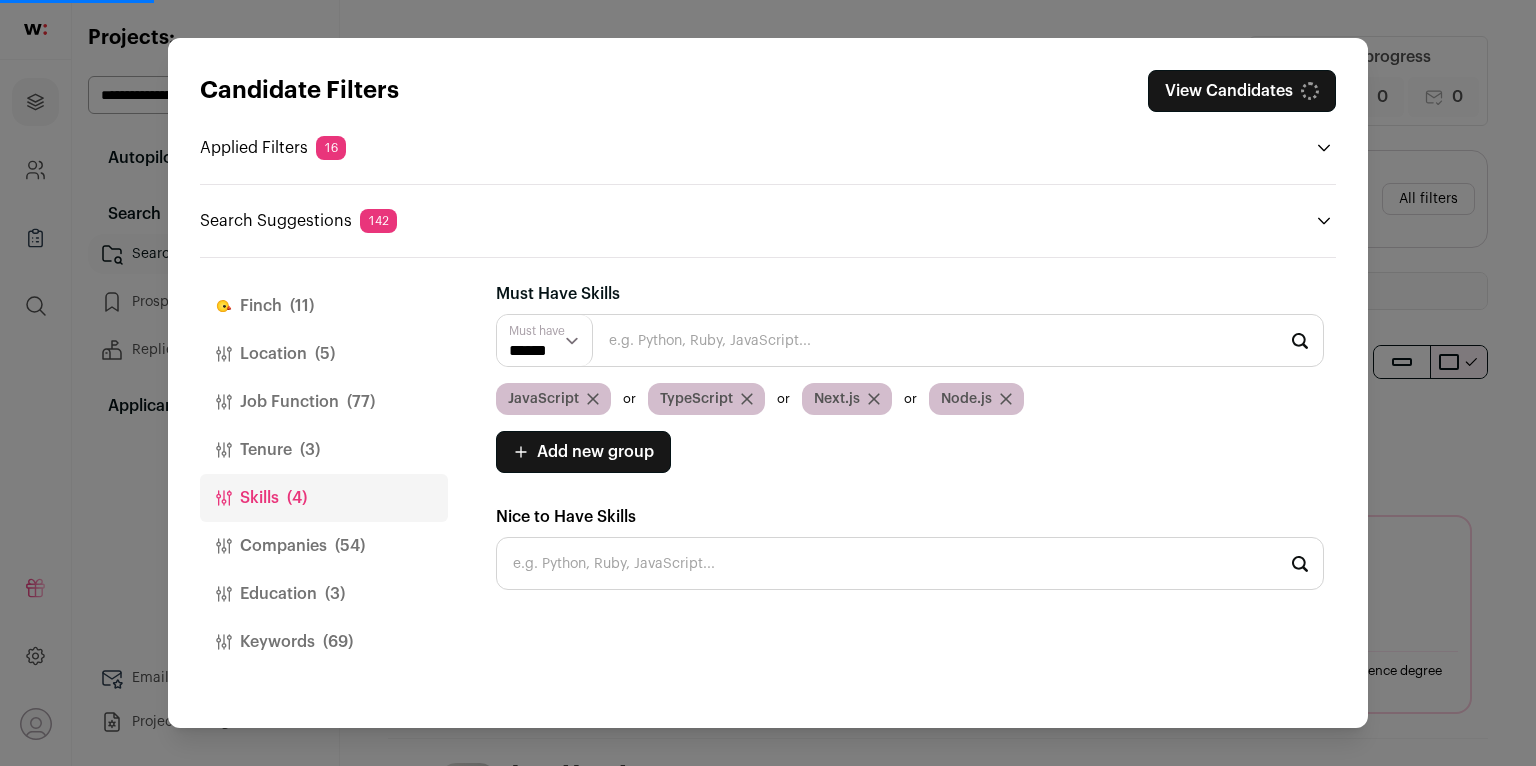 click on "Education
(3)" at bounding box center [324, 594] 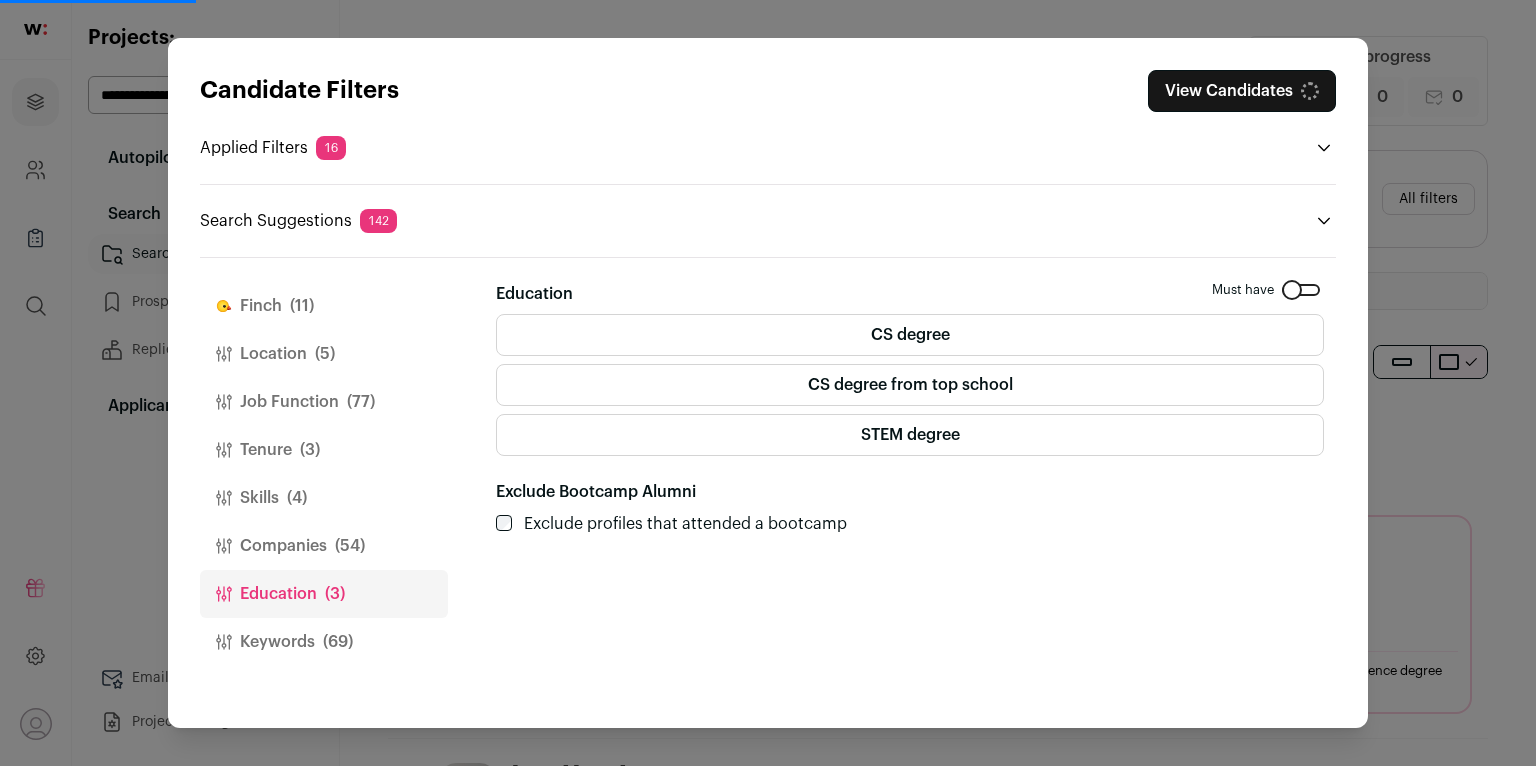 click on "CS degree" at bounding box center (910, 335) 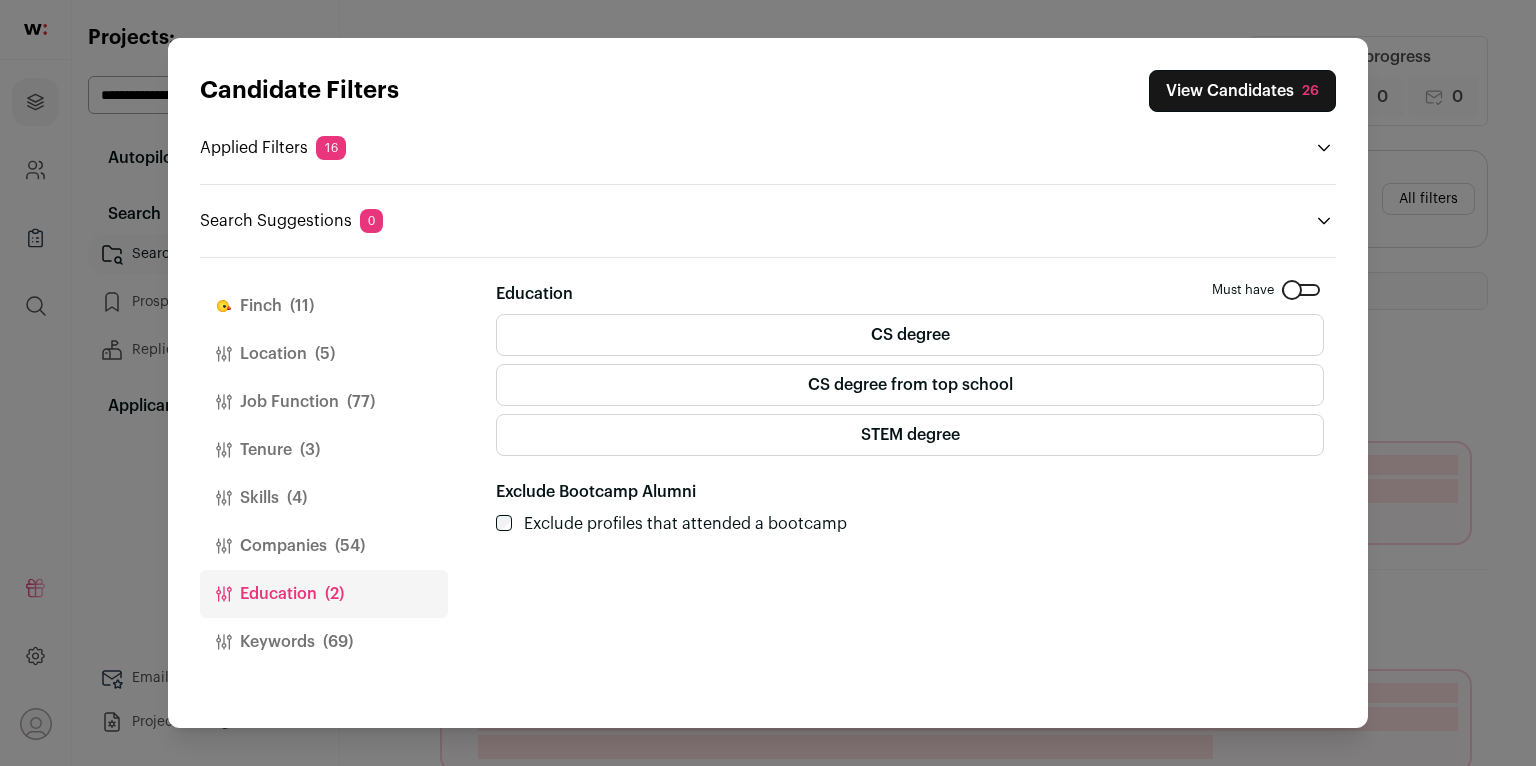 click on "View Candidates
[NUMBER]" at bounding box center [1242, 91] 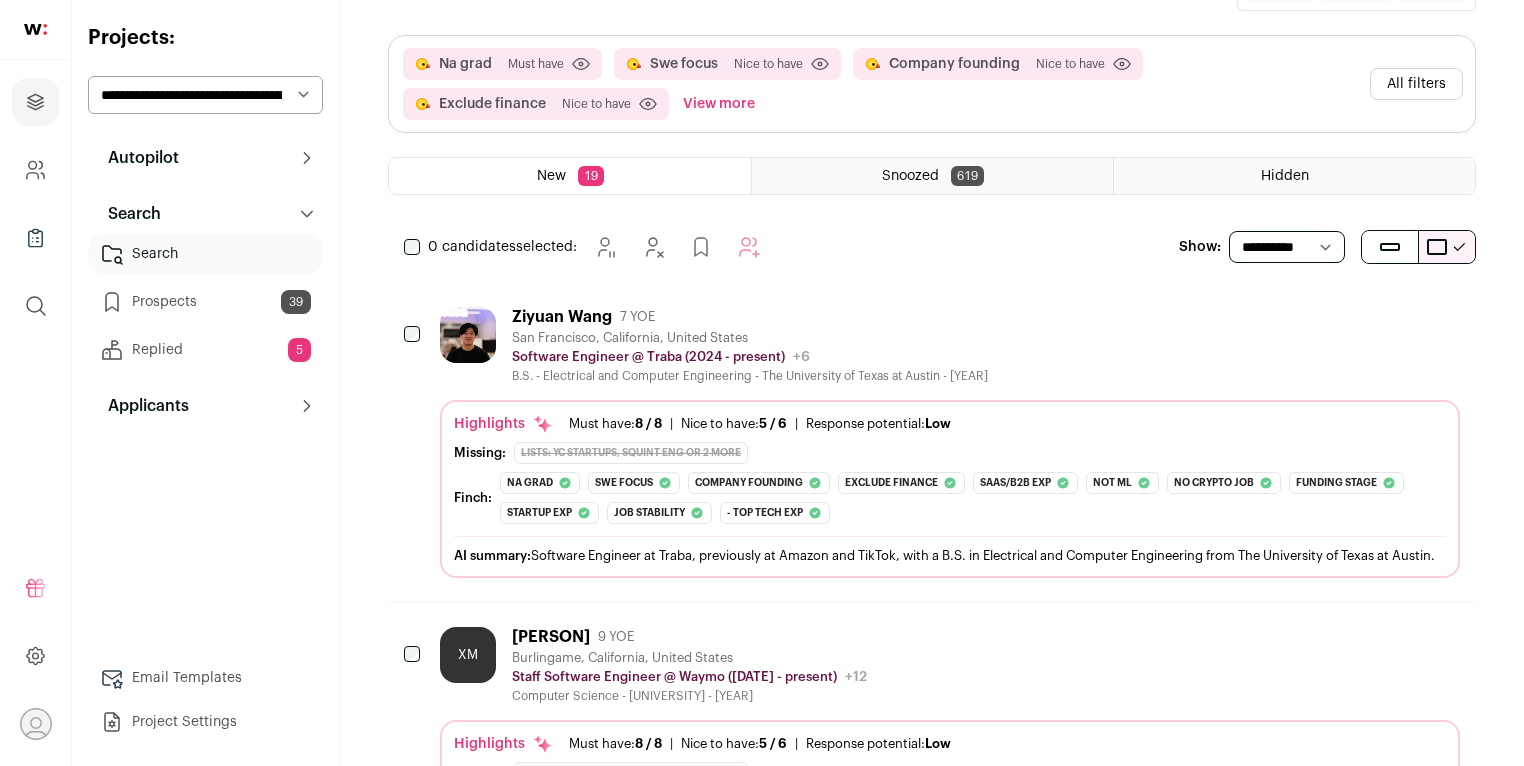 scroll, scrollTop: 116, scrollLeft: 0, axis: vertical 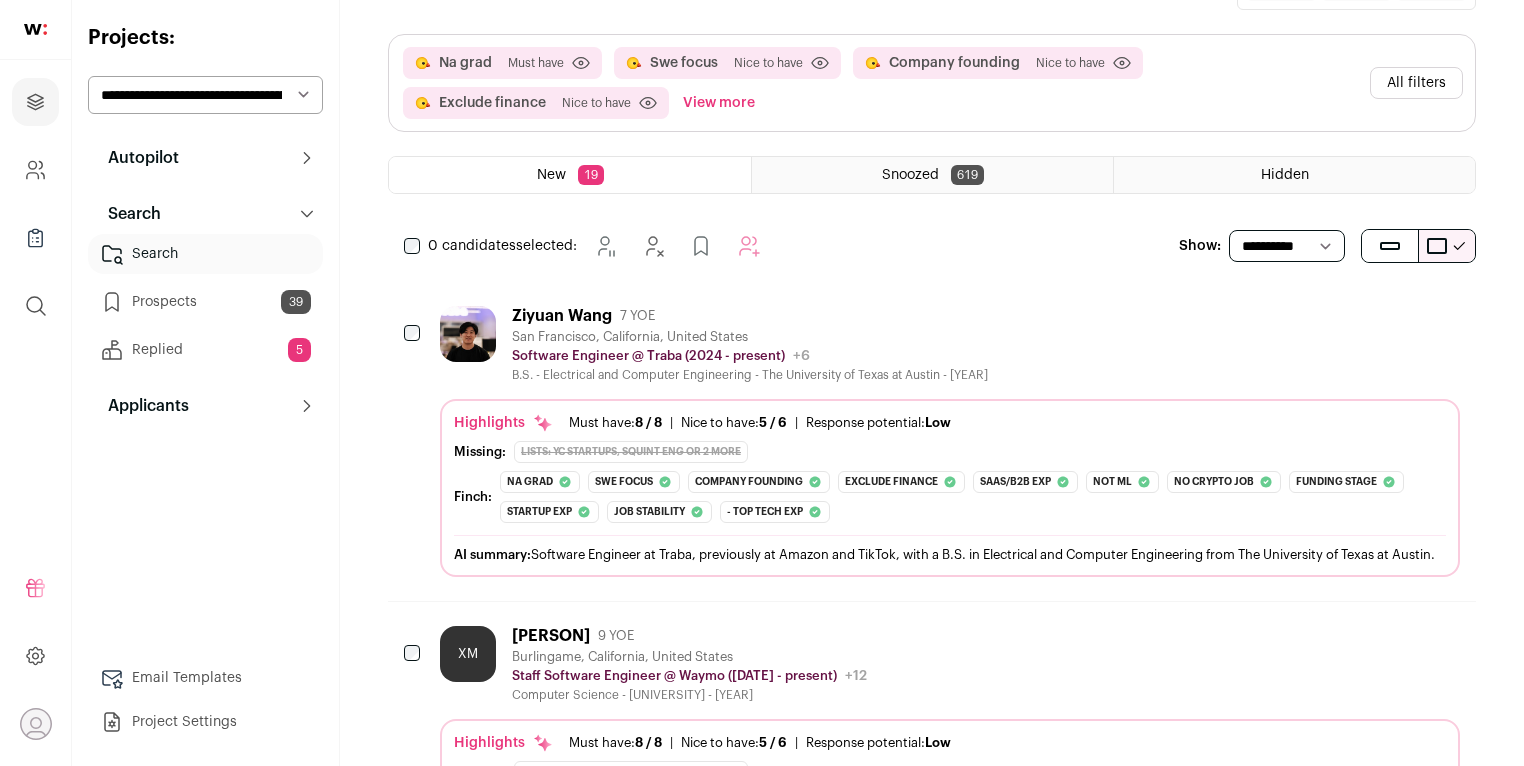 click at bounding box center (1389, 315) 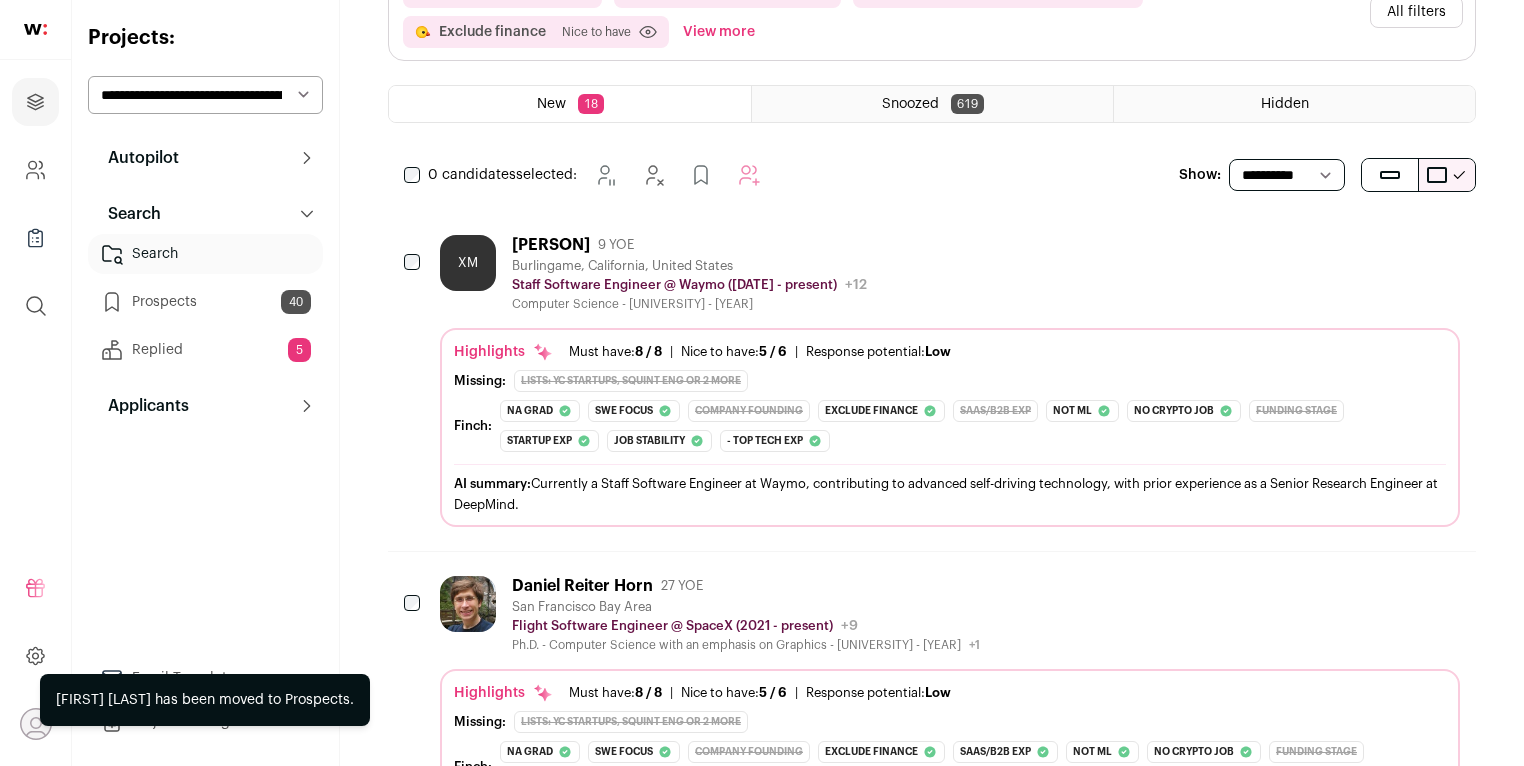 scroll, scrollTop: 267, scrollLeft: 0, axis: vertical 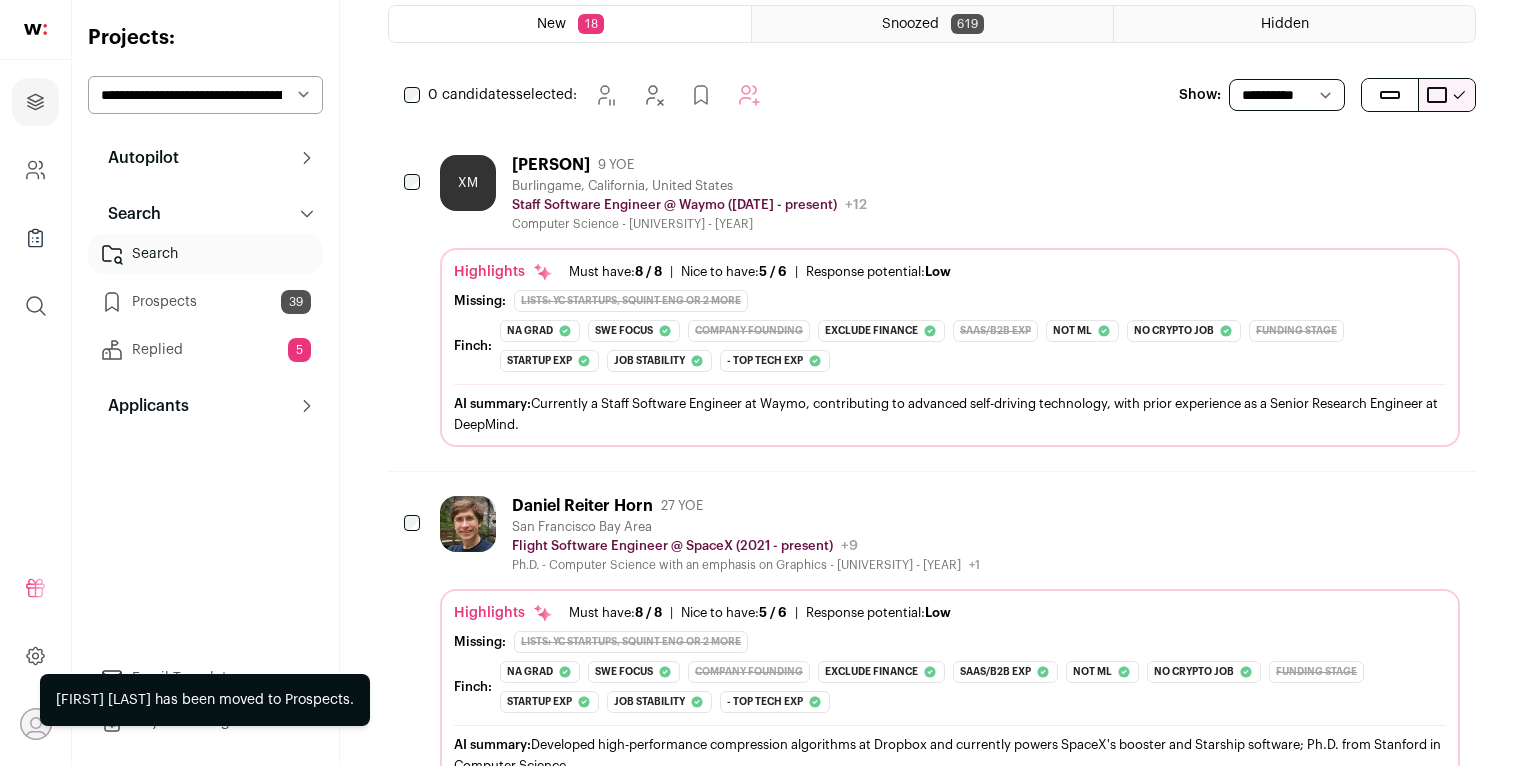 click 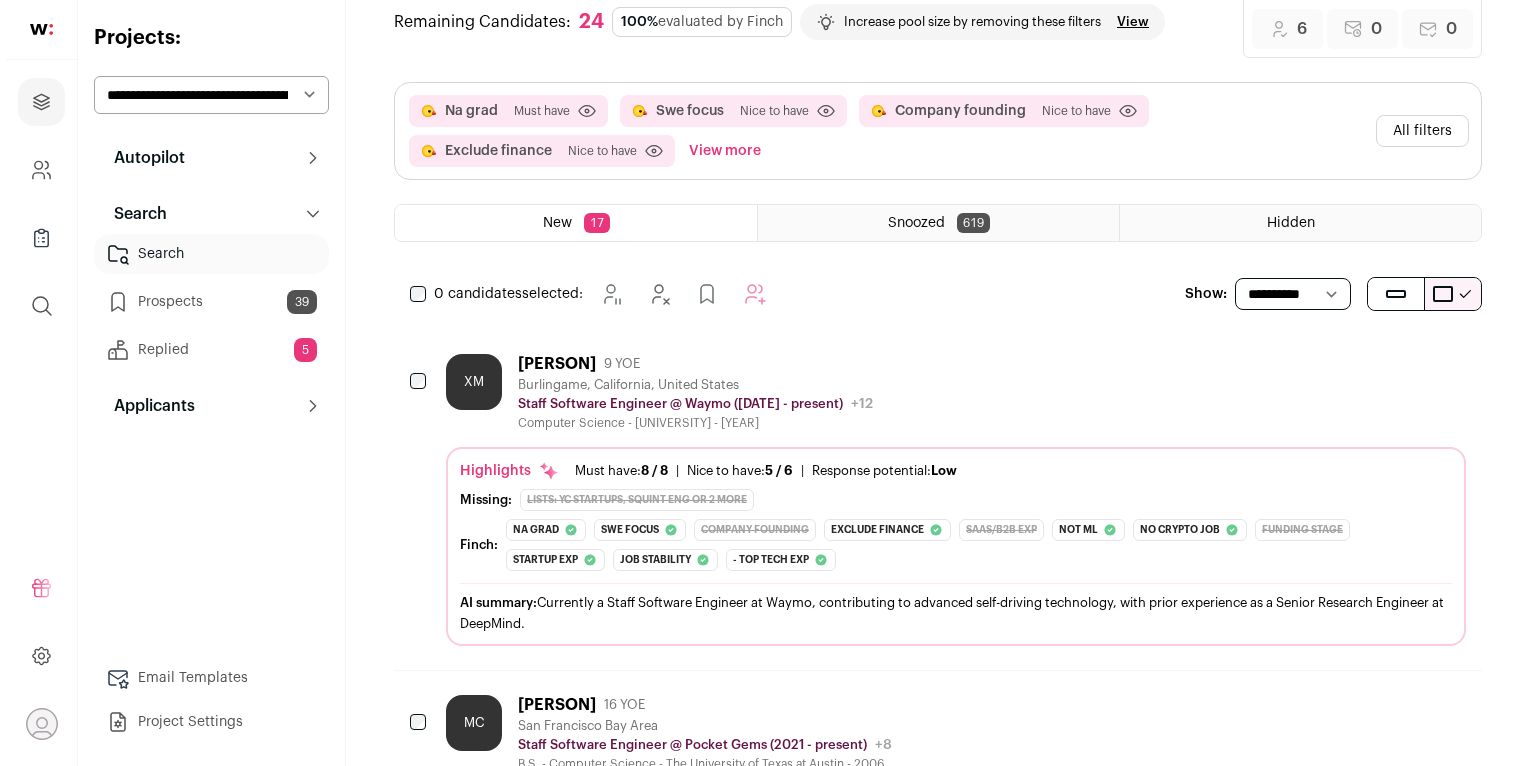 scroll, scrollTop: 0, scrollLeft: 0, axis: both 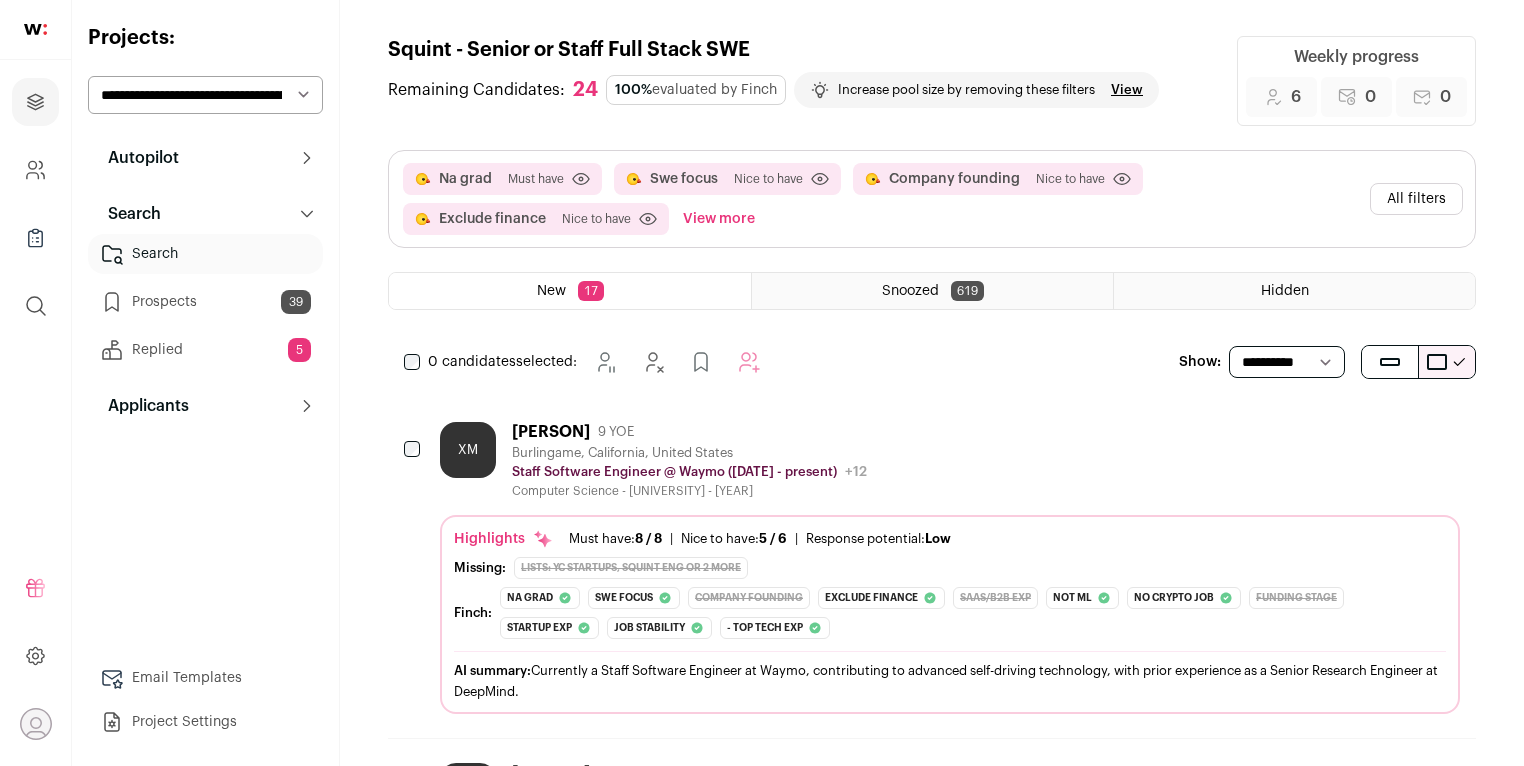 click on "XM" at bounding box center (468, 450) 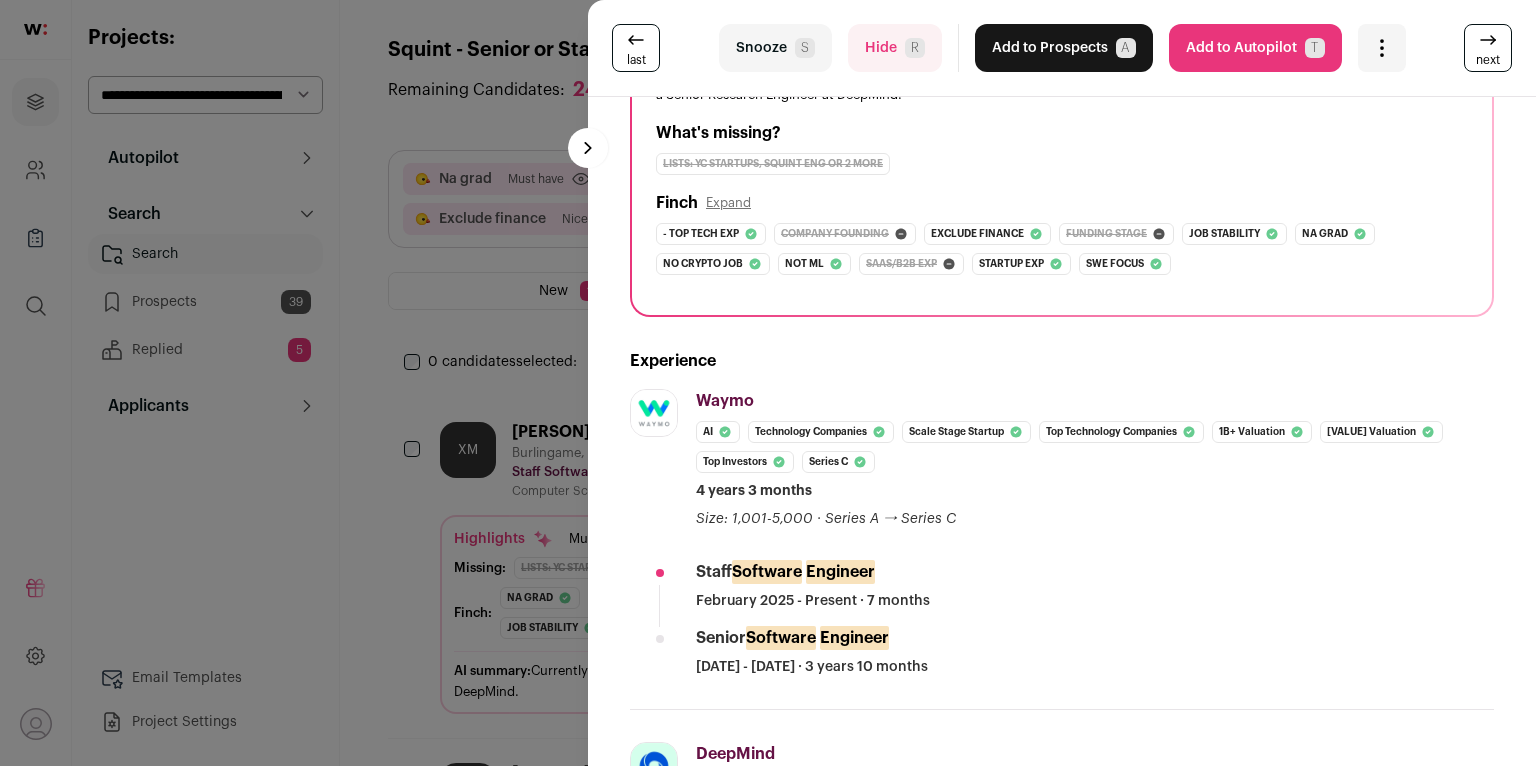 scroll, scrollTop: 0, scrollLeft: 0, axis: both 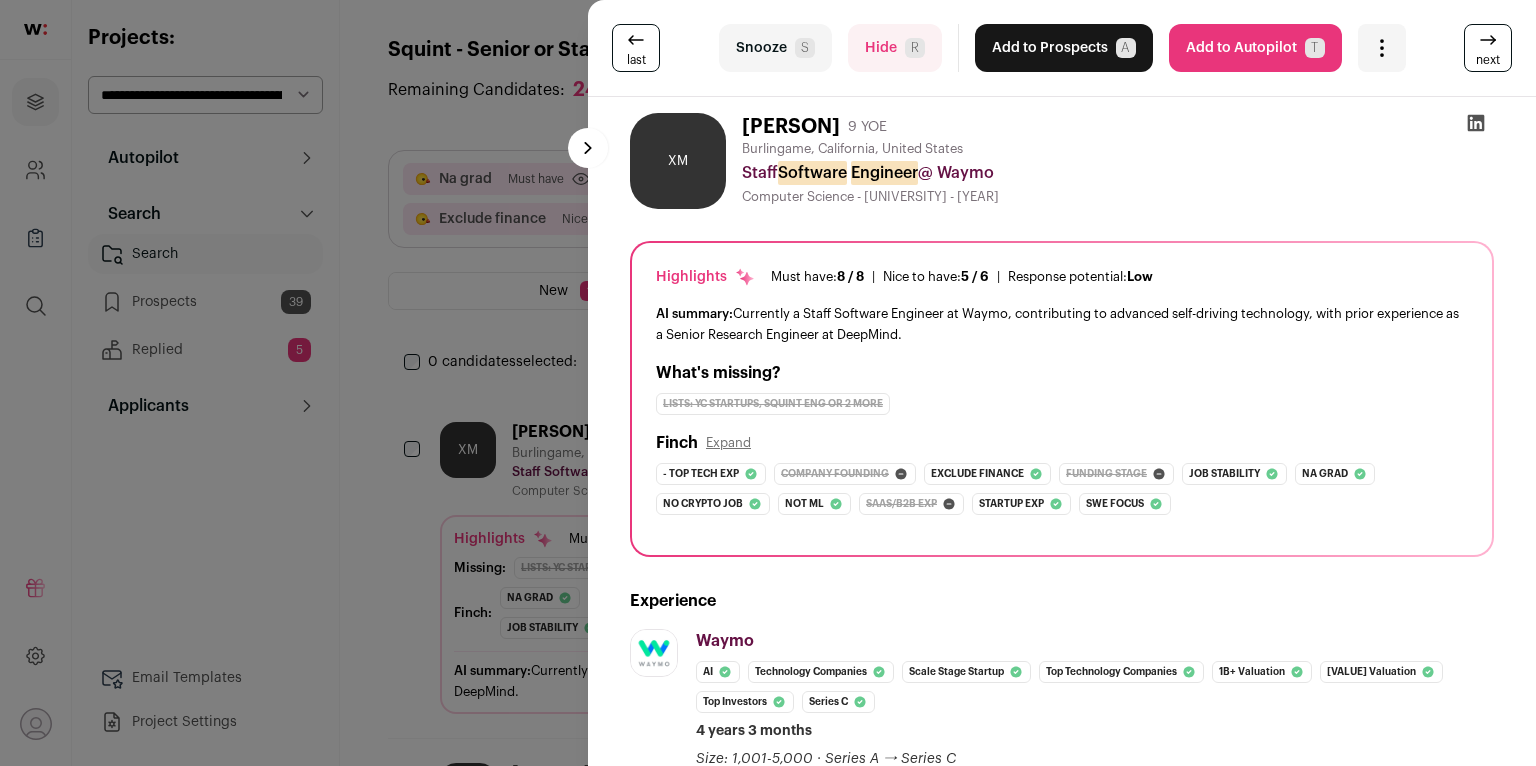 click on "Snooze
S" at bounding box center (775, 48) 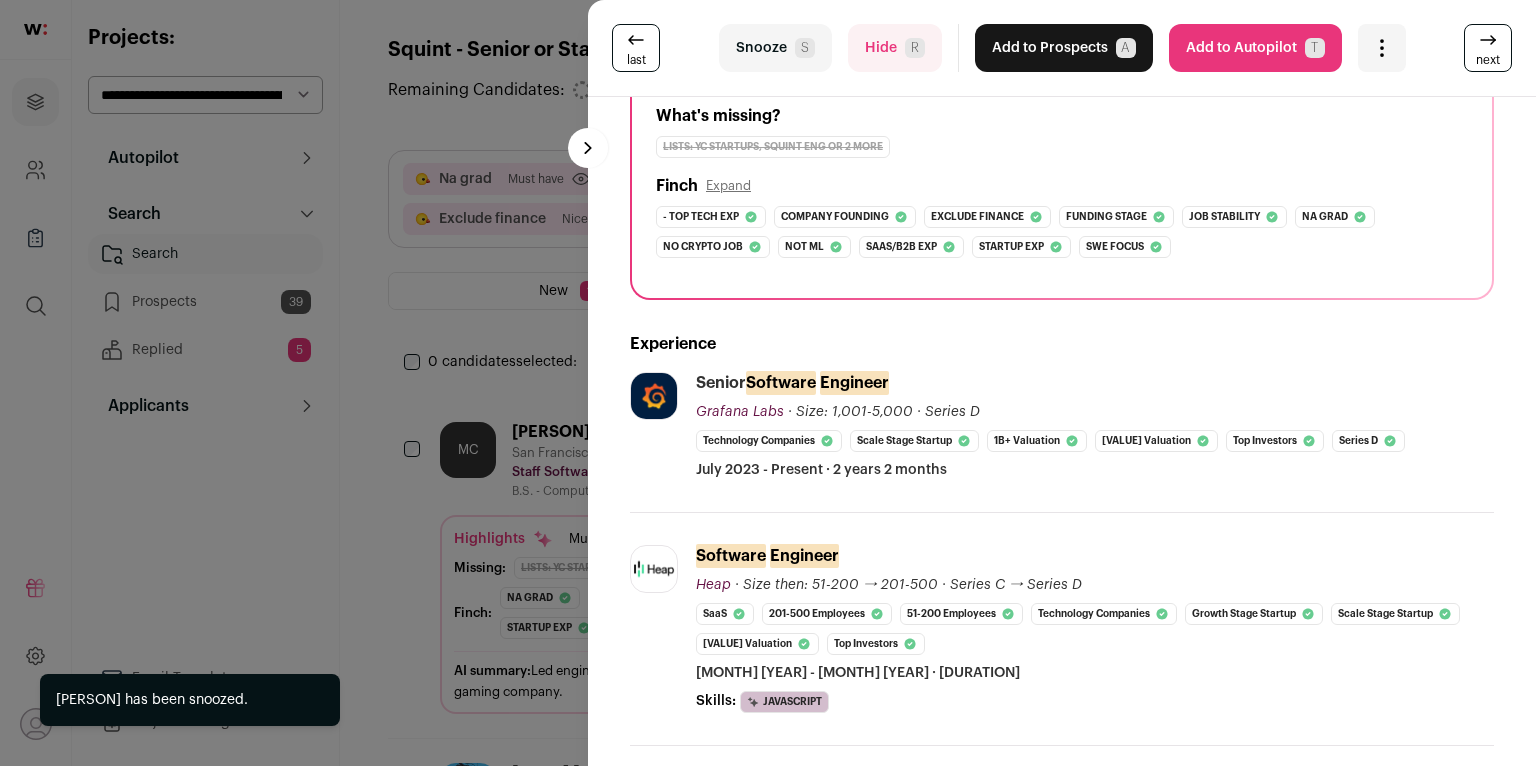 scroll, scrollTop: 0, scrollLeft: 0, axis: both 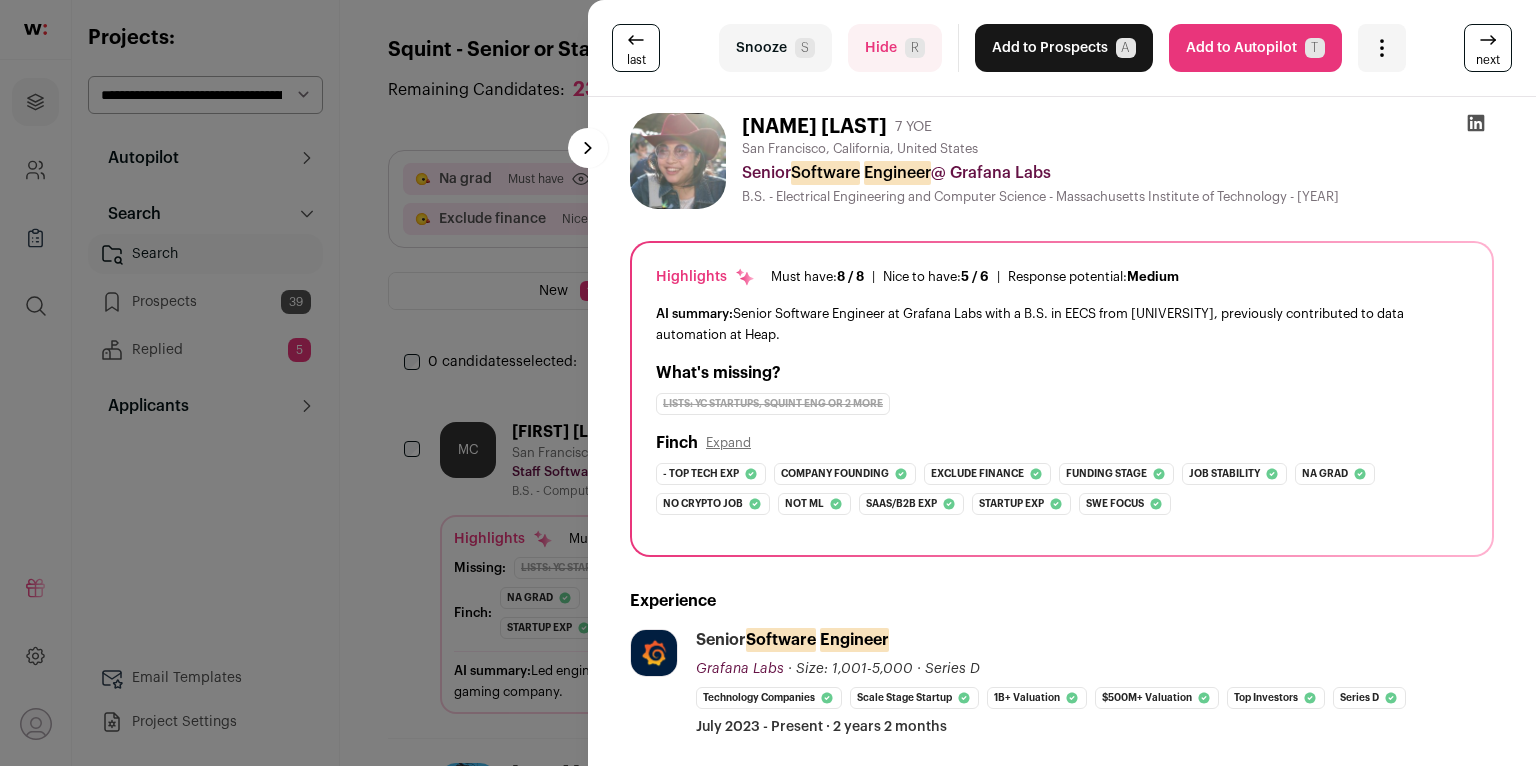 click on "Add to Prospects
A" at bounding box center [1064, 48] 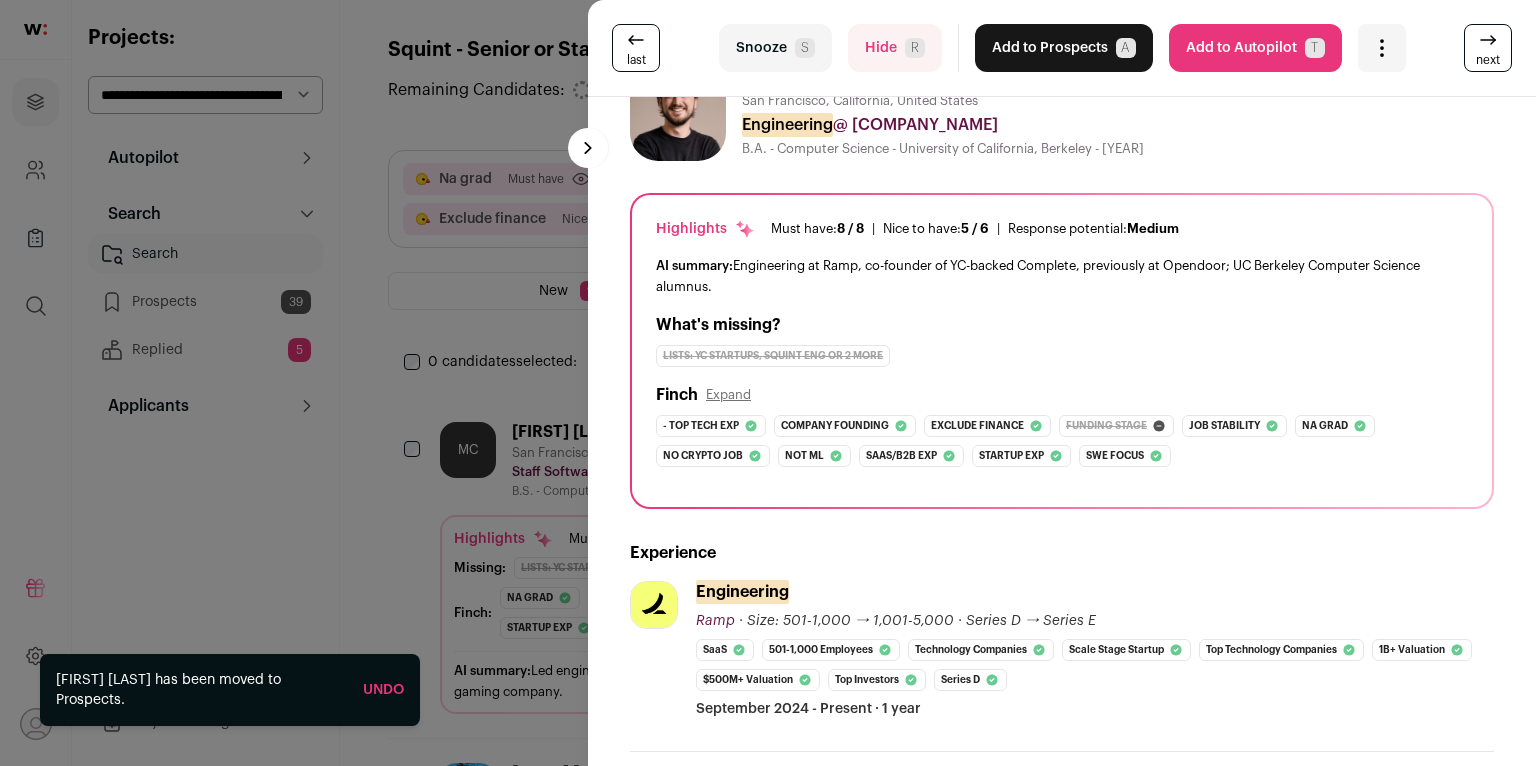 scroll, scrollTop: 0, scrollLeft: 0, axis: both 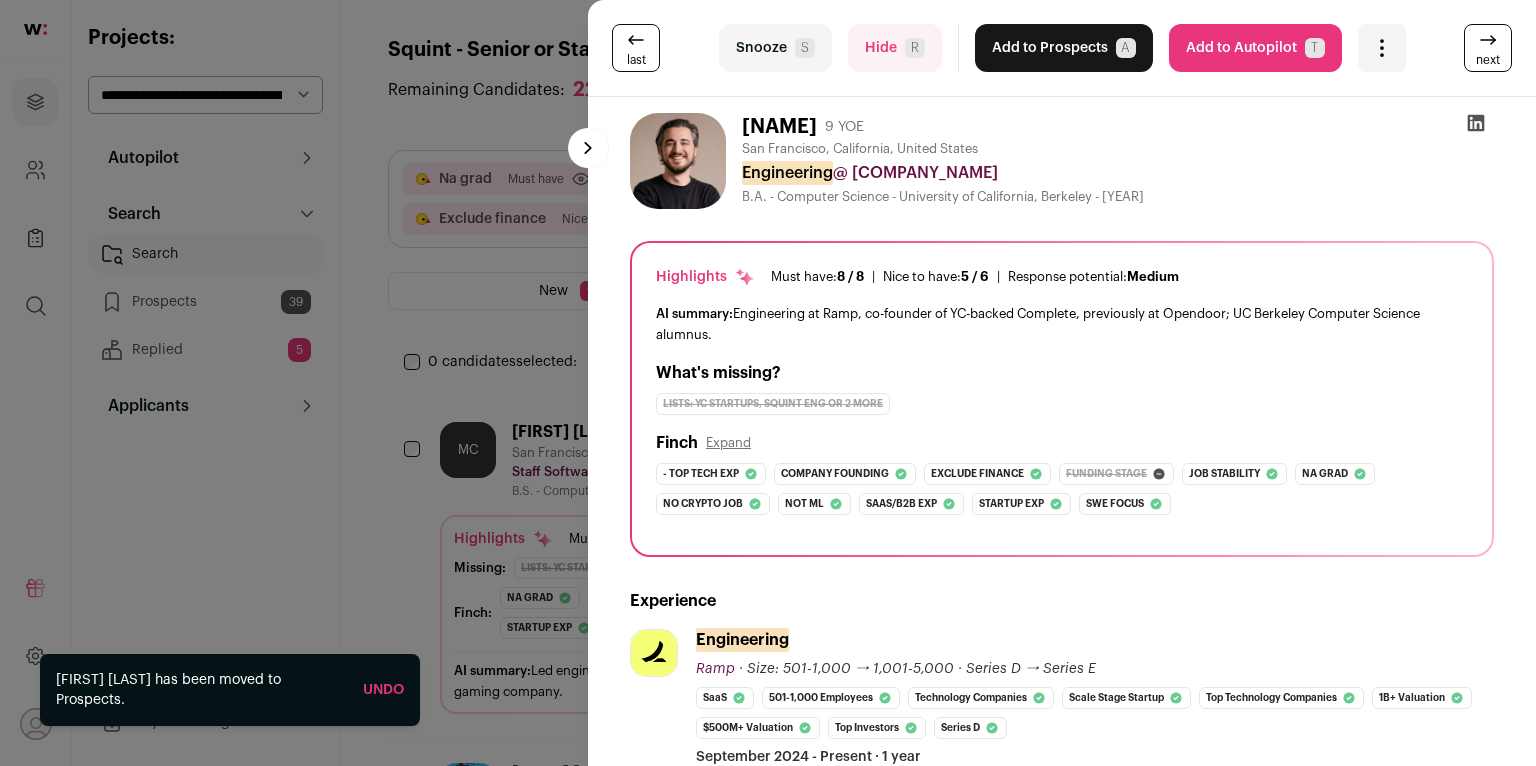 click 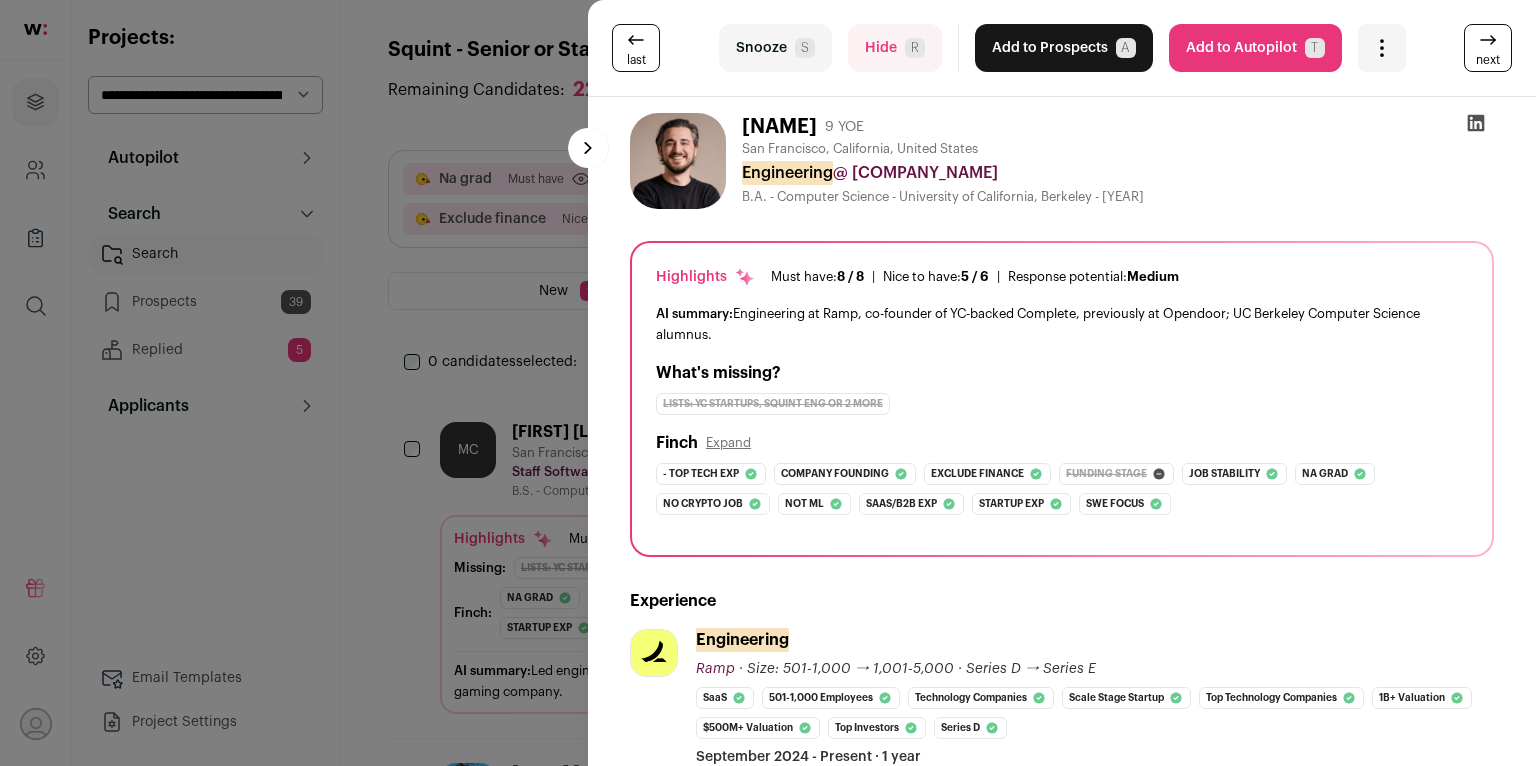 click on "Add to Prospects
A" at bounding box center [1064, 48] 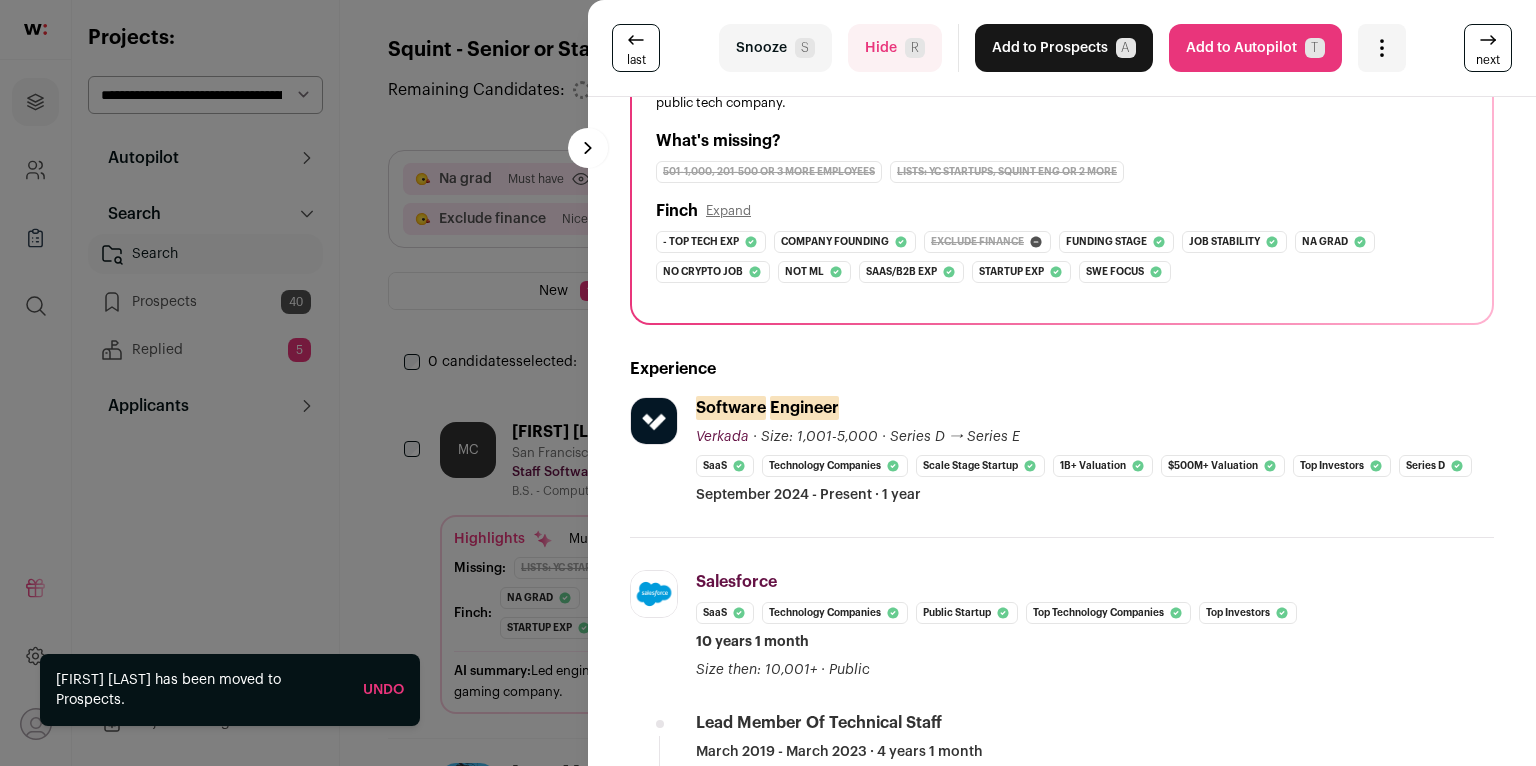 scroll, scrollTop: 0, scrollLeft: 0, axis: both 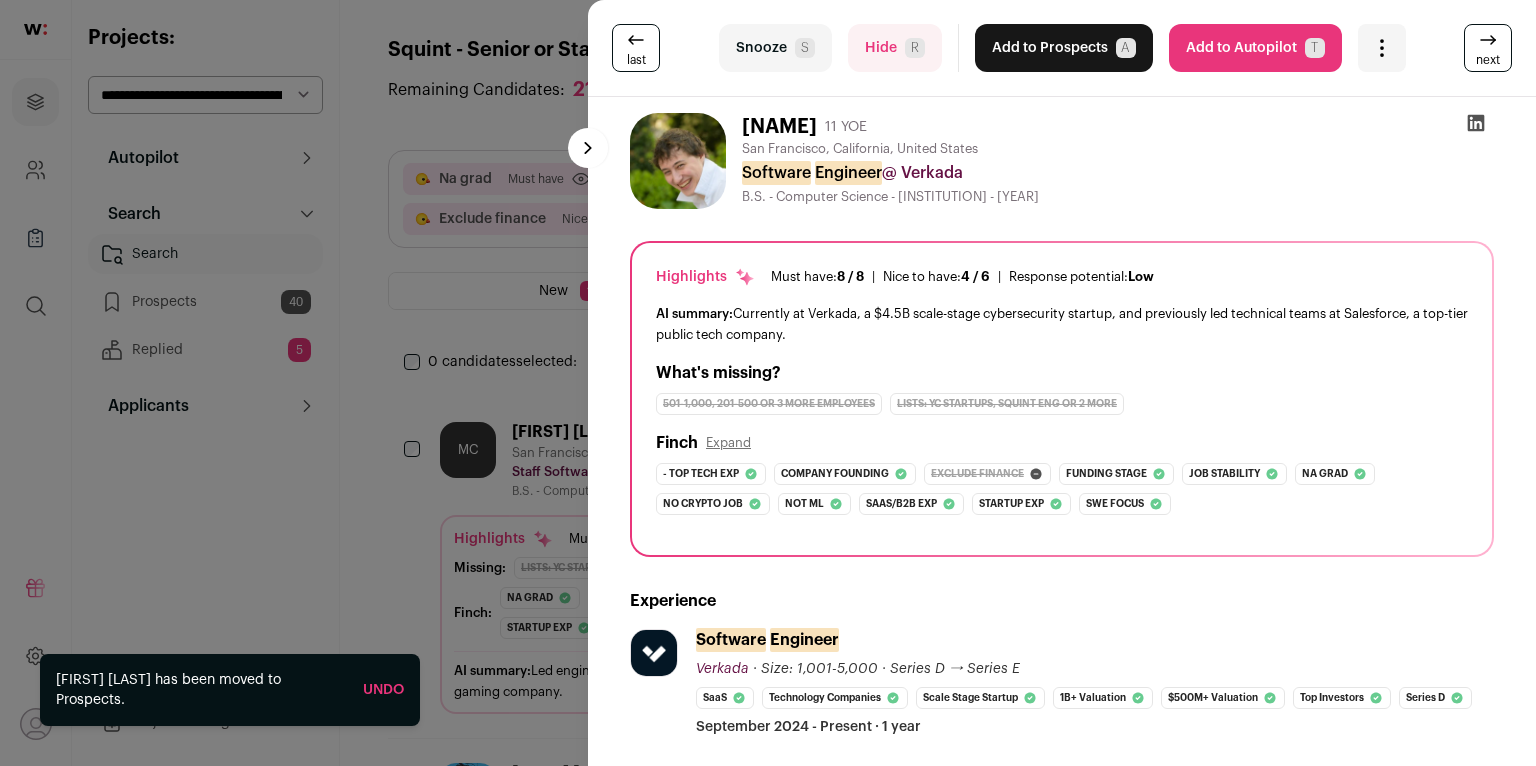 click 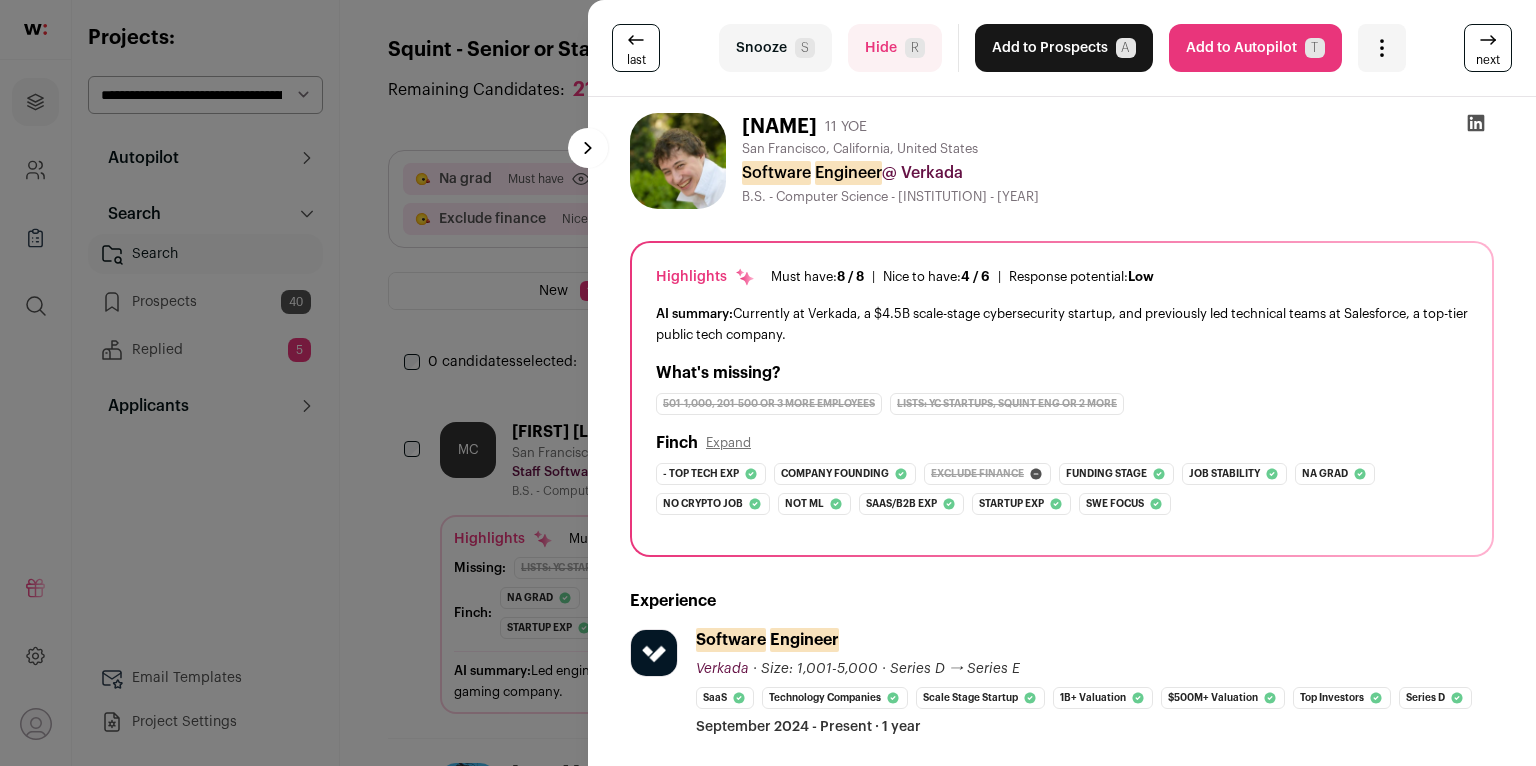 click on "Add to Prospects
A" at bounding box center (1064, 48) 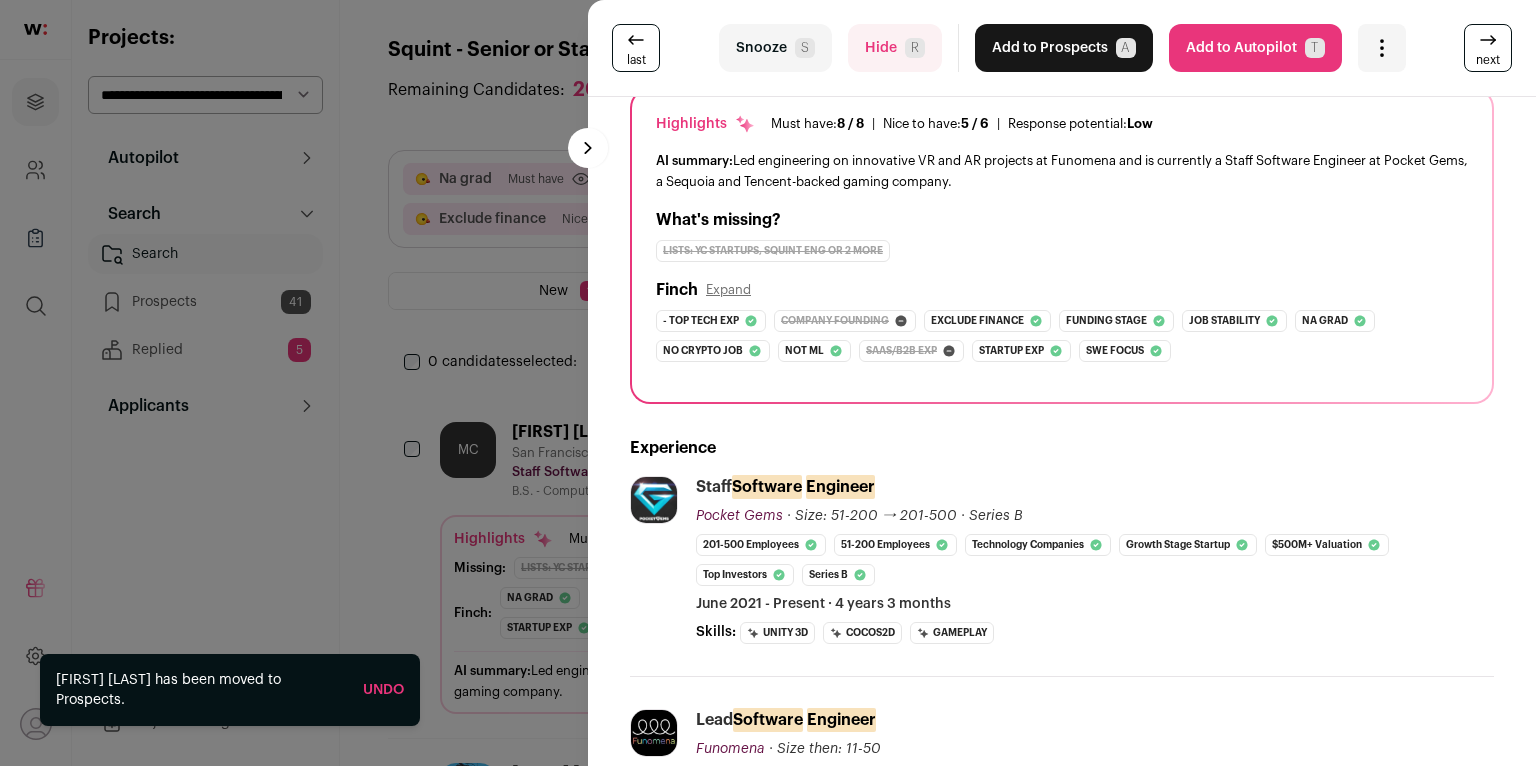 scroll, scrollTop: 0, scrollLeft: 0, axis: both 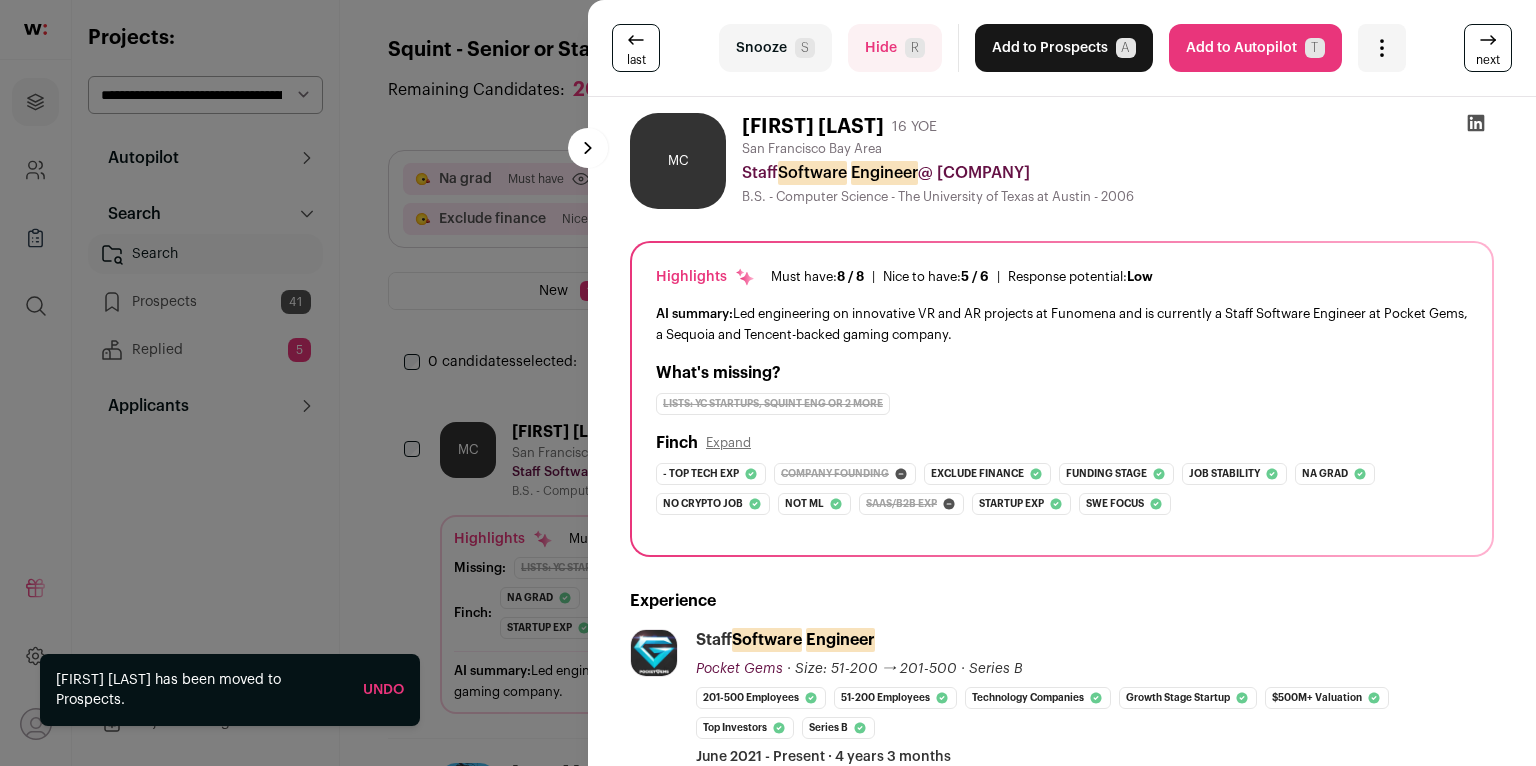 click 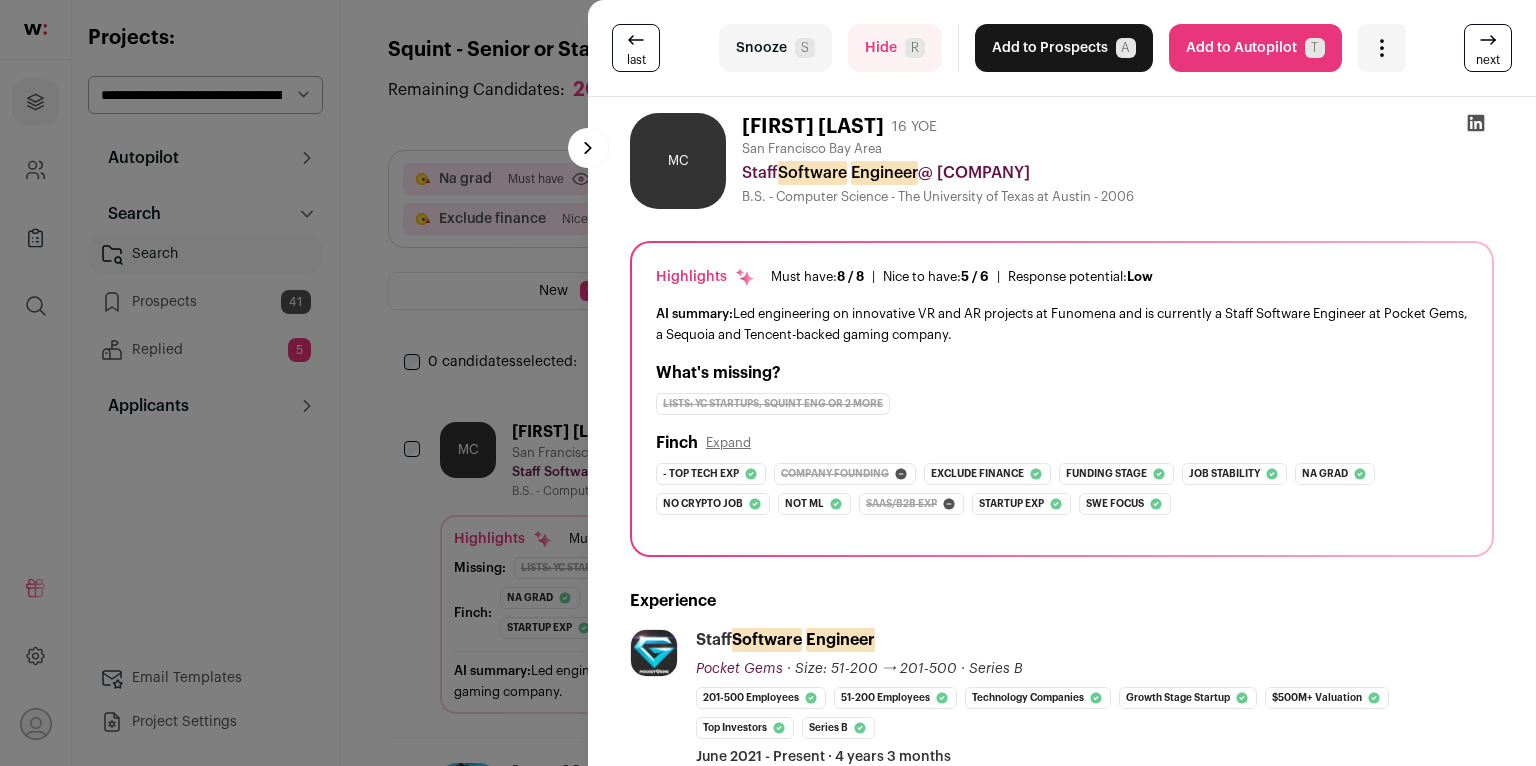 click on "Add to Prospects
A" at bounding box center (1064, 48) 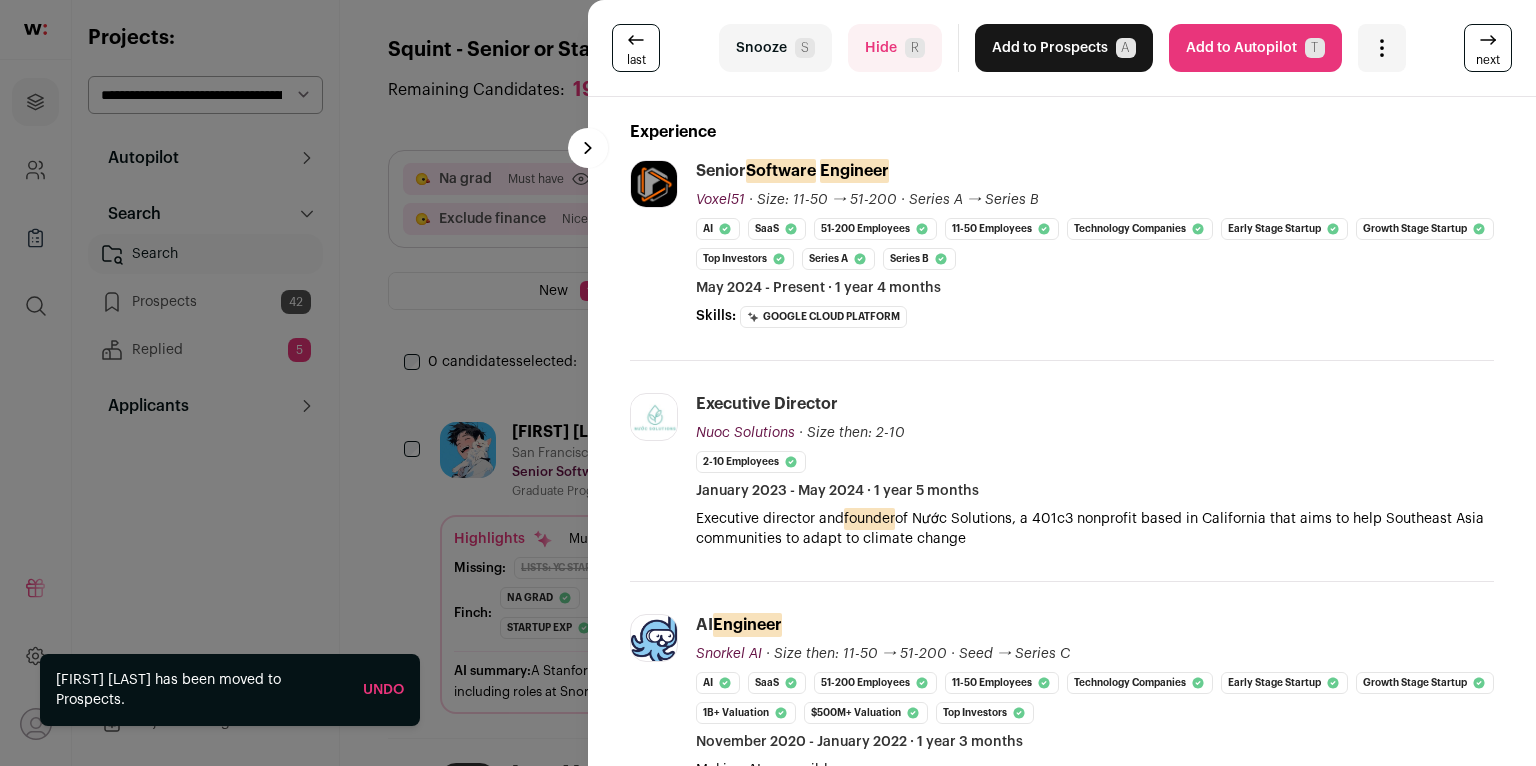 scroll, scrollTop: 4, scrollLeft: 0, axis: vertical 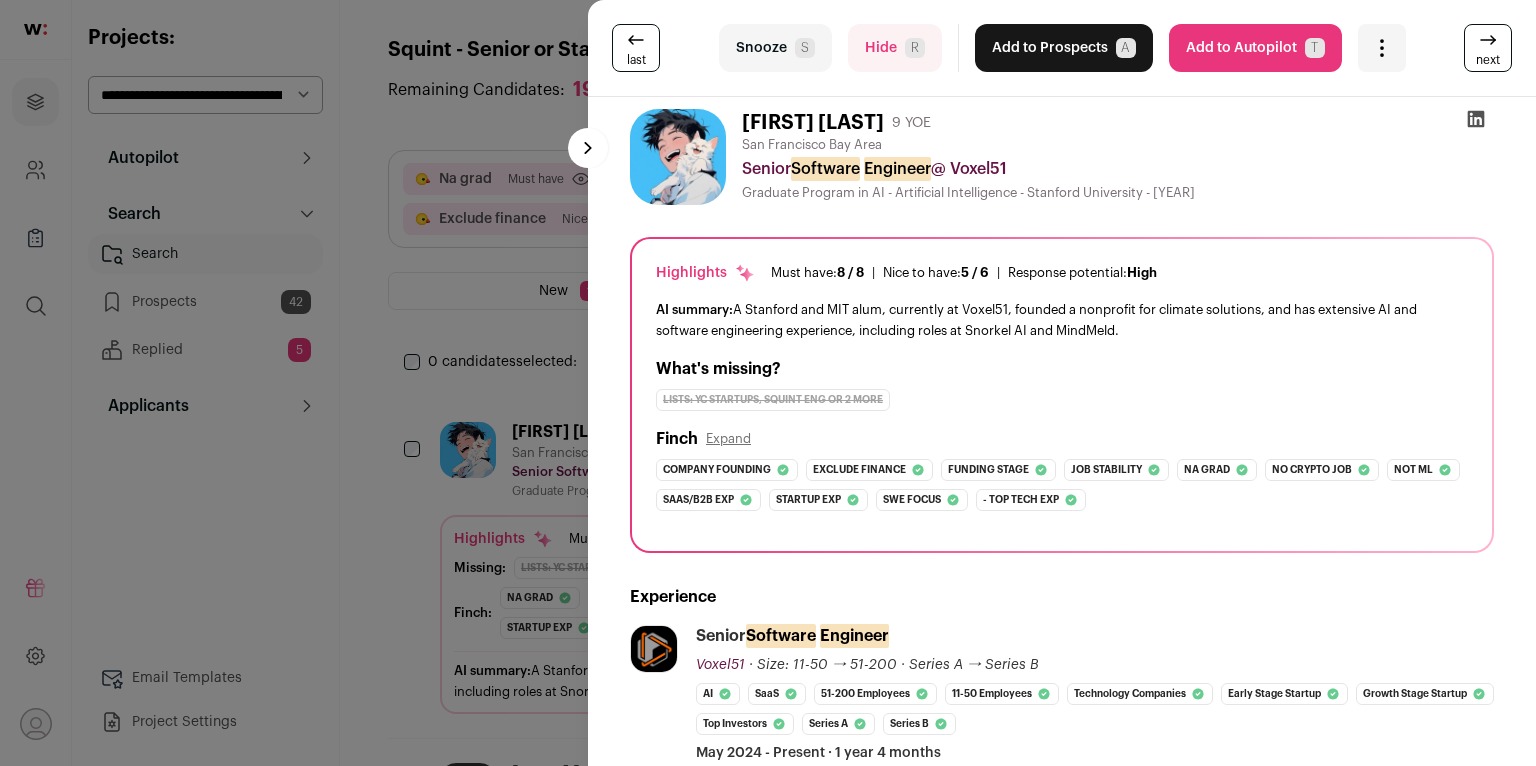 click 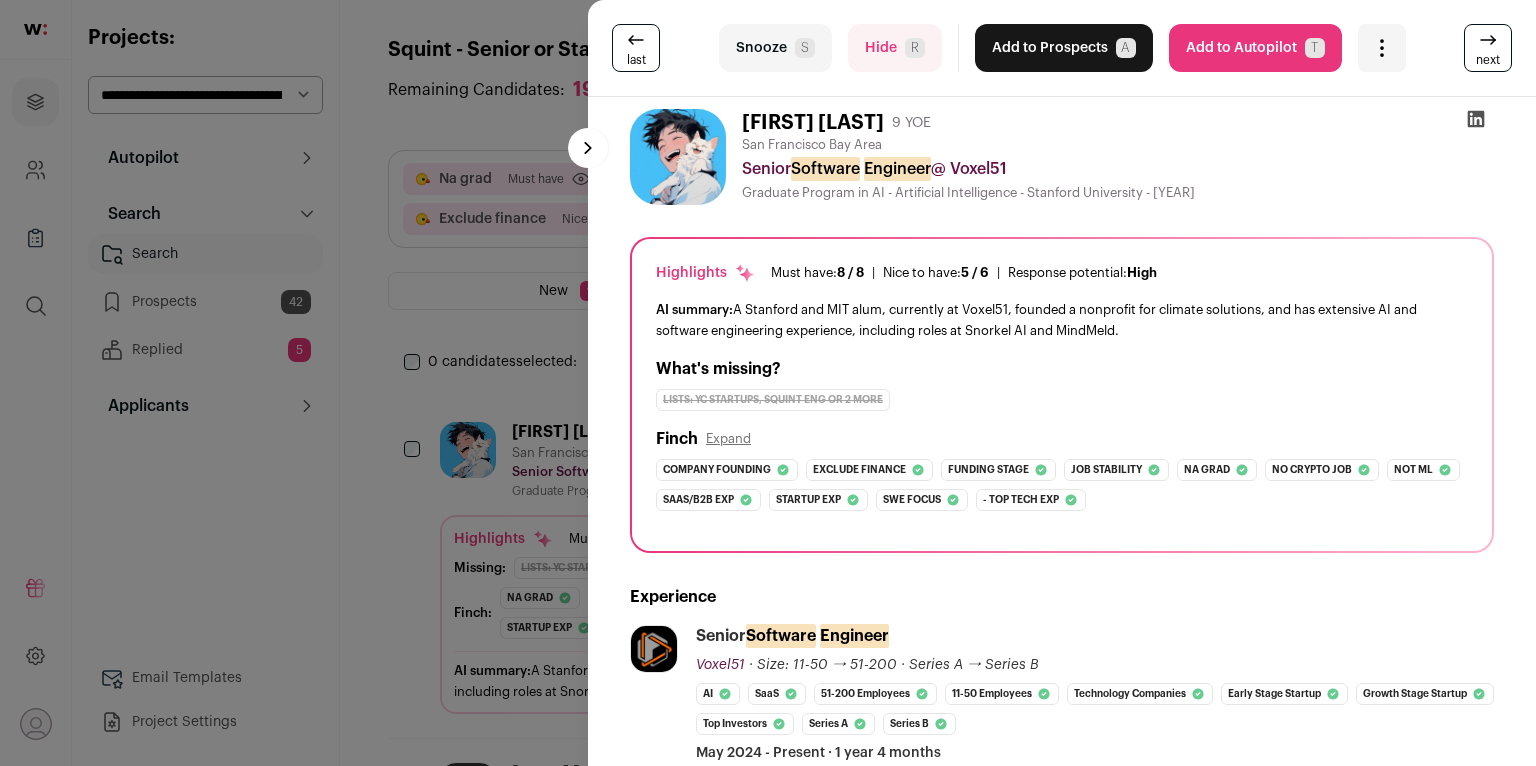click on "Snooze
S" at bounding box center (775, 48) 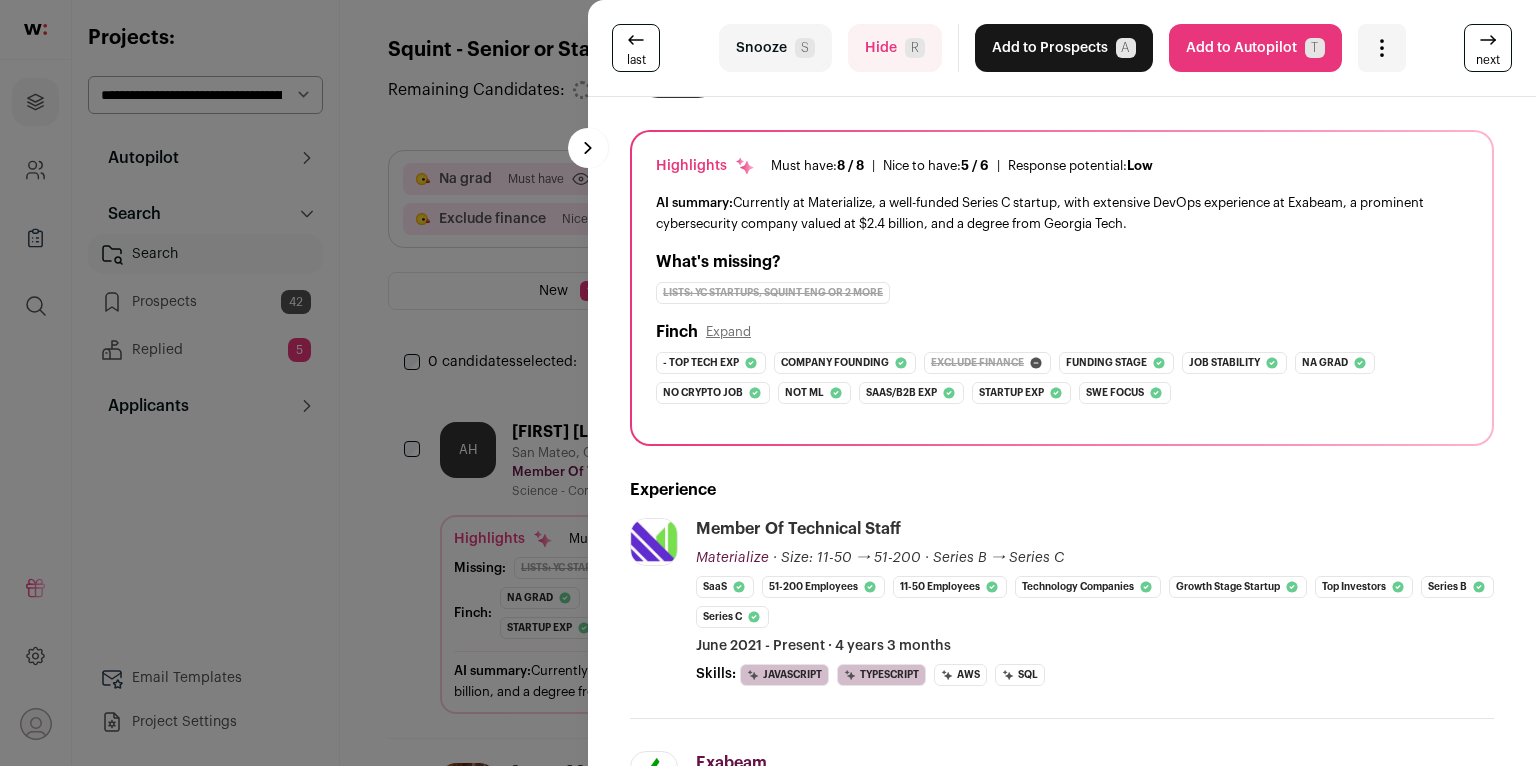 scroll, scrollTop: 0, scrollLeft: 0, axis: both 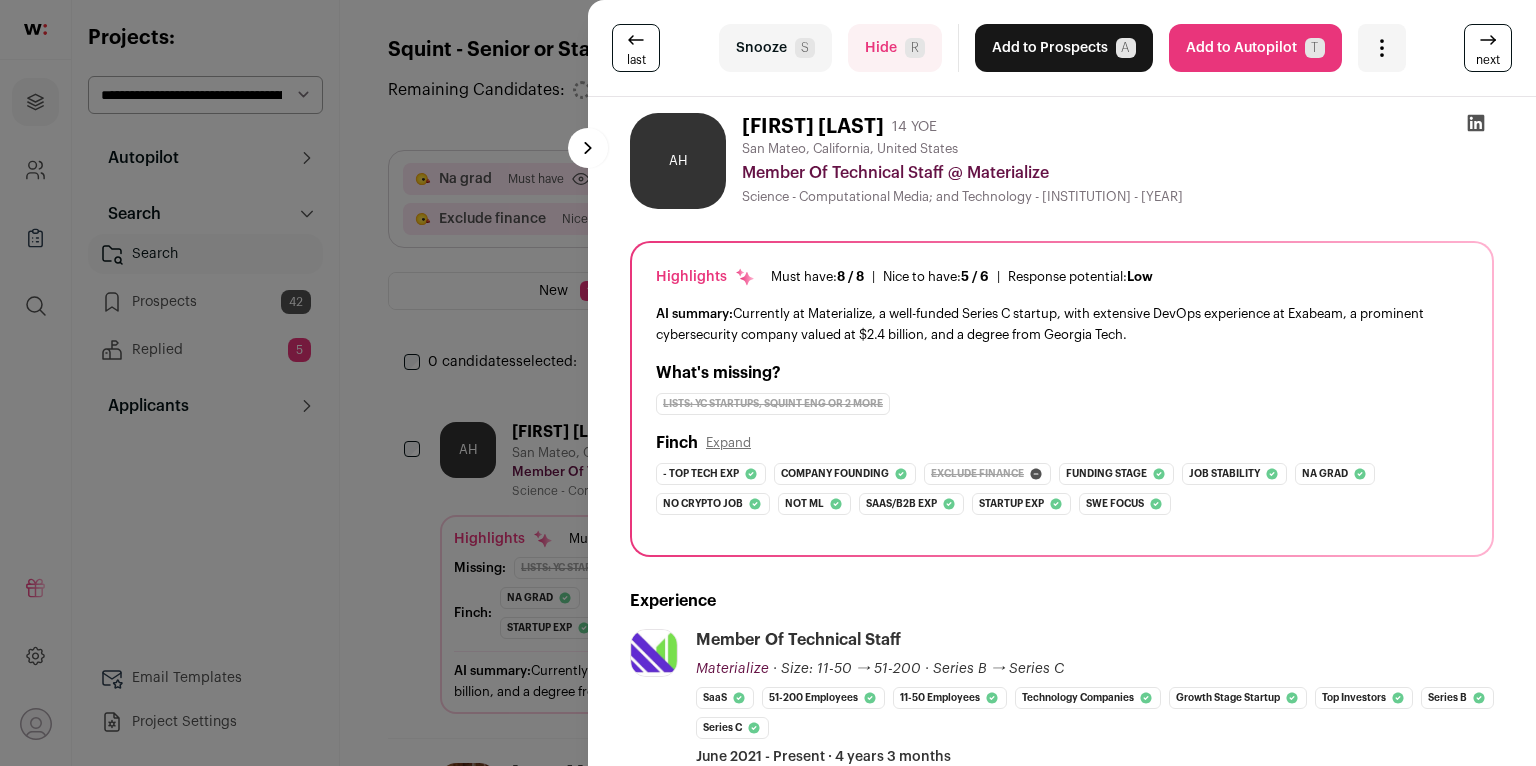 click on "Add to Prospects
A" at bounding box center (1064, 48) 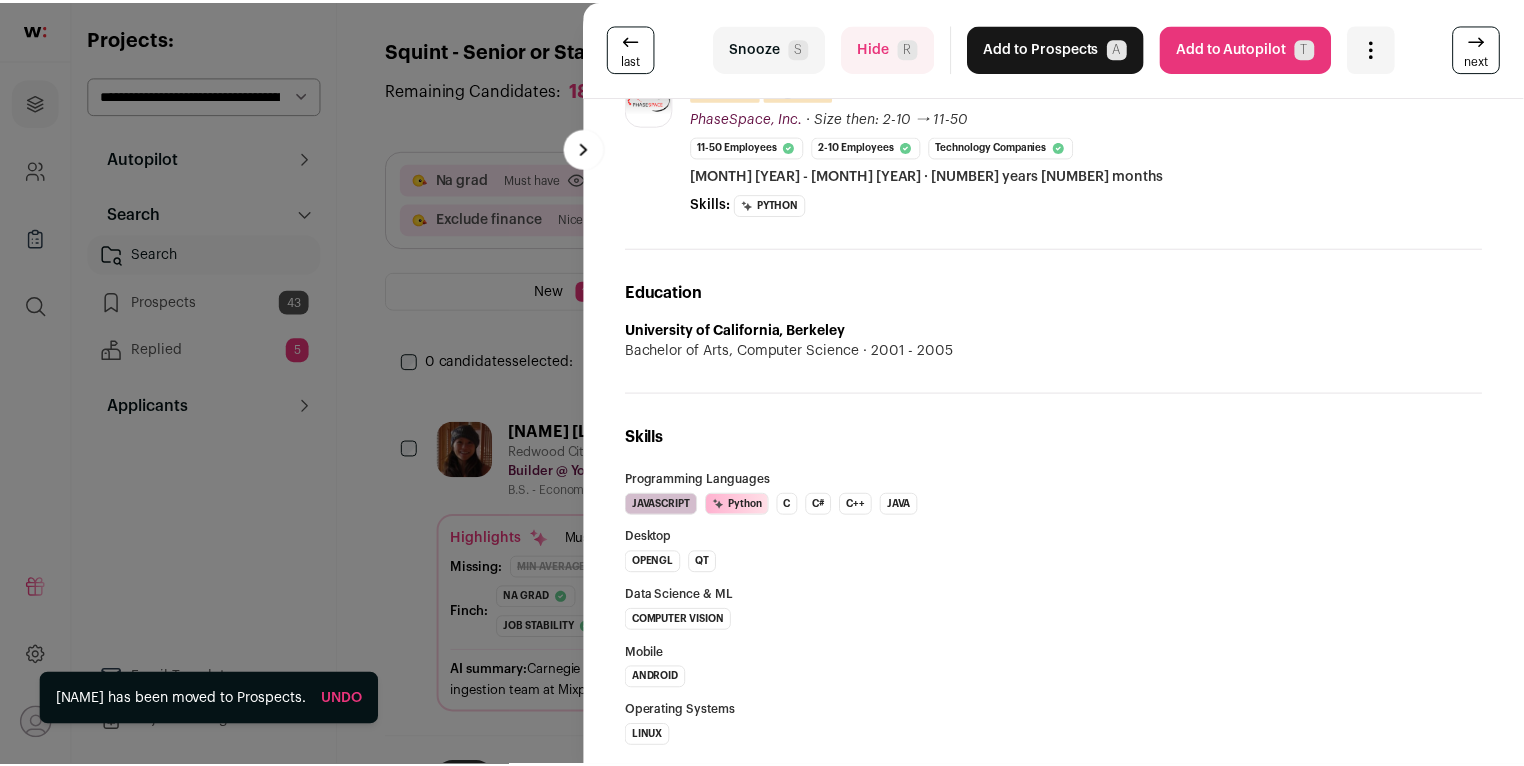 scroll, scrollTop: 0, scrollLeft: 0, axis: both 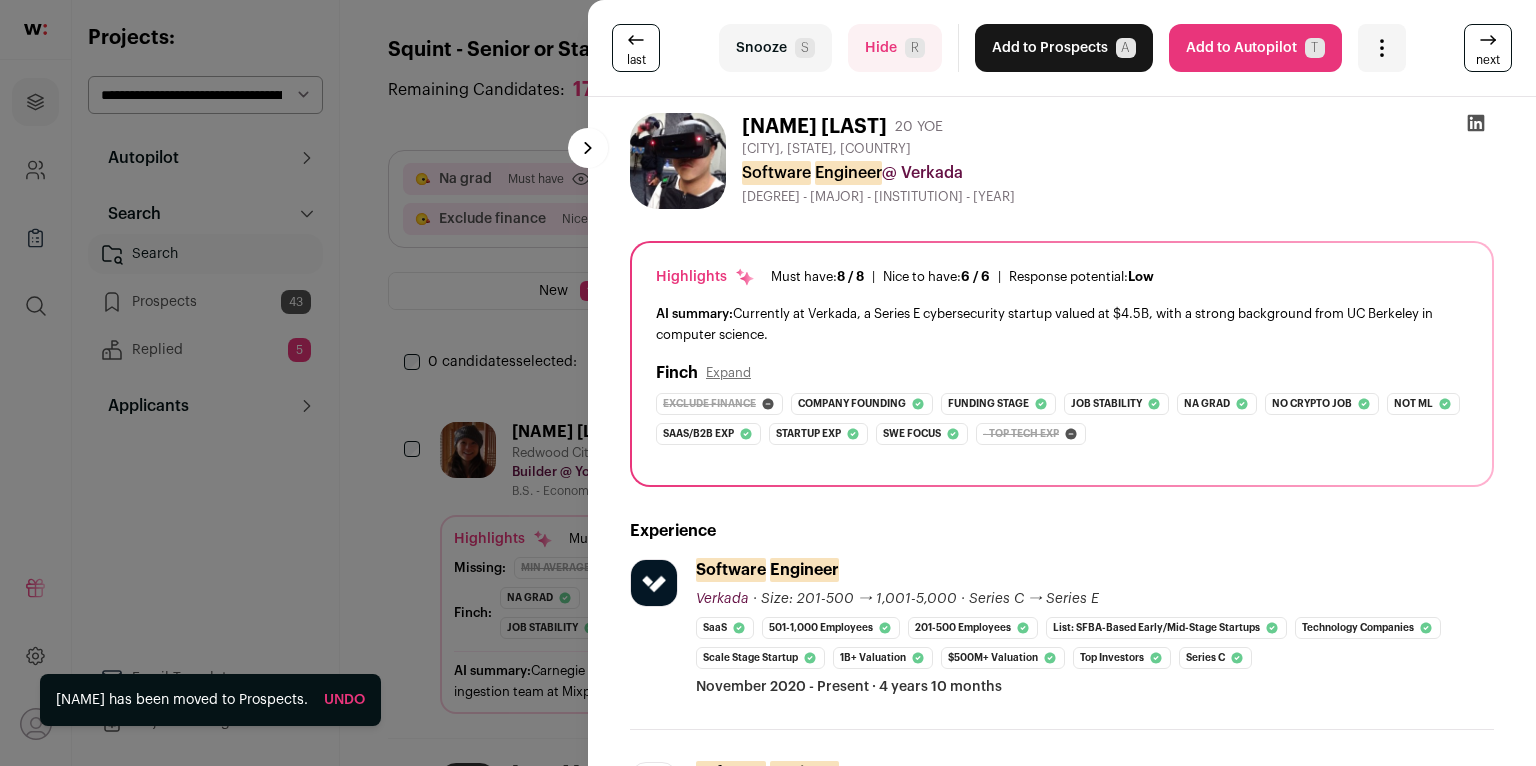 click 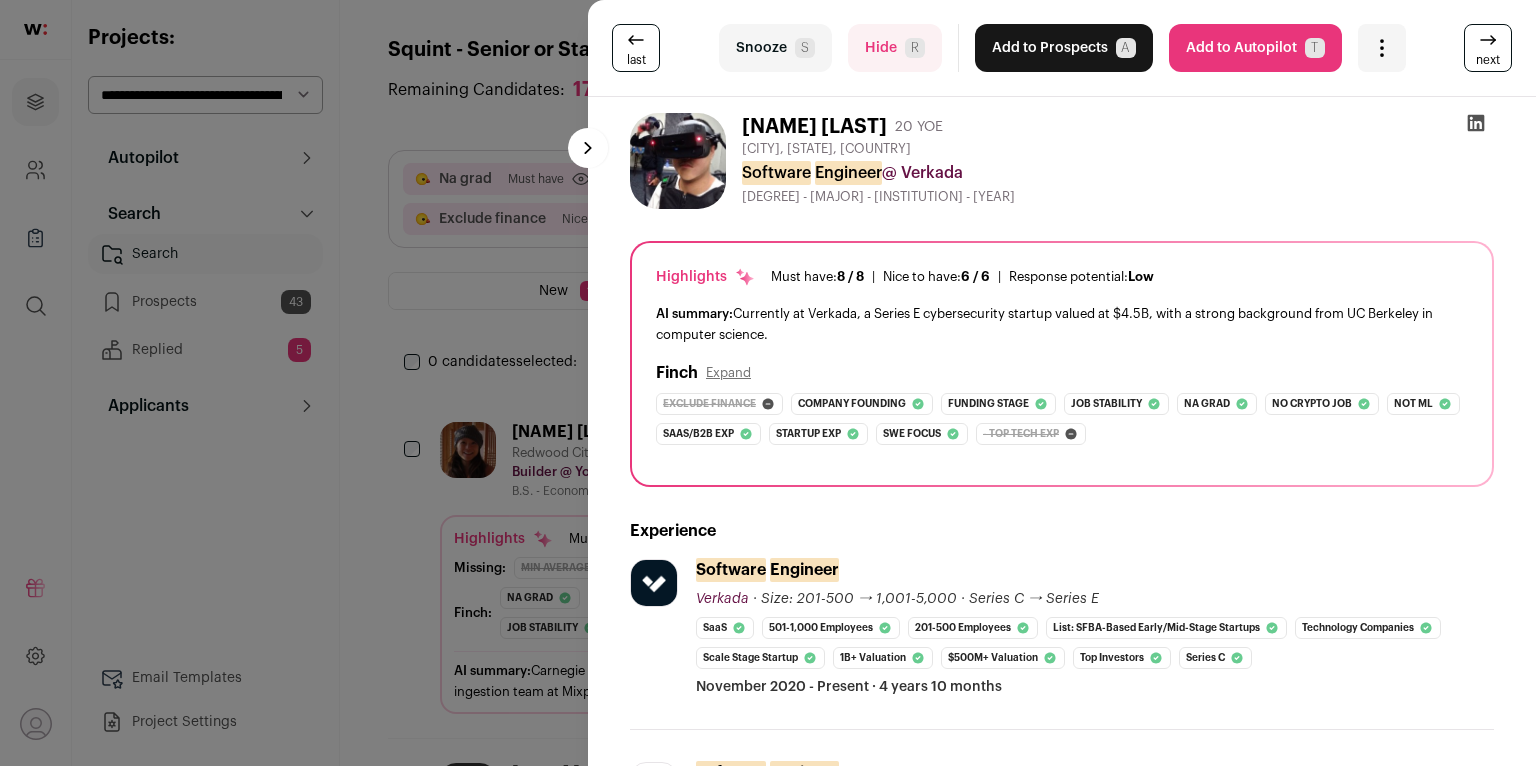 click on "last
Snooze
S
Hide
R
Add to Prospects
A
Are you sure?
Lawrence Kwan  is already in your ATS. Do you wish to reach out to this candidate through wellfound:ai?
Cancel
********
T" at bounding box center (768, 383) 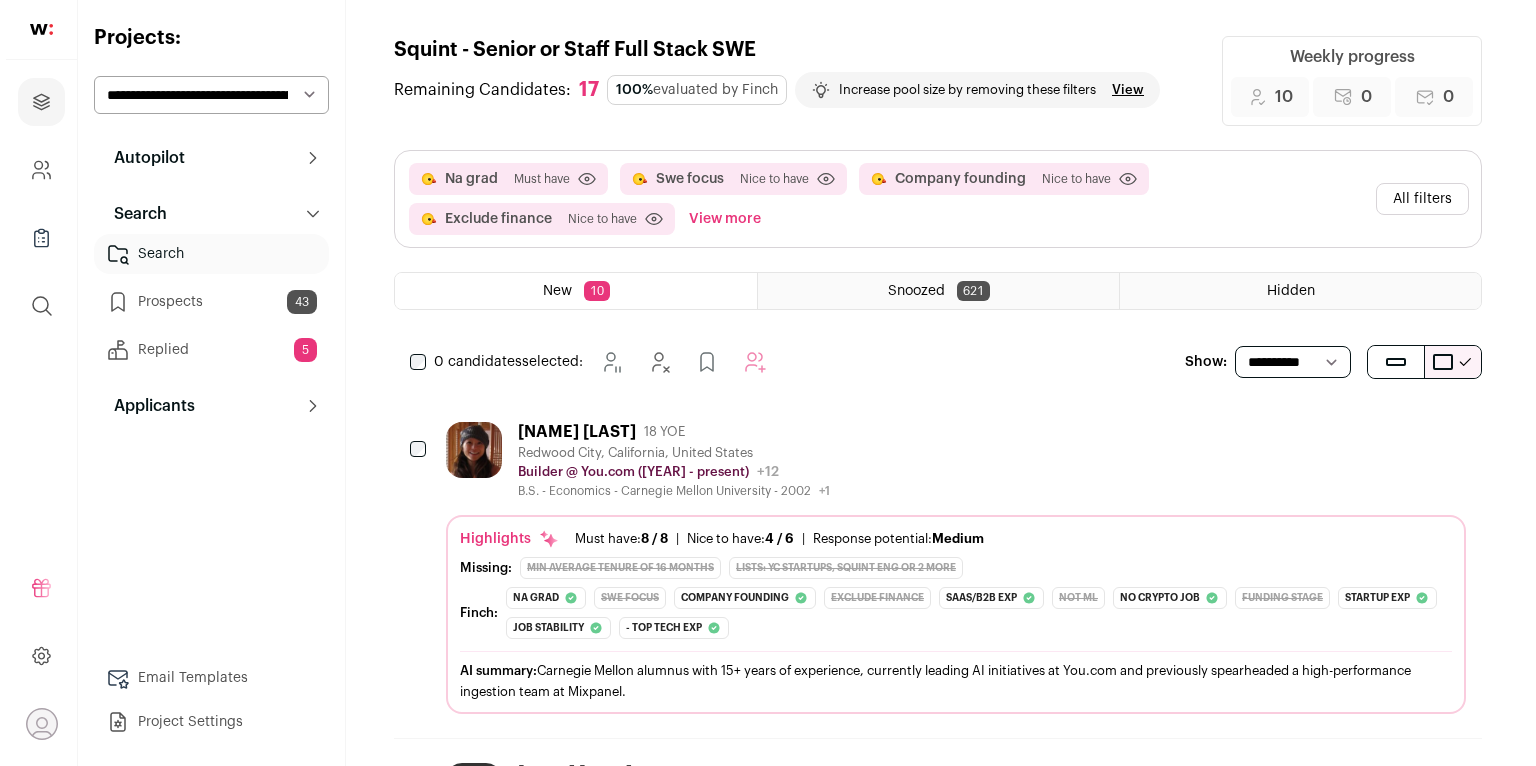 scroll, scrollTop: 3, scrollLeft: 0, axis: vertical 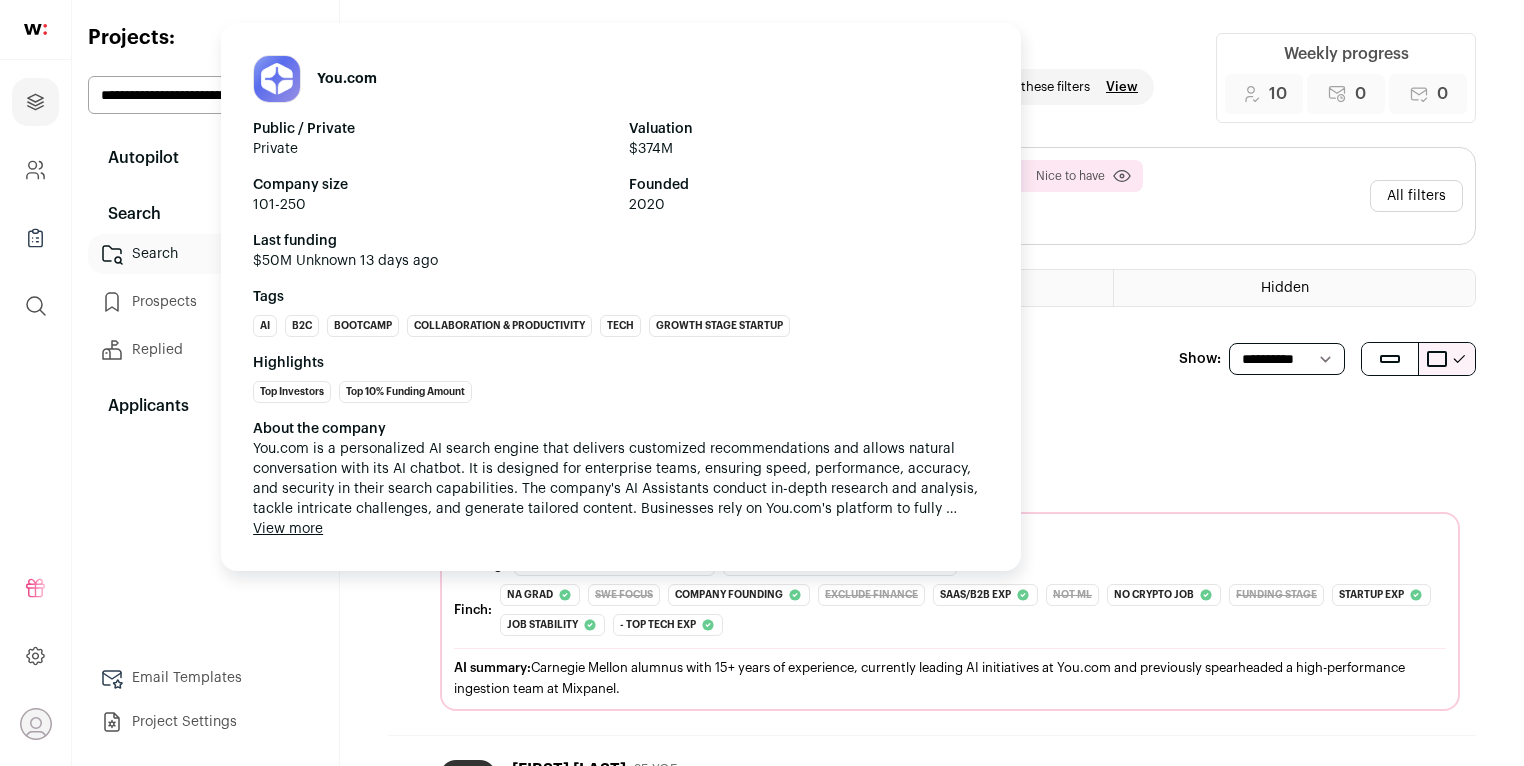 click on "Builder @ You.com
(2025 - present)
You.com
Public / Private
Private
Valuation
$374M
Company size
101-250
Founded
2020
Last funding
$50M
Unknown
13 days ago
Tags
AI
B2C
Bootcamp
Collaboration & Productivity
Tech
Growth Stage Startup
Highlights" at bounding box center [627, 469] 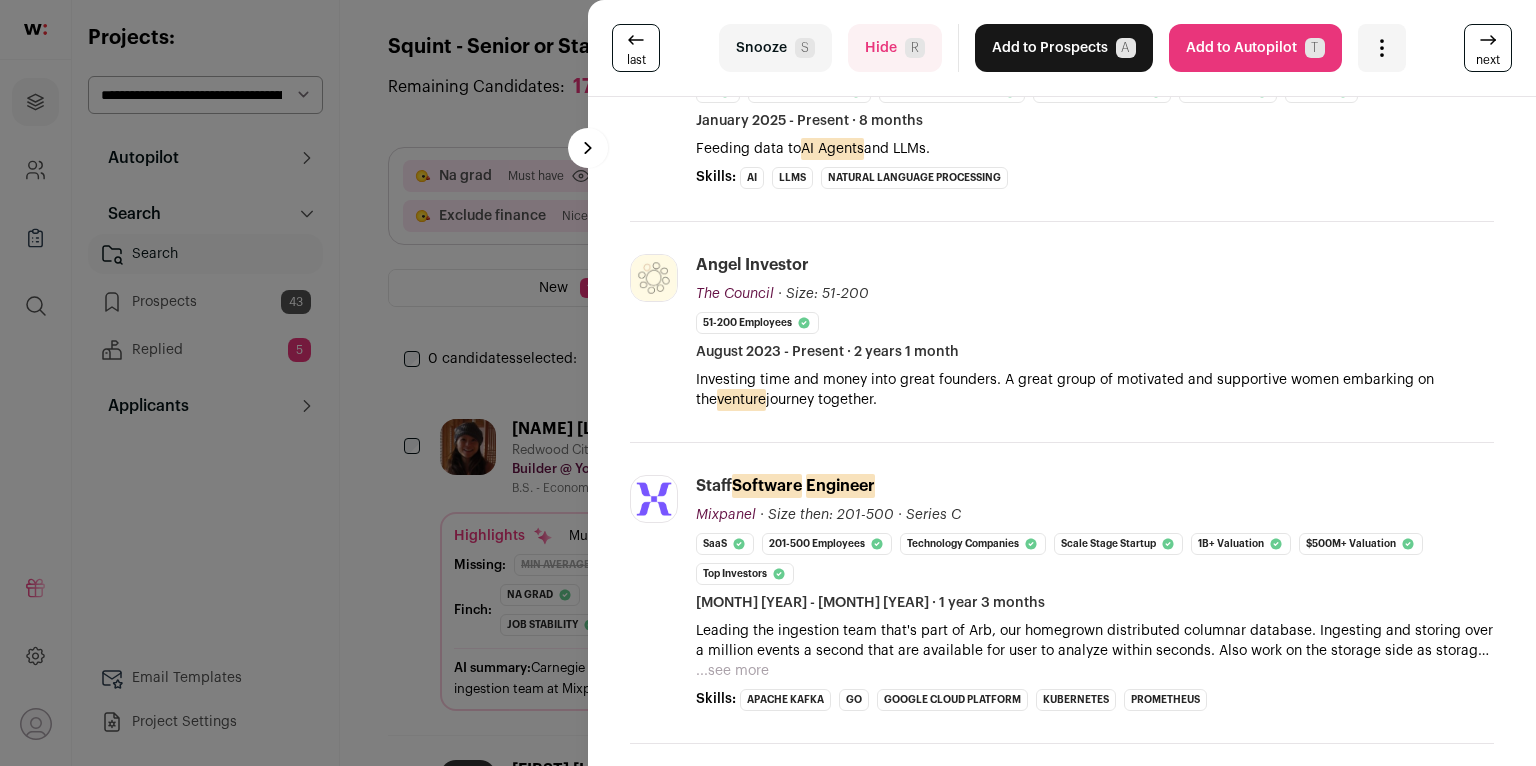 scroll, scrollTop: 652, scrollLeft: 0, axis: vertical 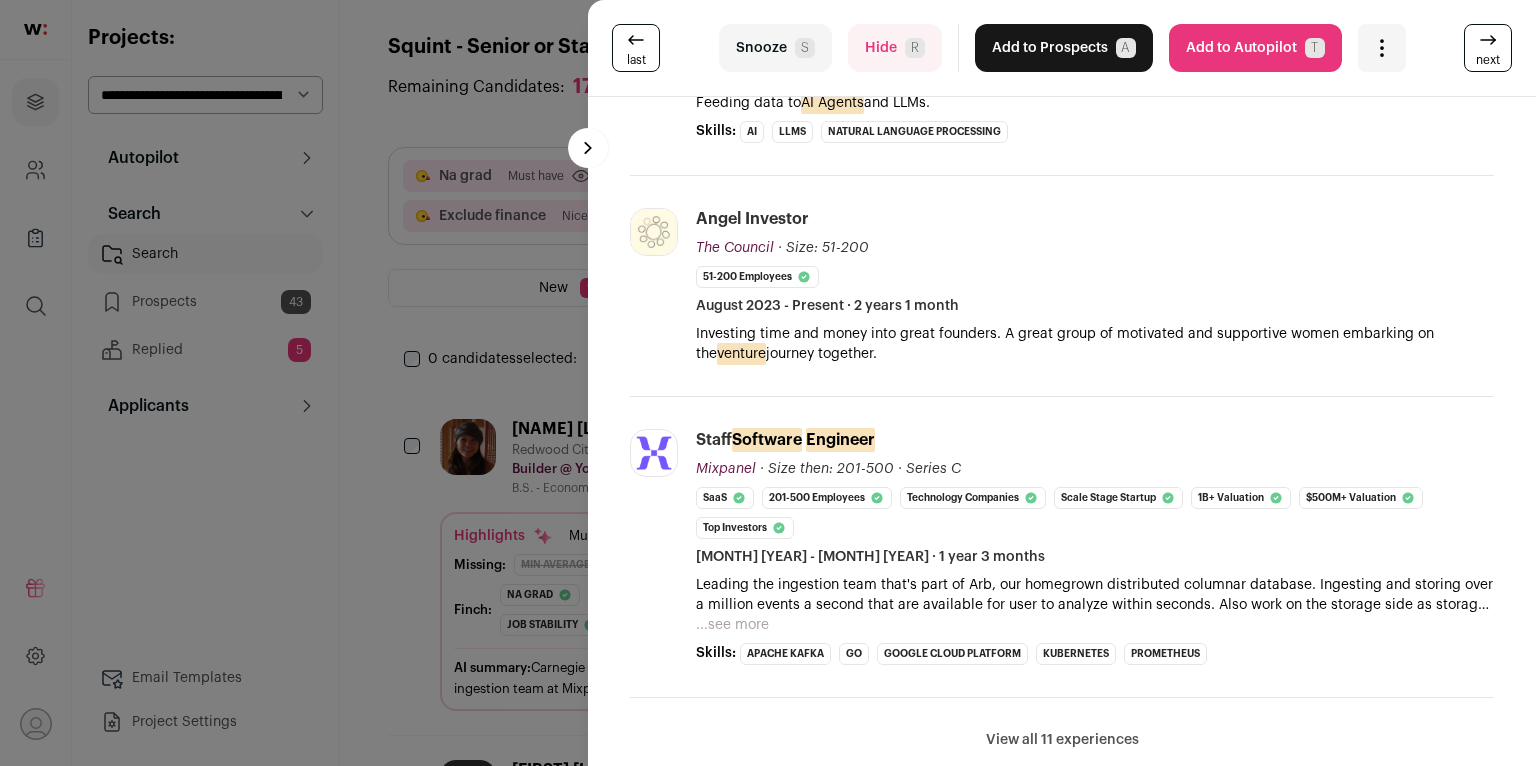 click on "View all 11 experiences" at bounding box center (1062, 740) 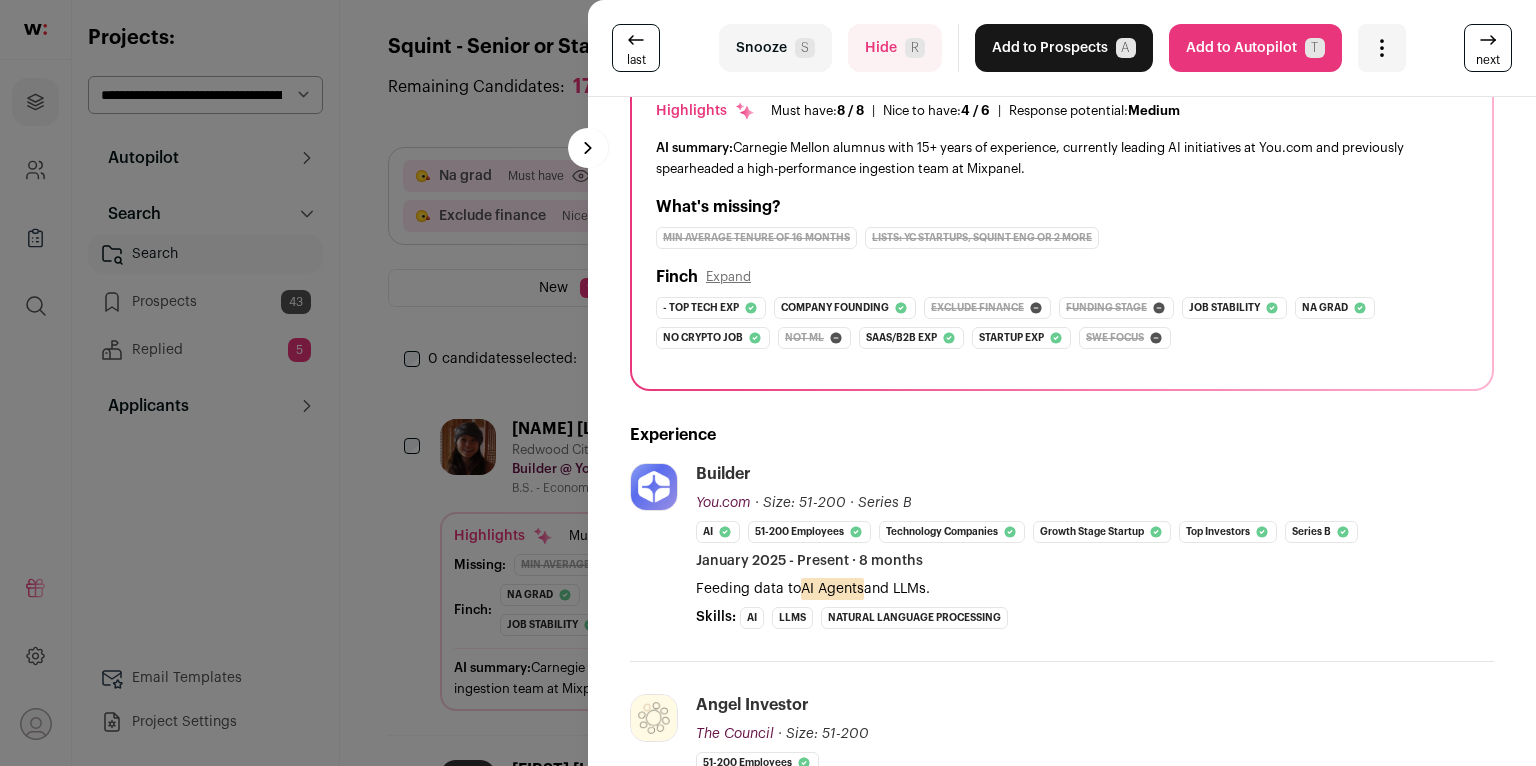 scroll, scrollTop: 506, scrollLeft: 0, axis: vertical 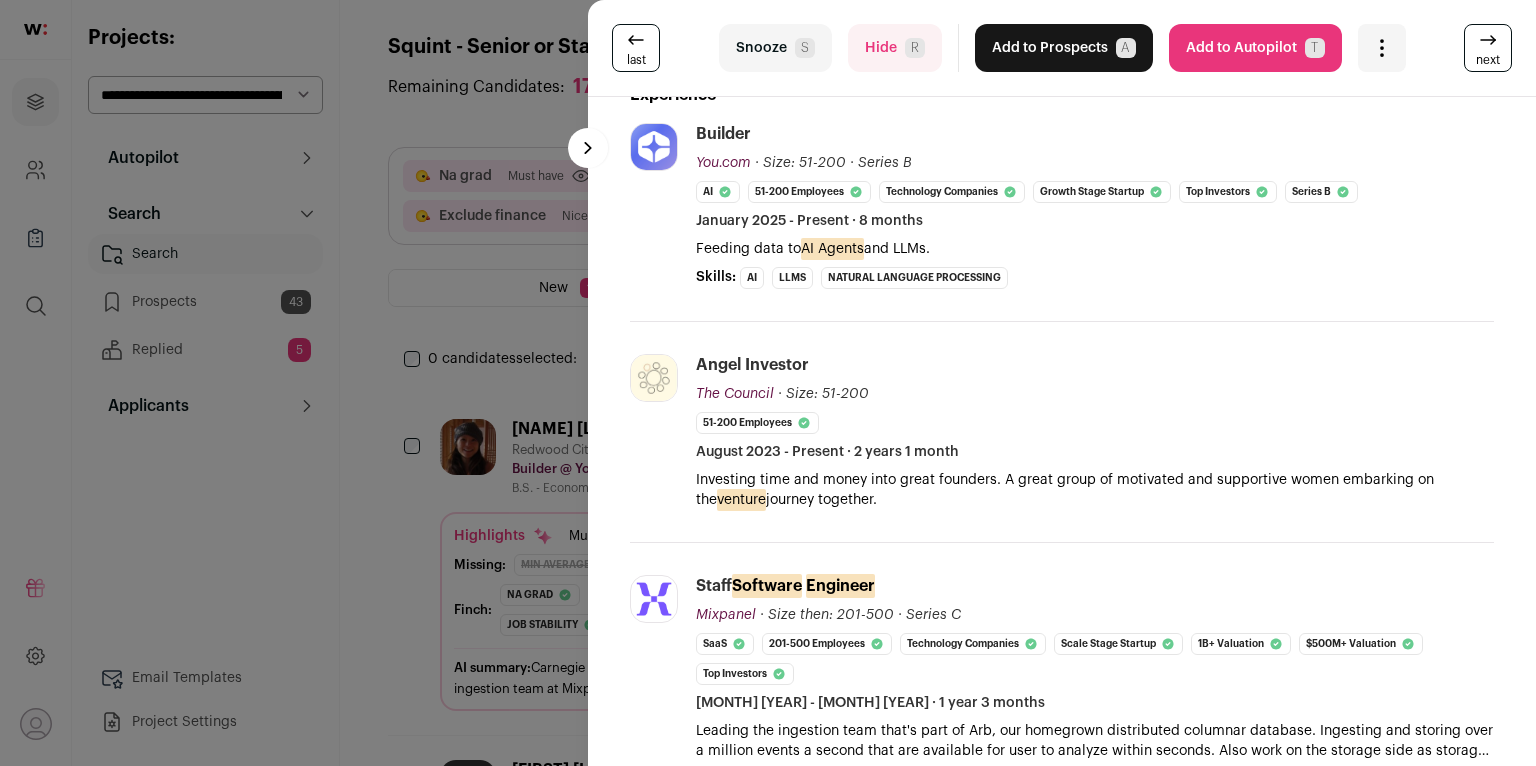 click on "Add to Prospects
A" at bounding box center (1064, 48) 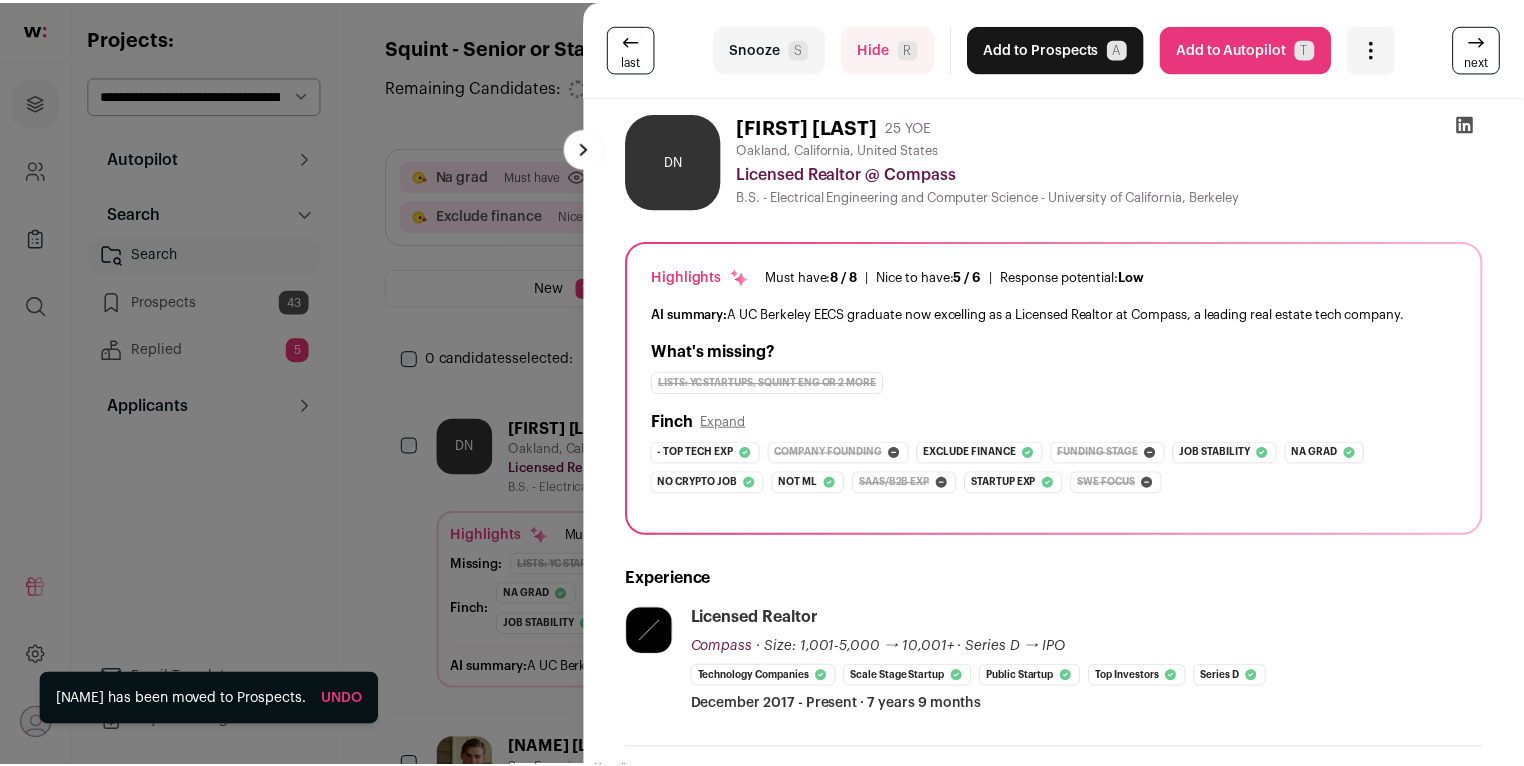 scroll, scrollTop: 143, scrollLeft: 0, axis: vertical 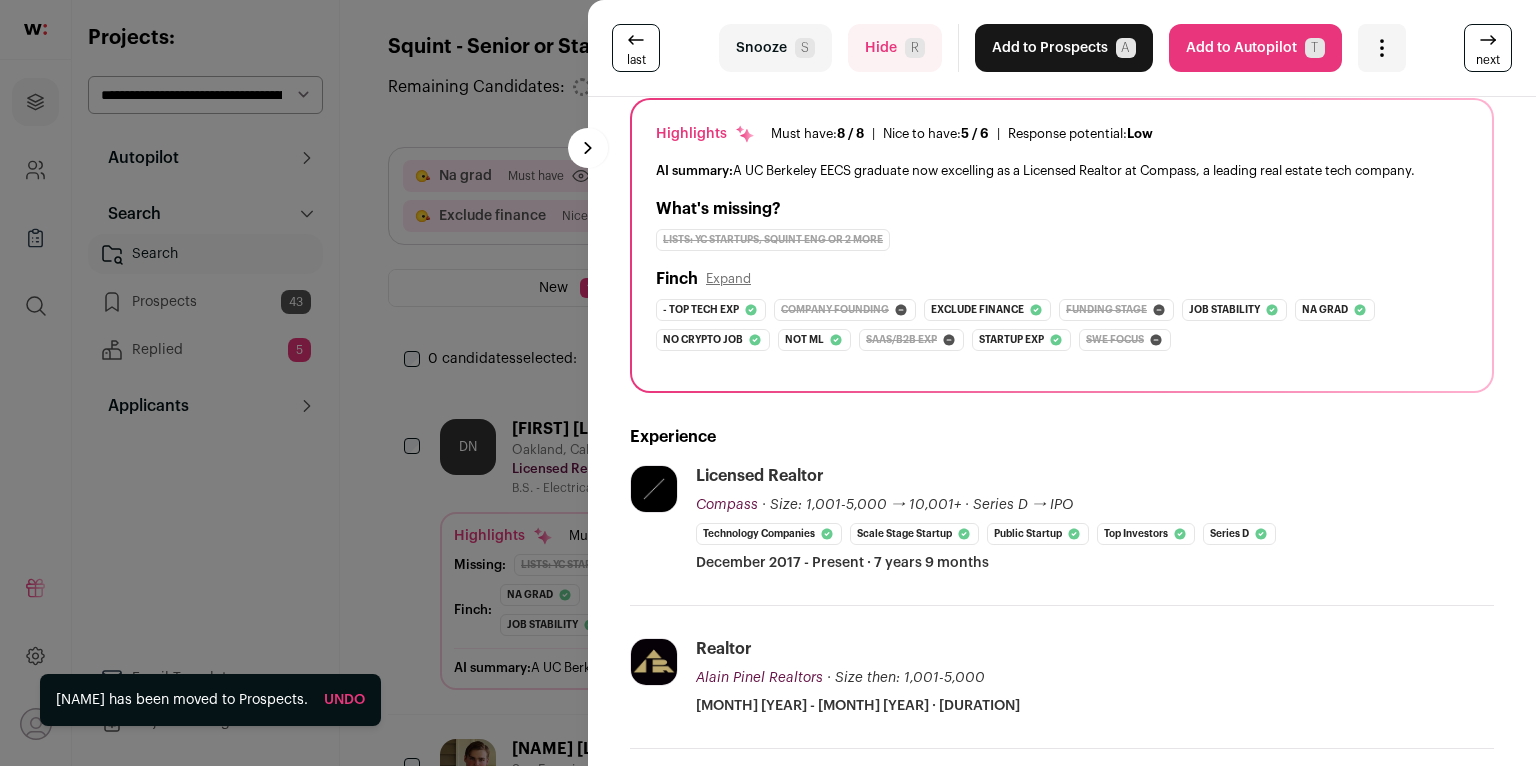 click on "last
Snooze
S
Hide
R
Add to Prospects
A
Are you sure?
Denis Neema  is already in your ATS. Do you wish to reach out to this candidate through wellfound:ai?
Cancel
********
Add to Autopilot
T" at bounding box center [768, 383] 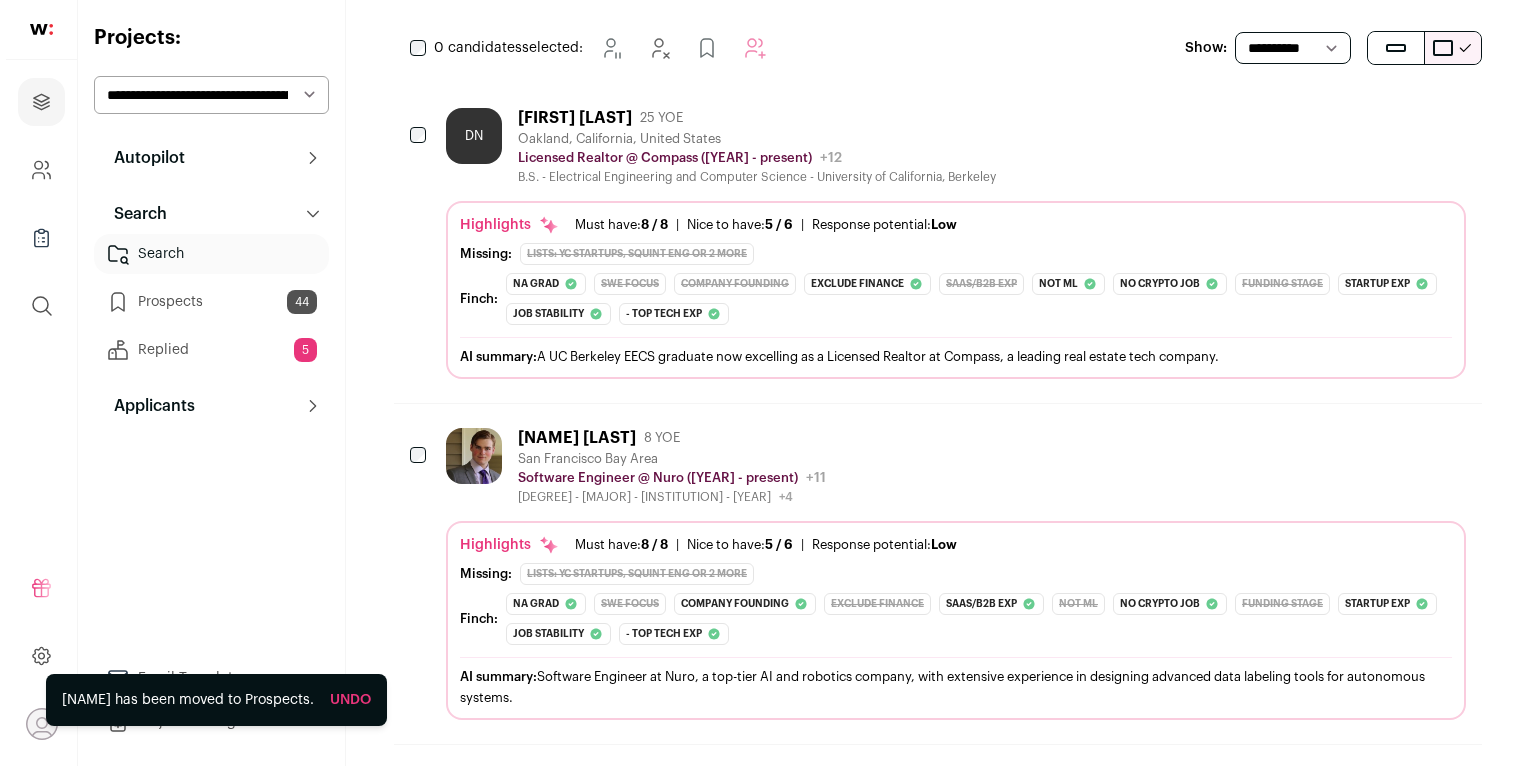 scroll, scrollTop: 457, scrollLeft: 0, axis: vertical 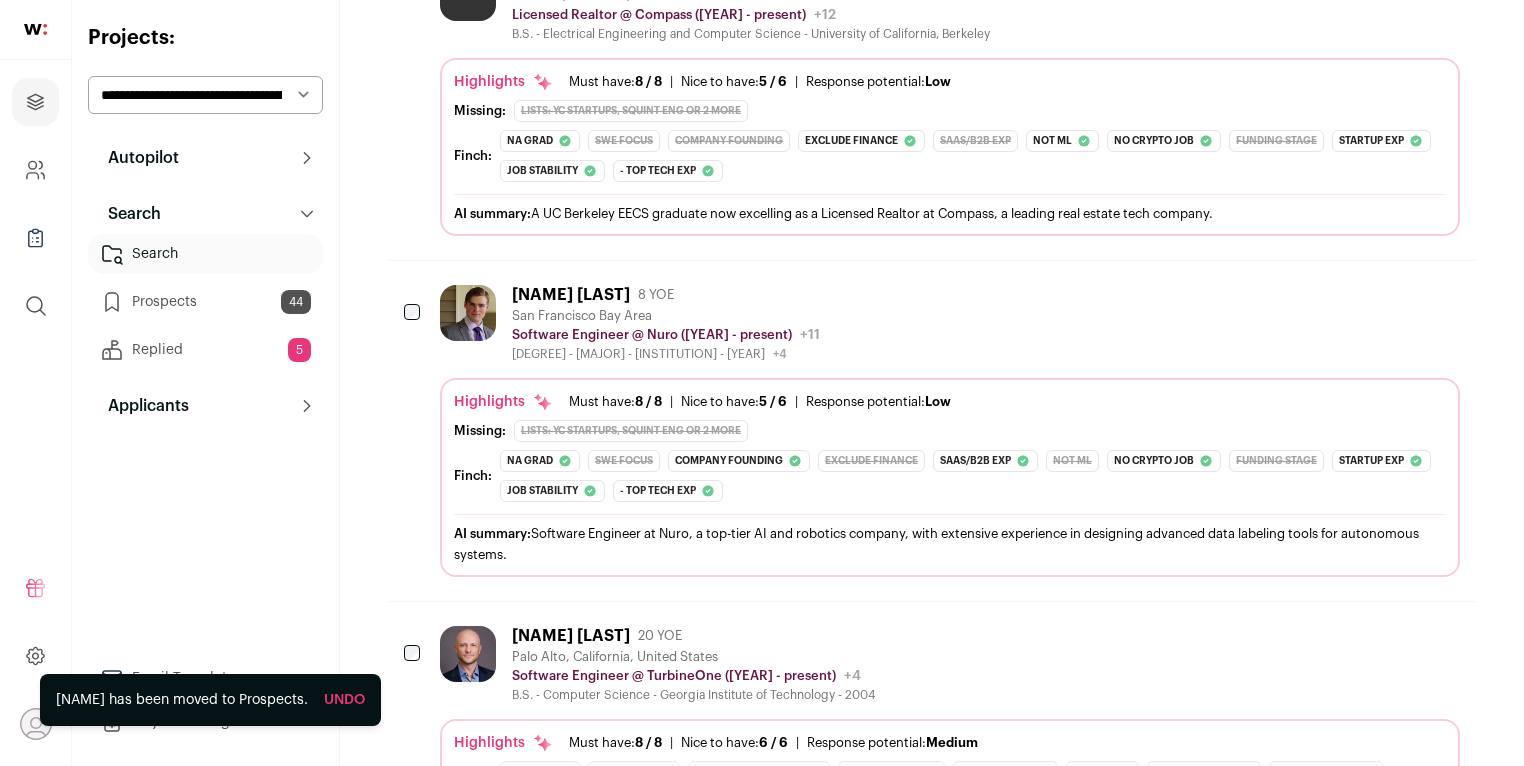 click at bounding box center [472, 323] 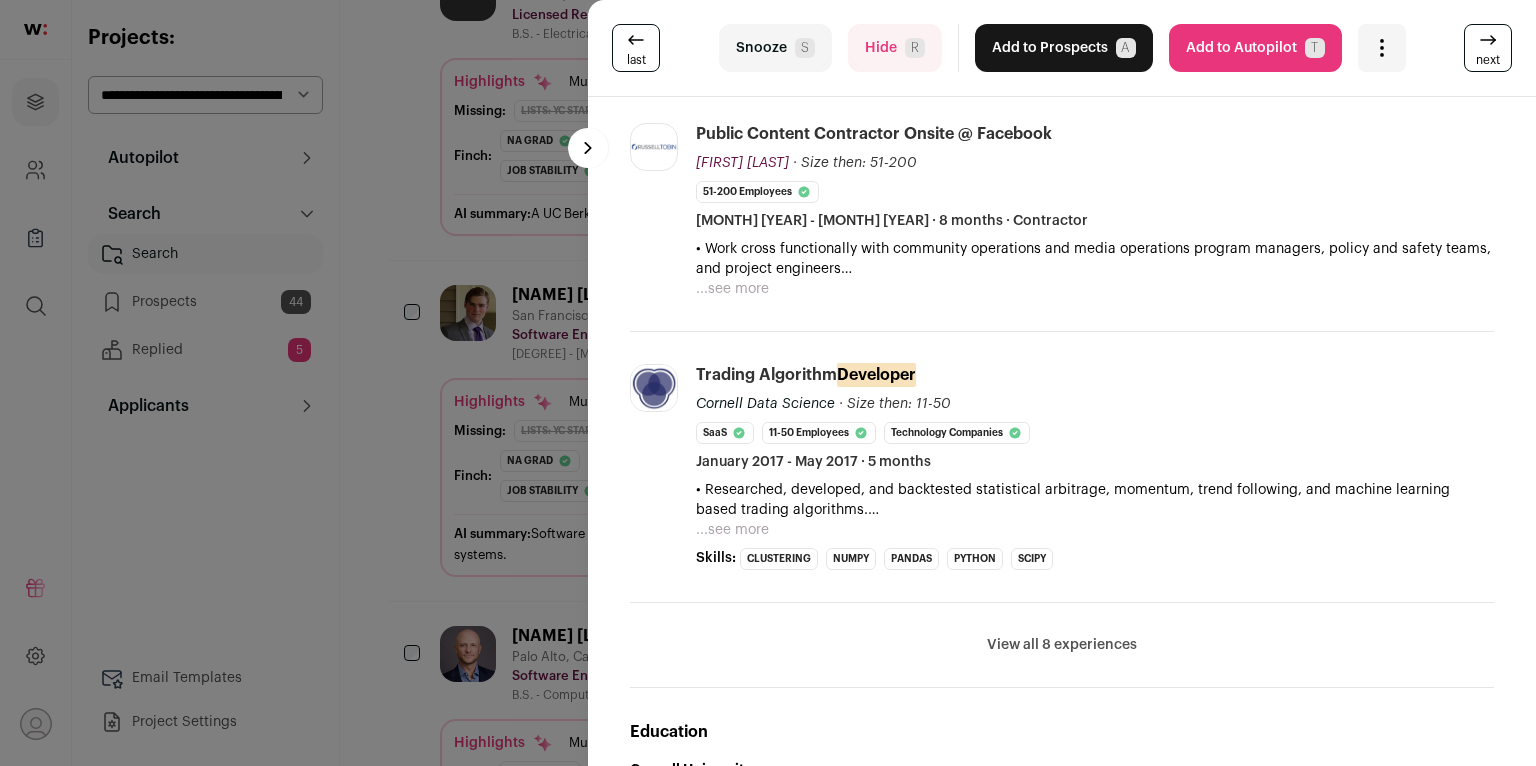 scroll, scrollTop: 1362, scrollLeft: 0, axis: vertical 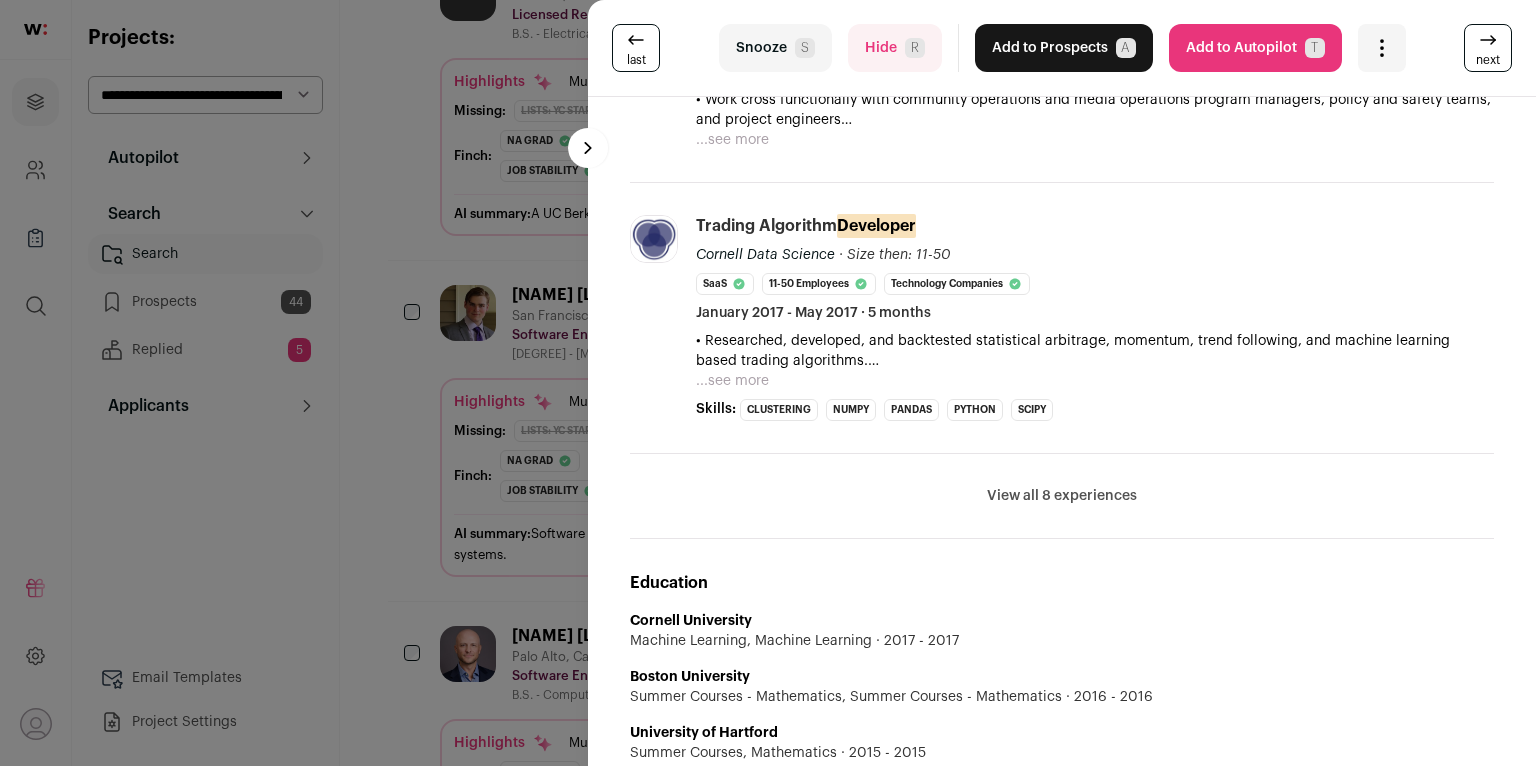 click on "View all 8 experiences" at bounding box center (1062, 496) 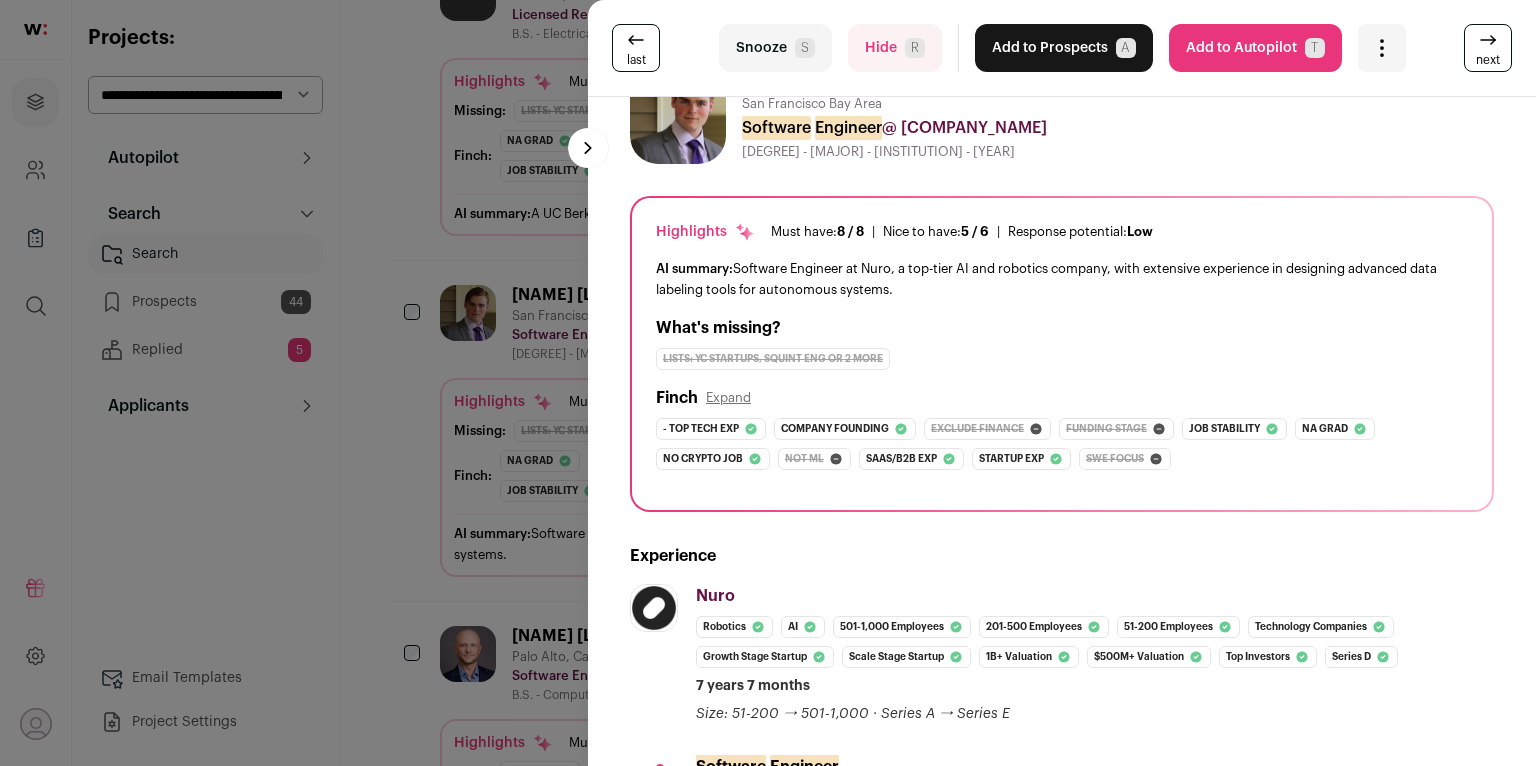 scroll, scrollTop: 0, scrollLeft: 0, axis: both 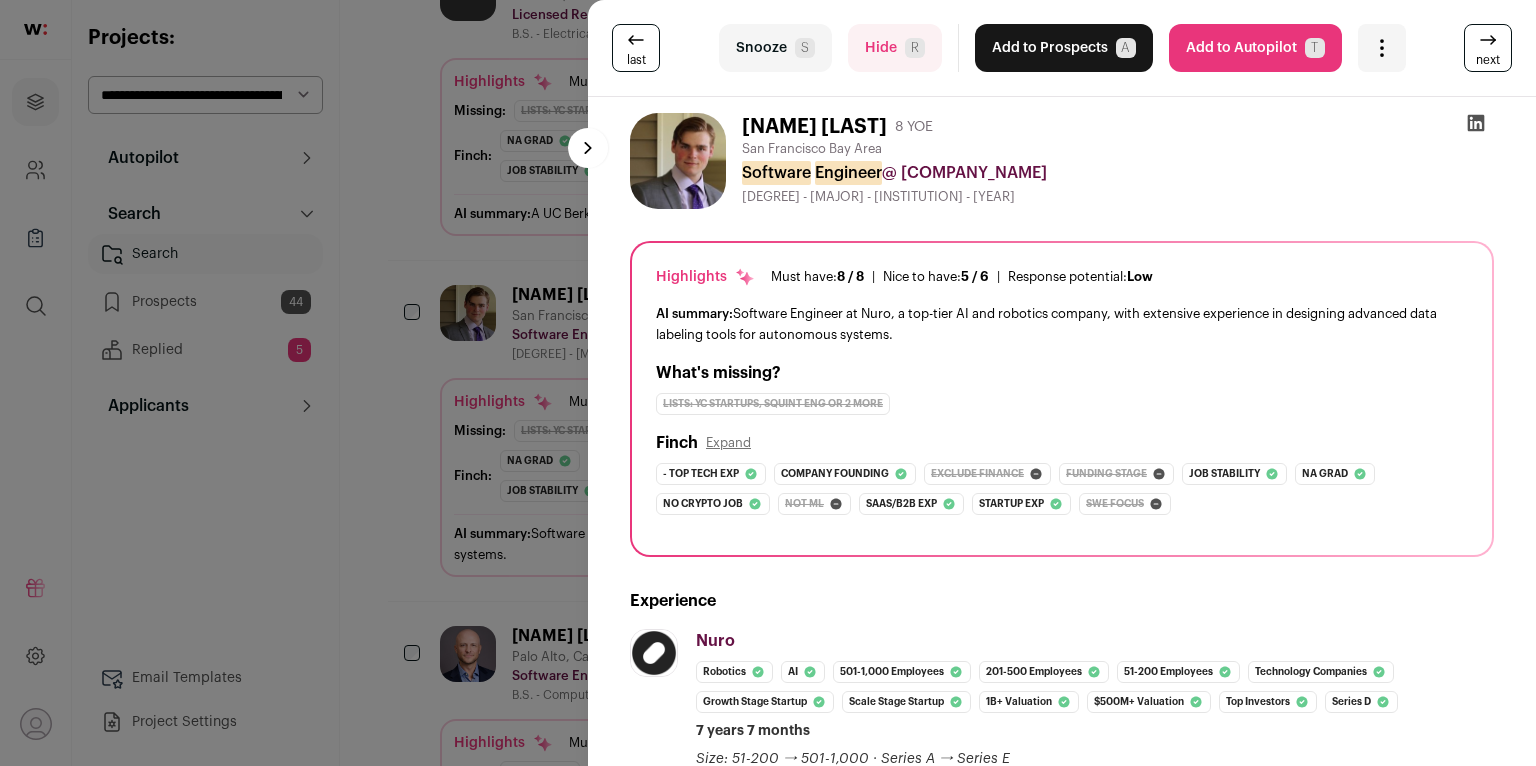 click 